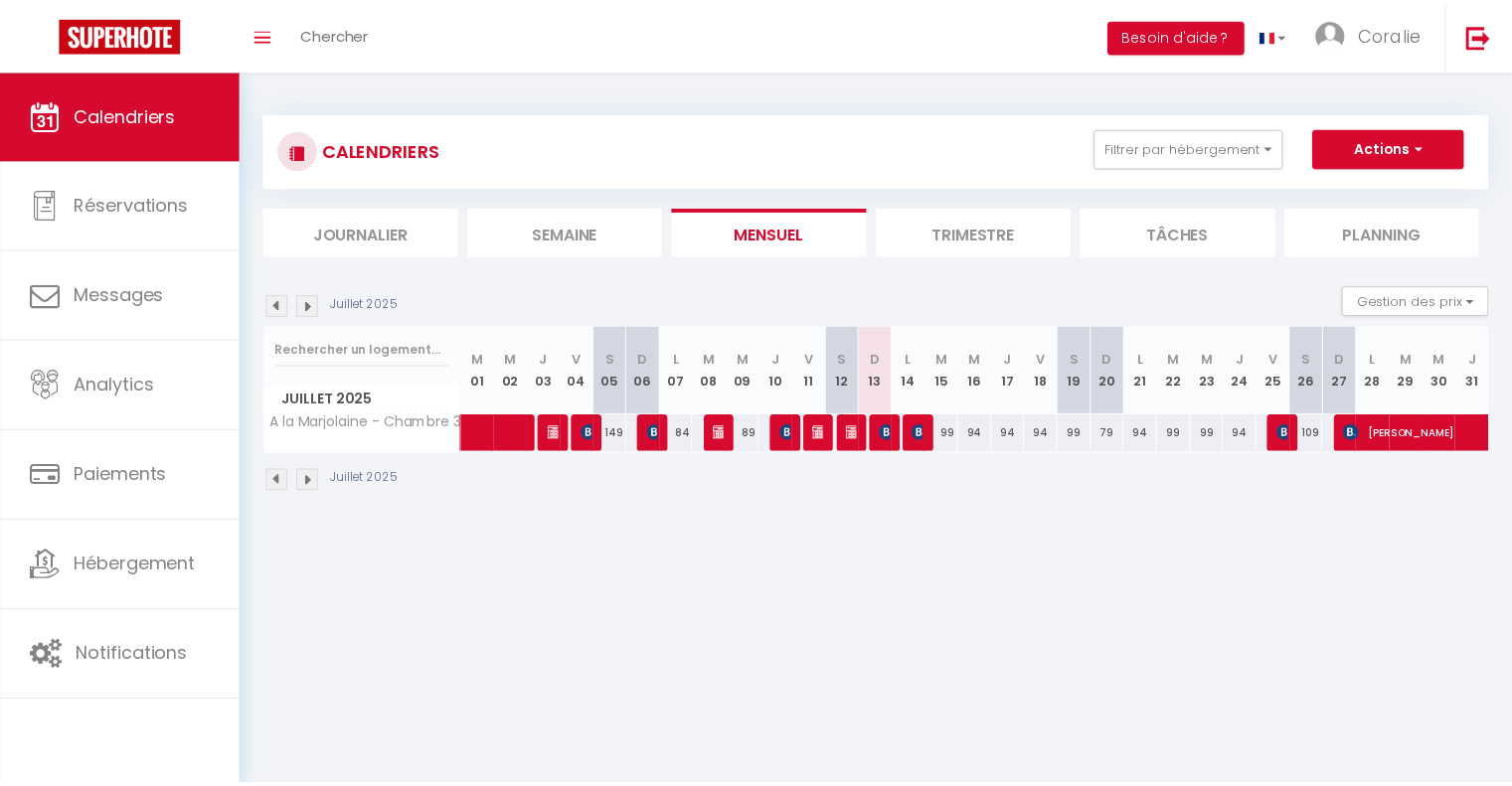 scroll, scrollTop: 0, scrollLeft: 0, axis: both 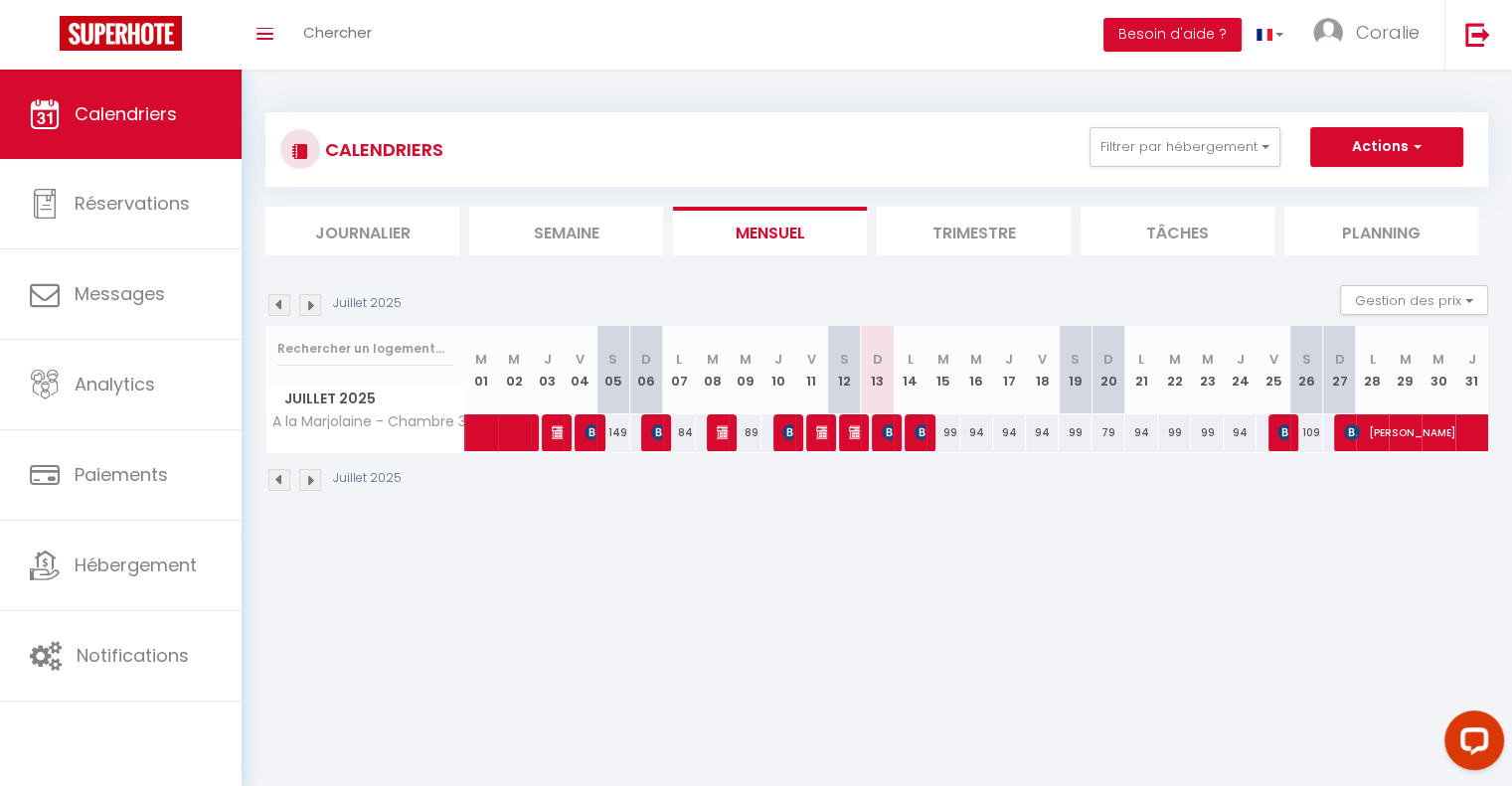 click on "Journalier" at bounding box center (362, 231) 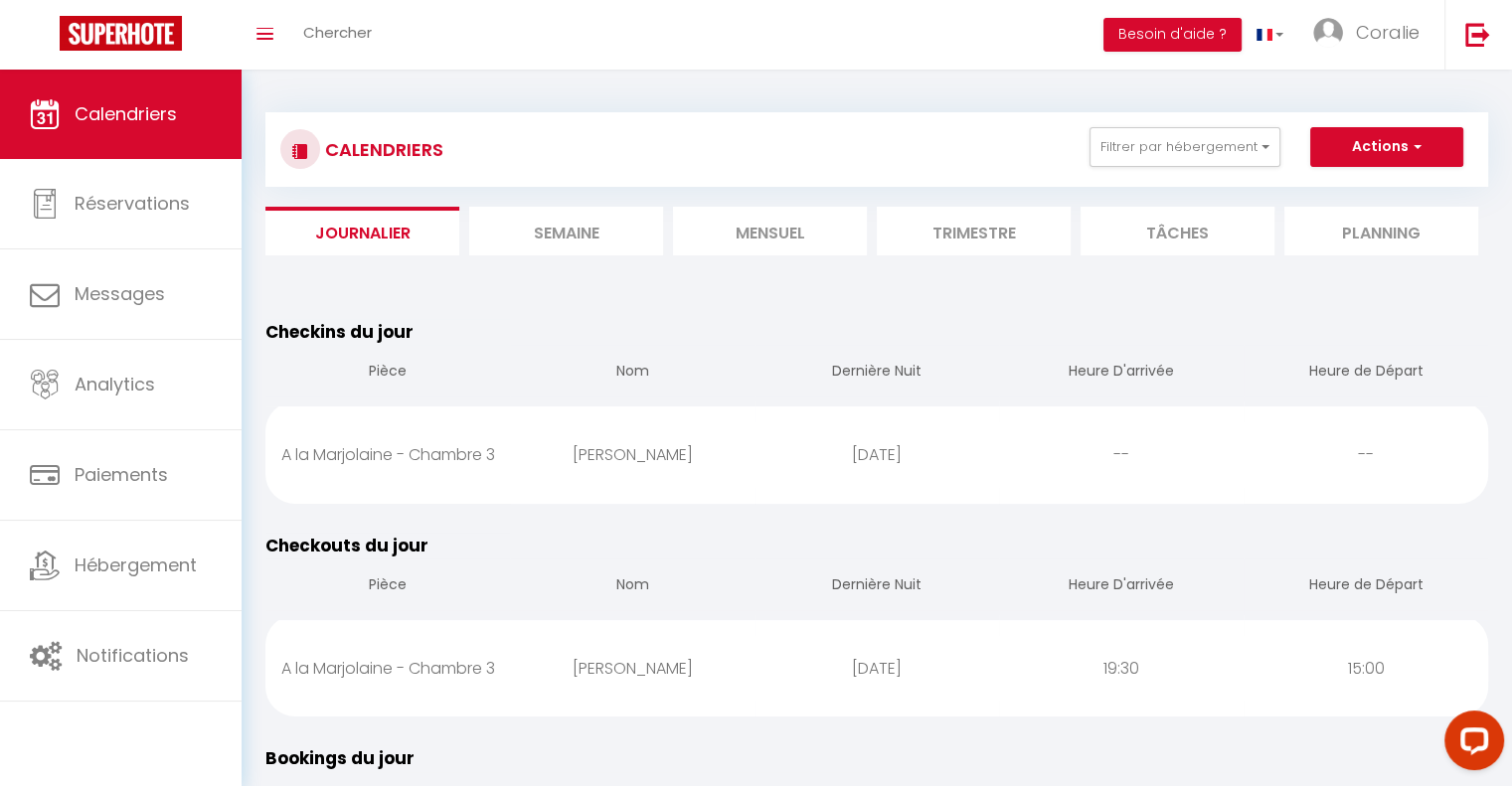 click on "Semaine" at bounding box center (566, 231) 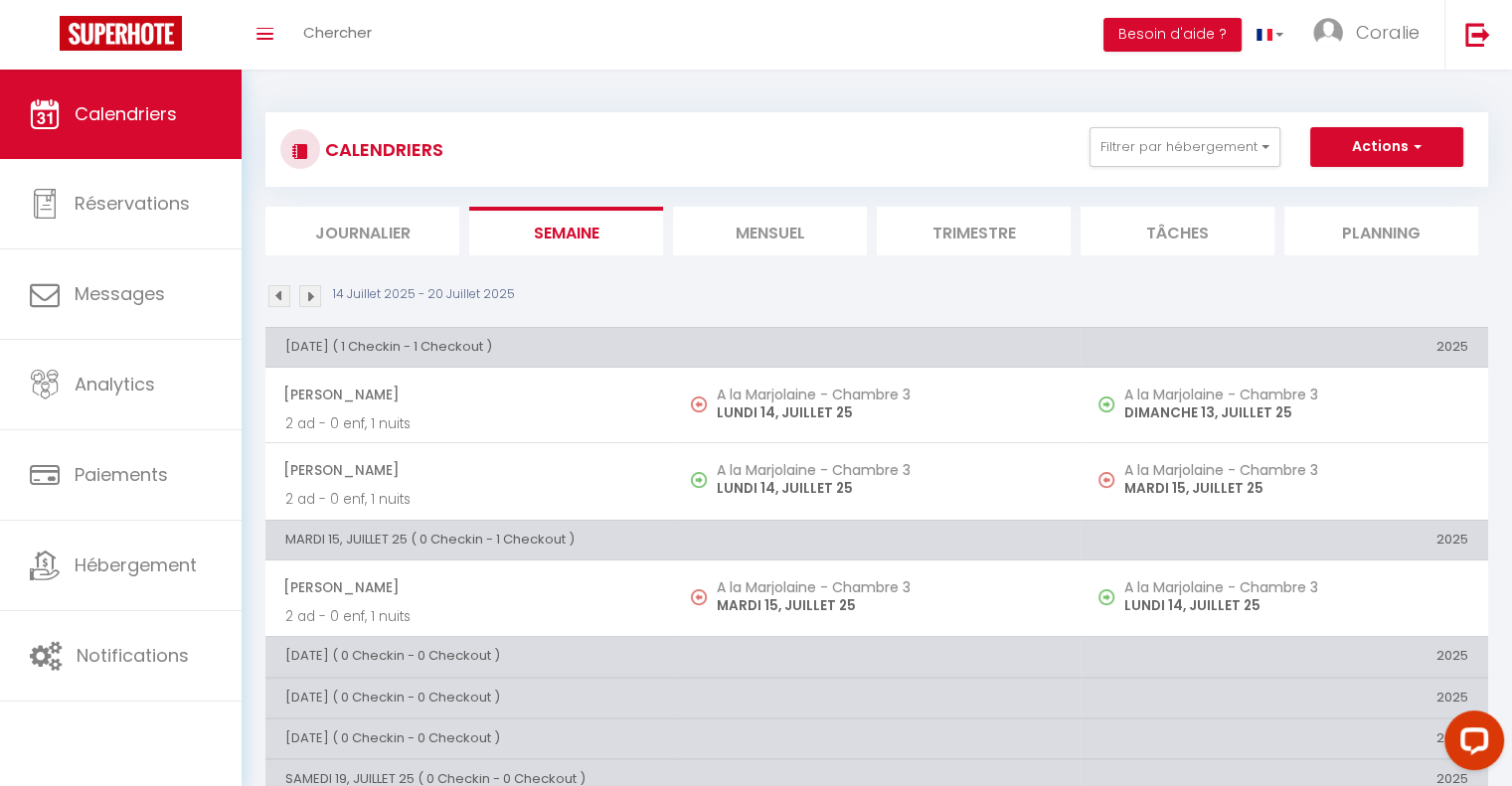 click on "Mensuel" at bounding box center [769, 231] 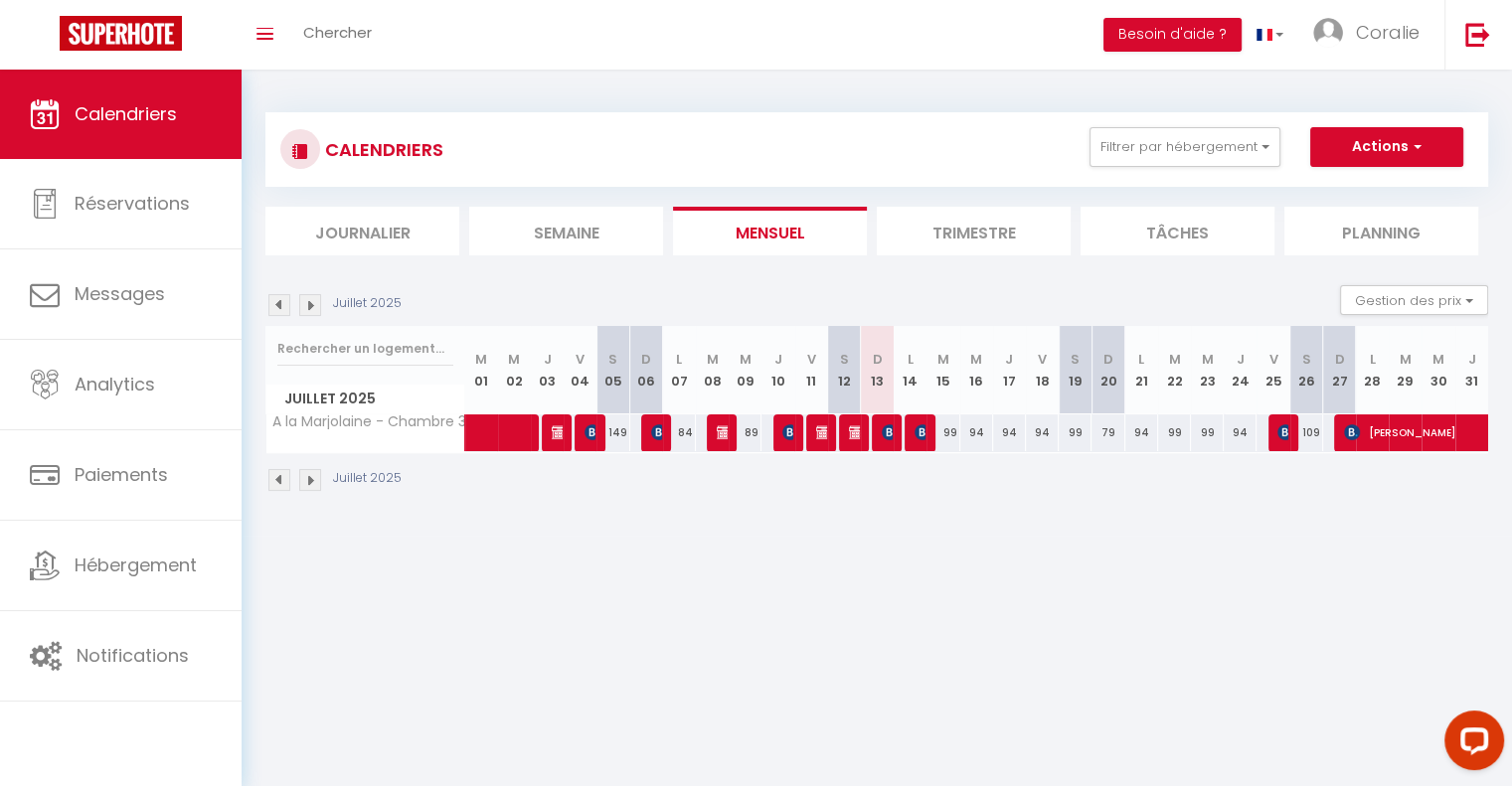 click on "Trimestre" at bounding box center [973, 231] 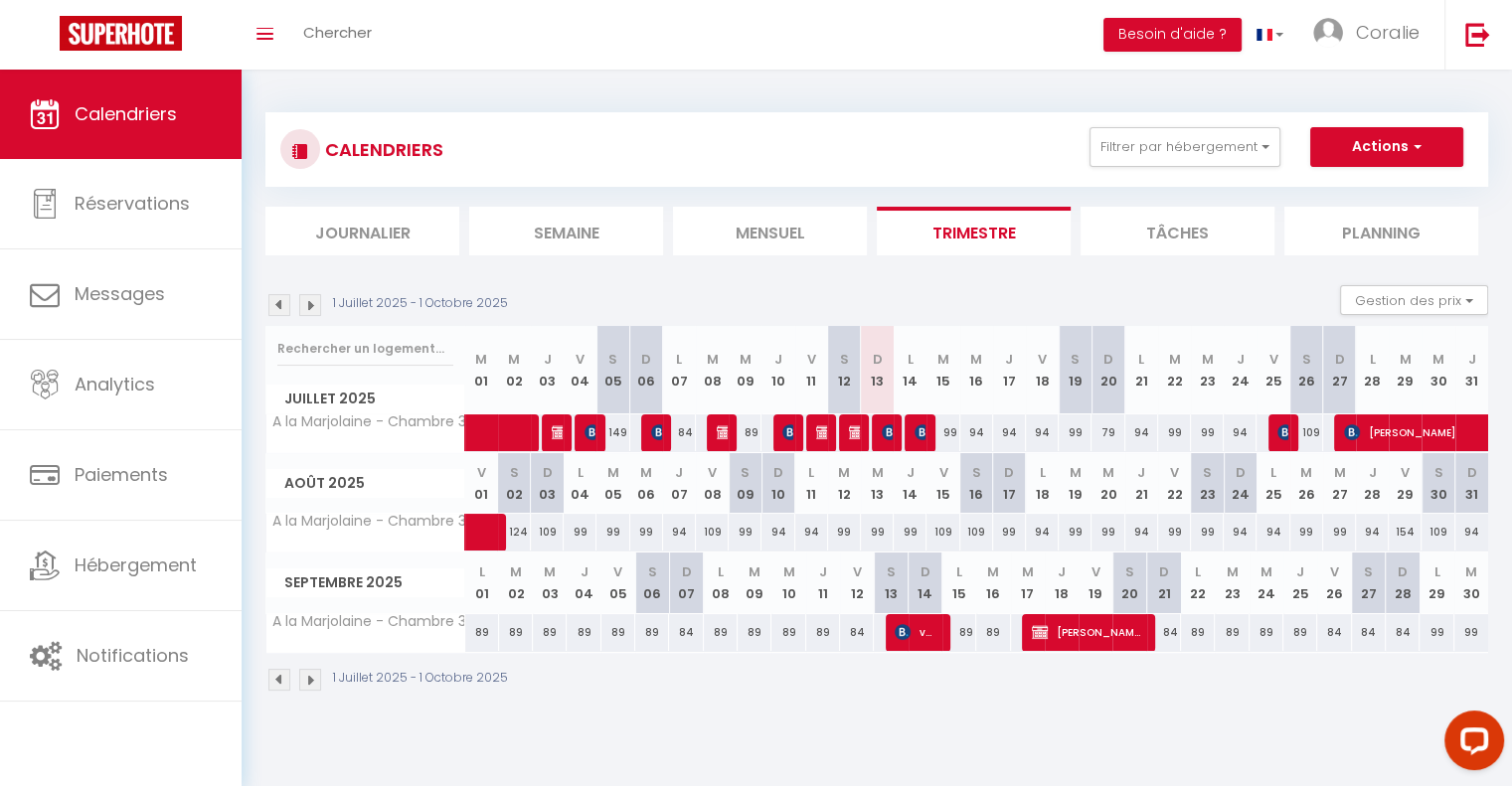 click on "Mensuel" at bounding box center [769, 231] 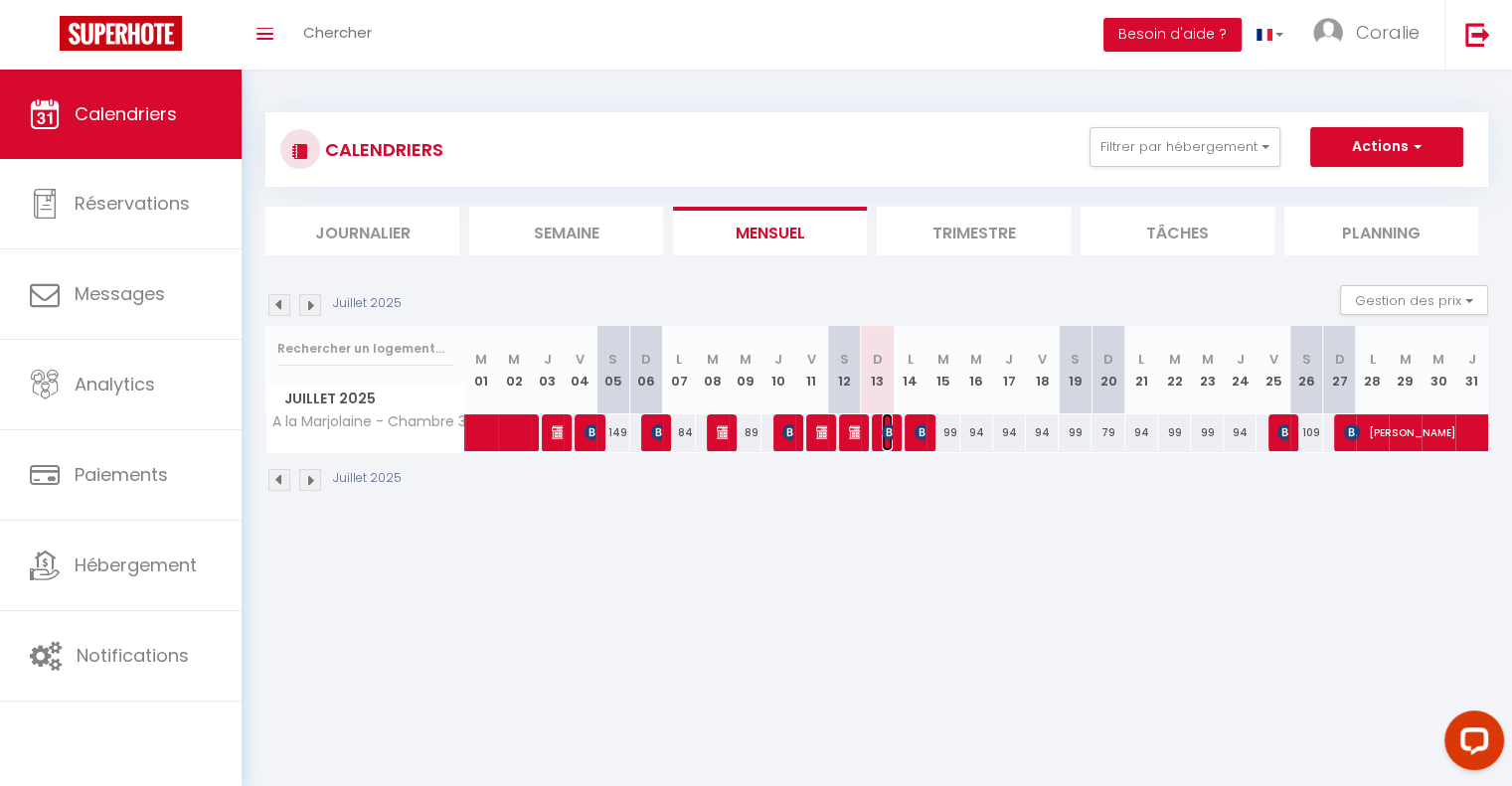 click at bounding box center [890, 432] 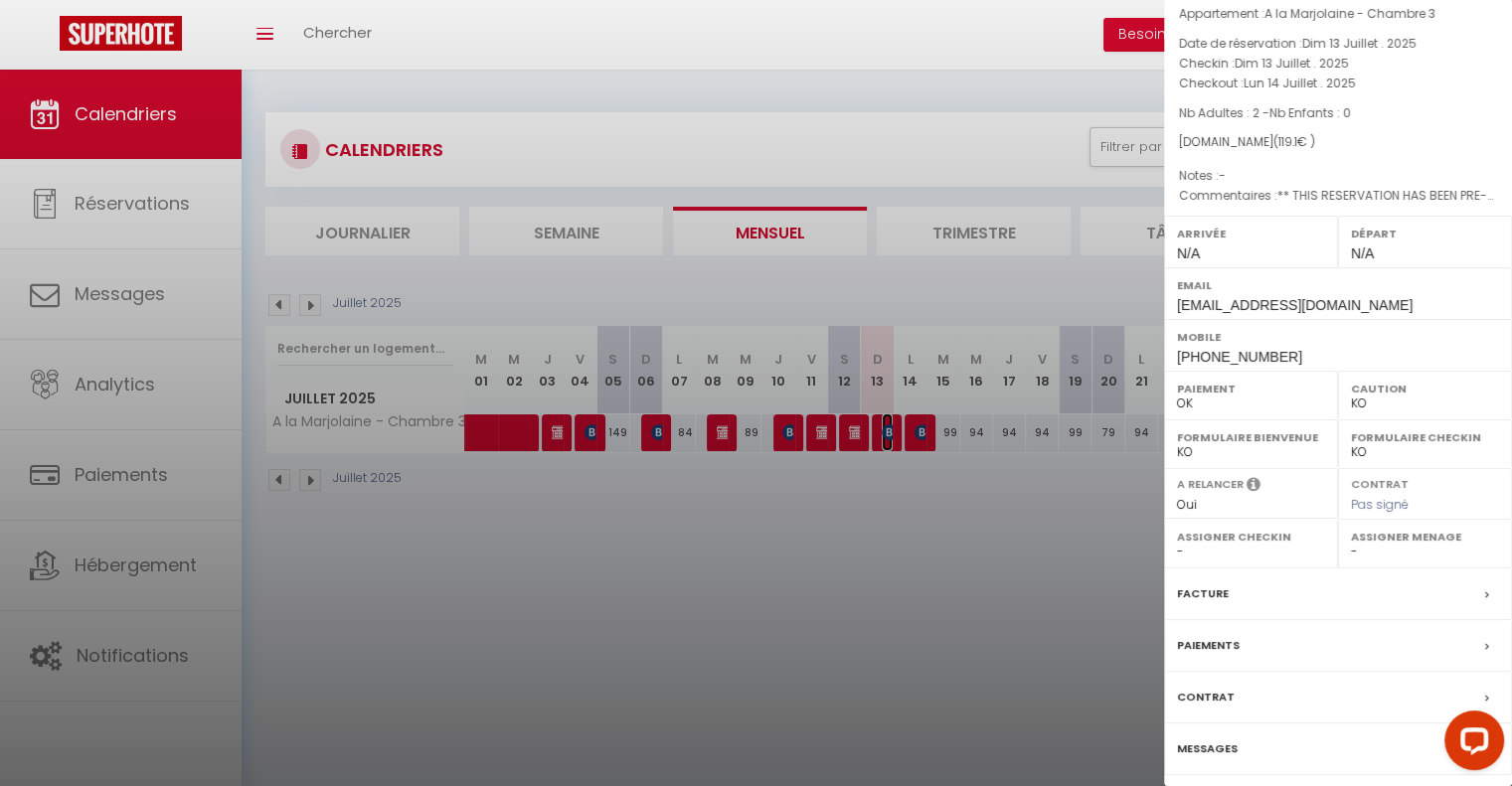 scroll, scrollTop: 136, scrollLeft: 0, axis: vertical 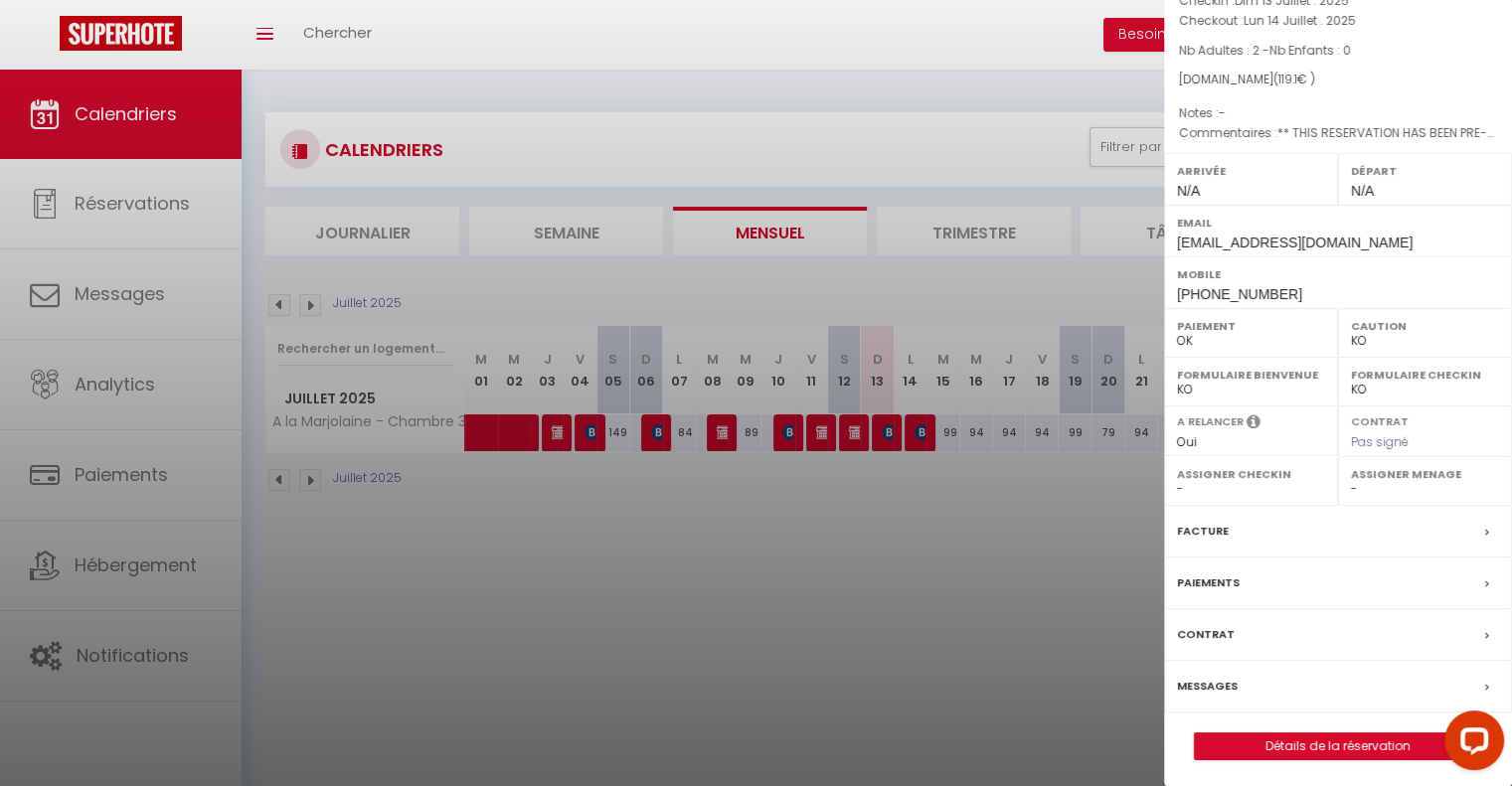click on "Messages" at bounding box center (1207, 686) 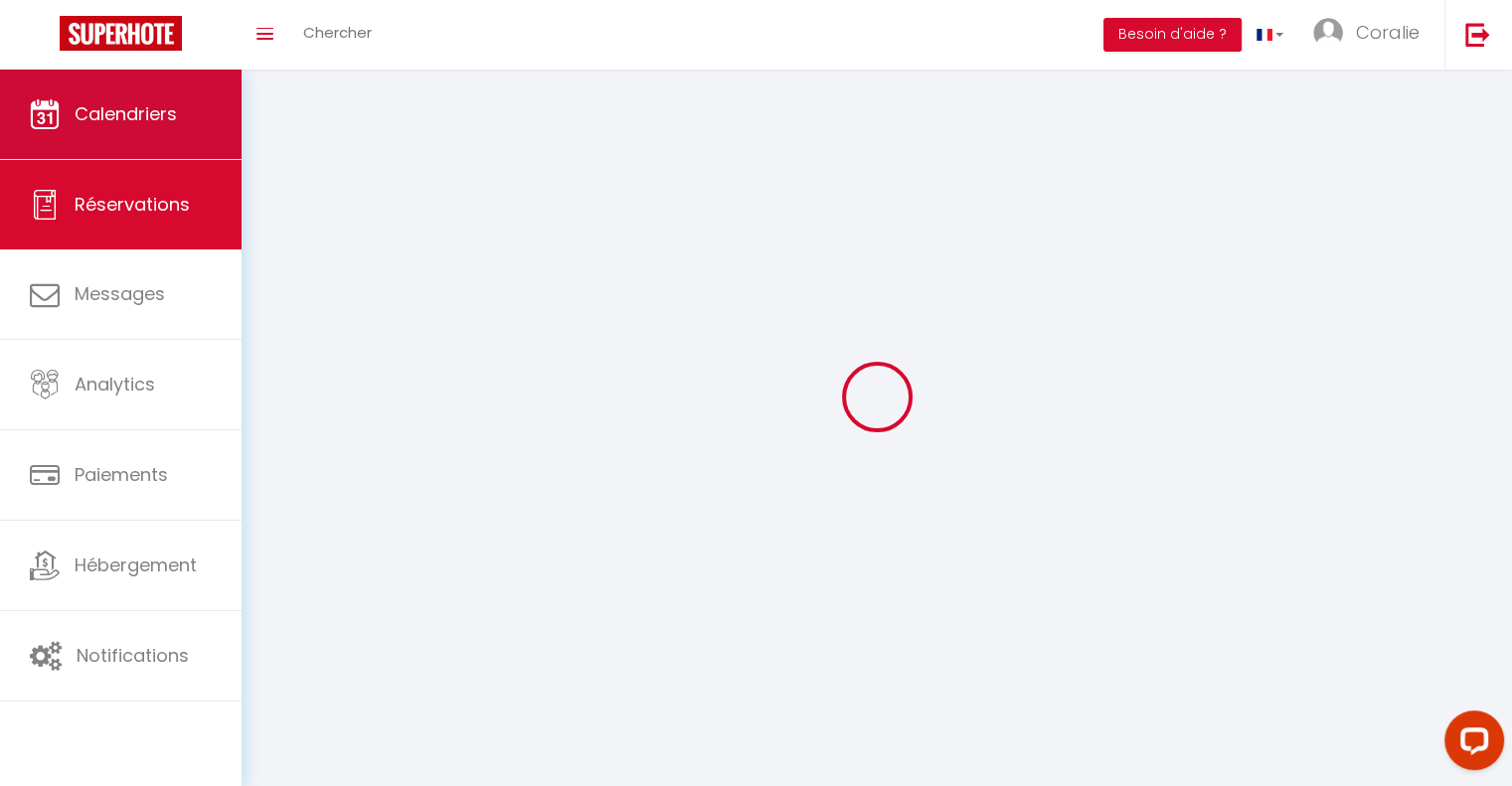 type on "Resi" 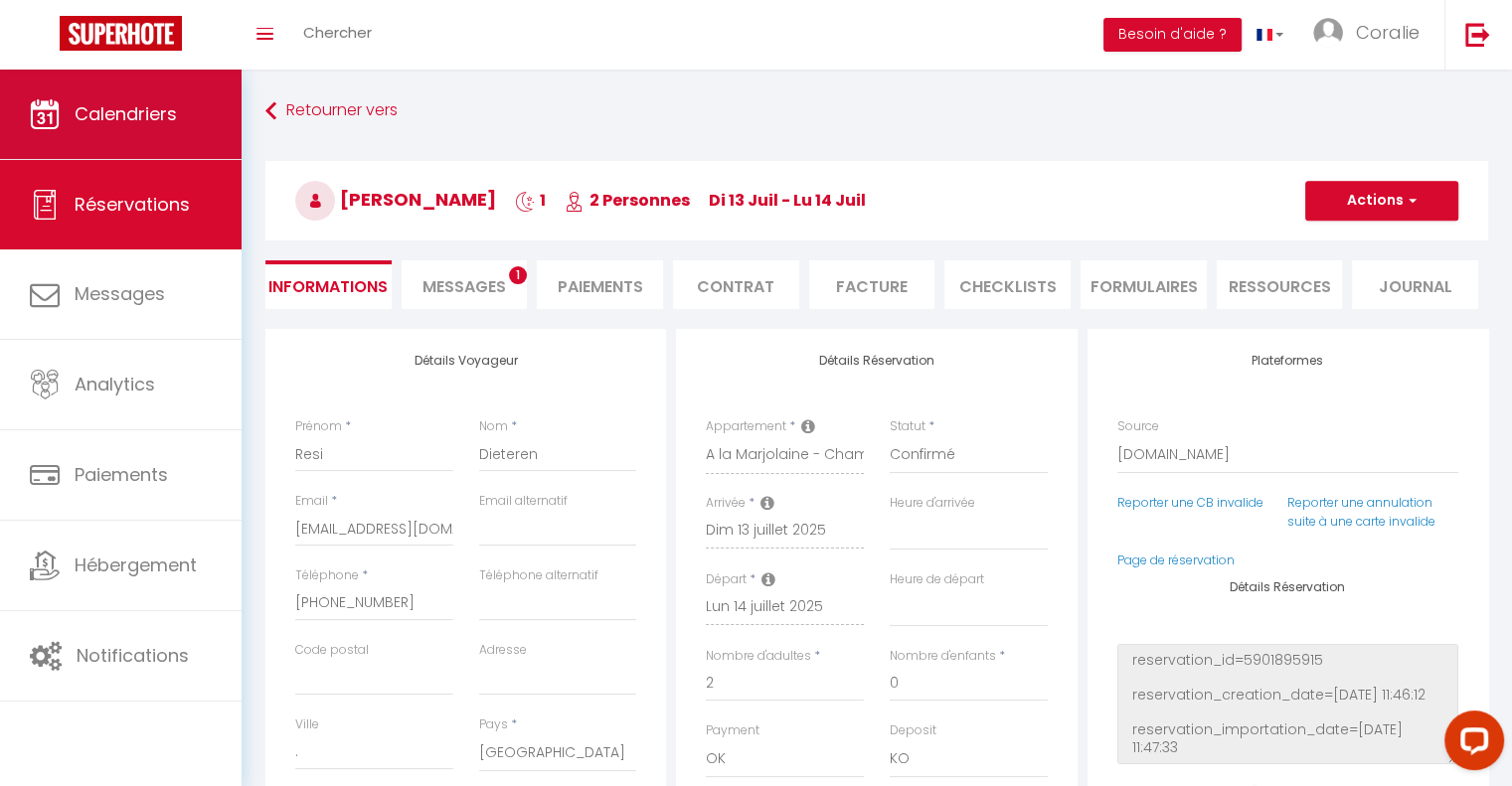 select 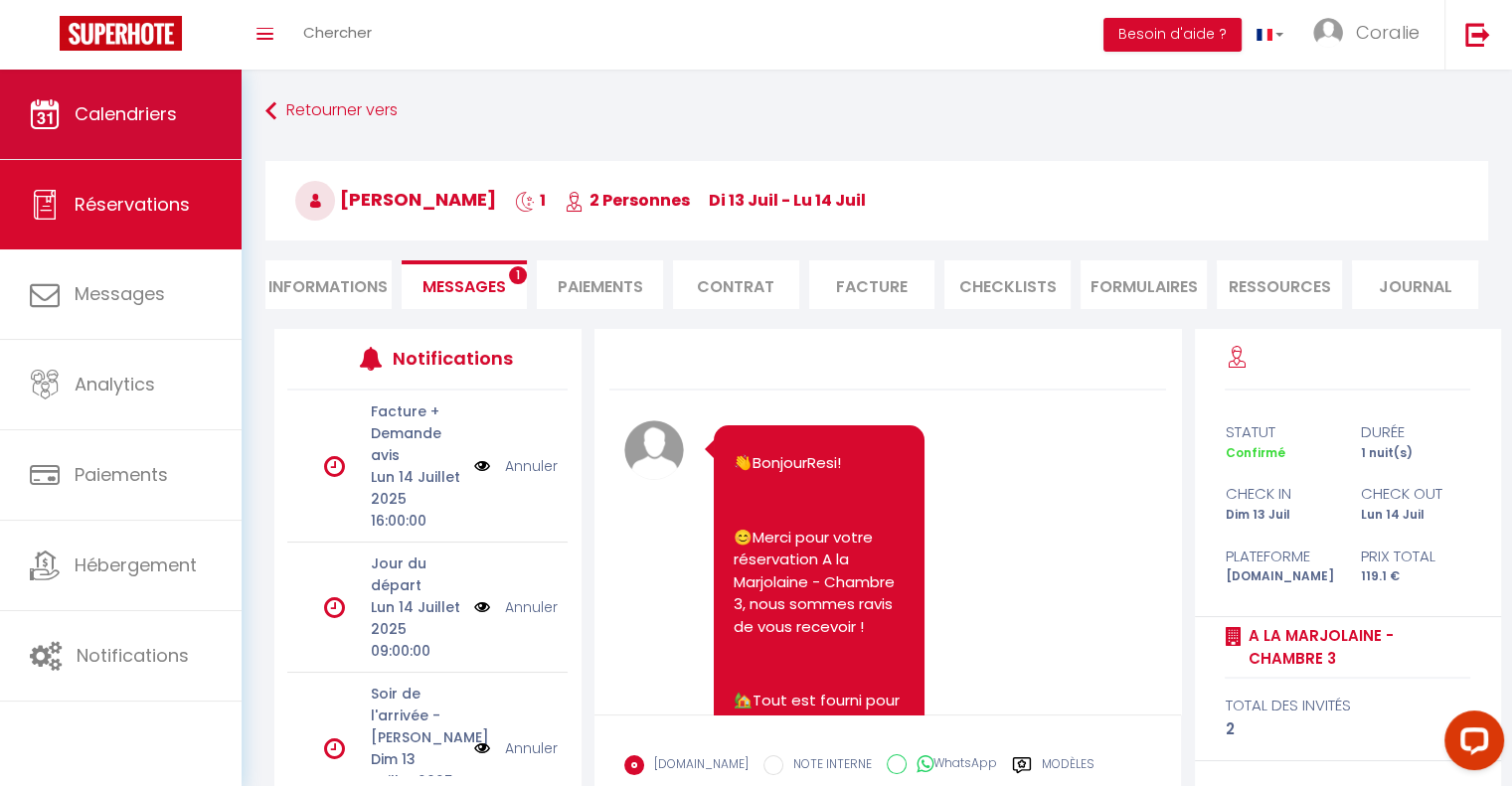 scroll, scrollTop: 11655, scrollLeft: 0, axis: vertical 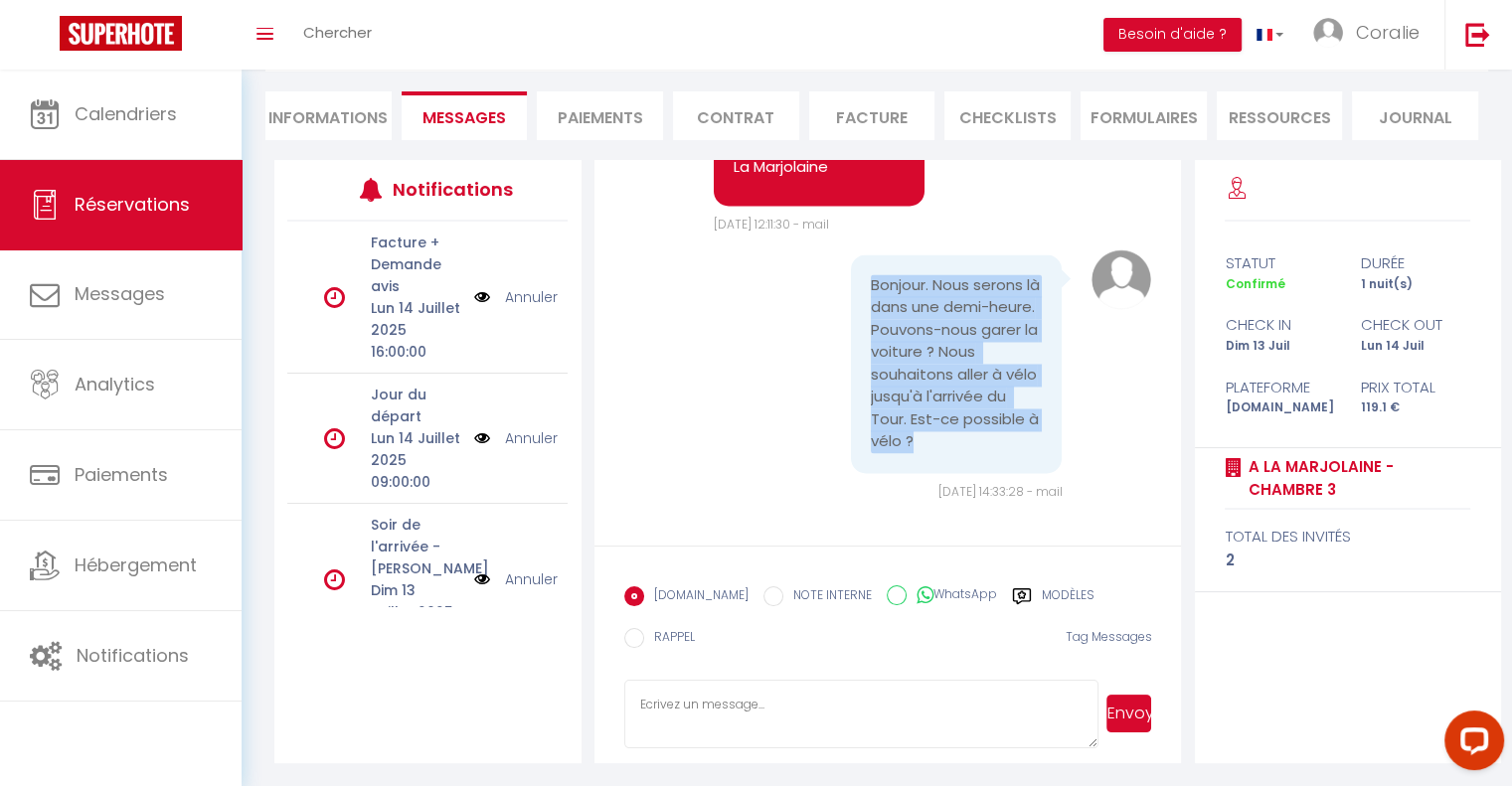 drag, startPoint x: 865, startPoint y: 277, endPoint x: 986, endPoint y: 454, distance: 214.4062 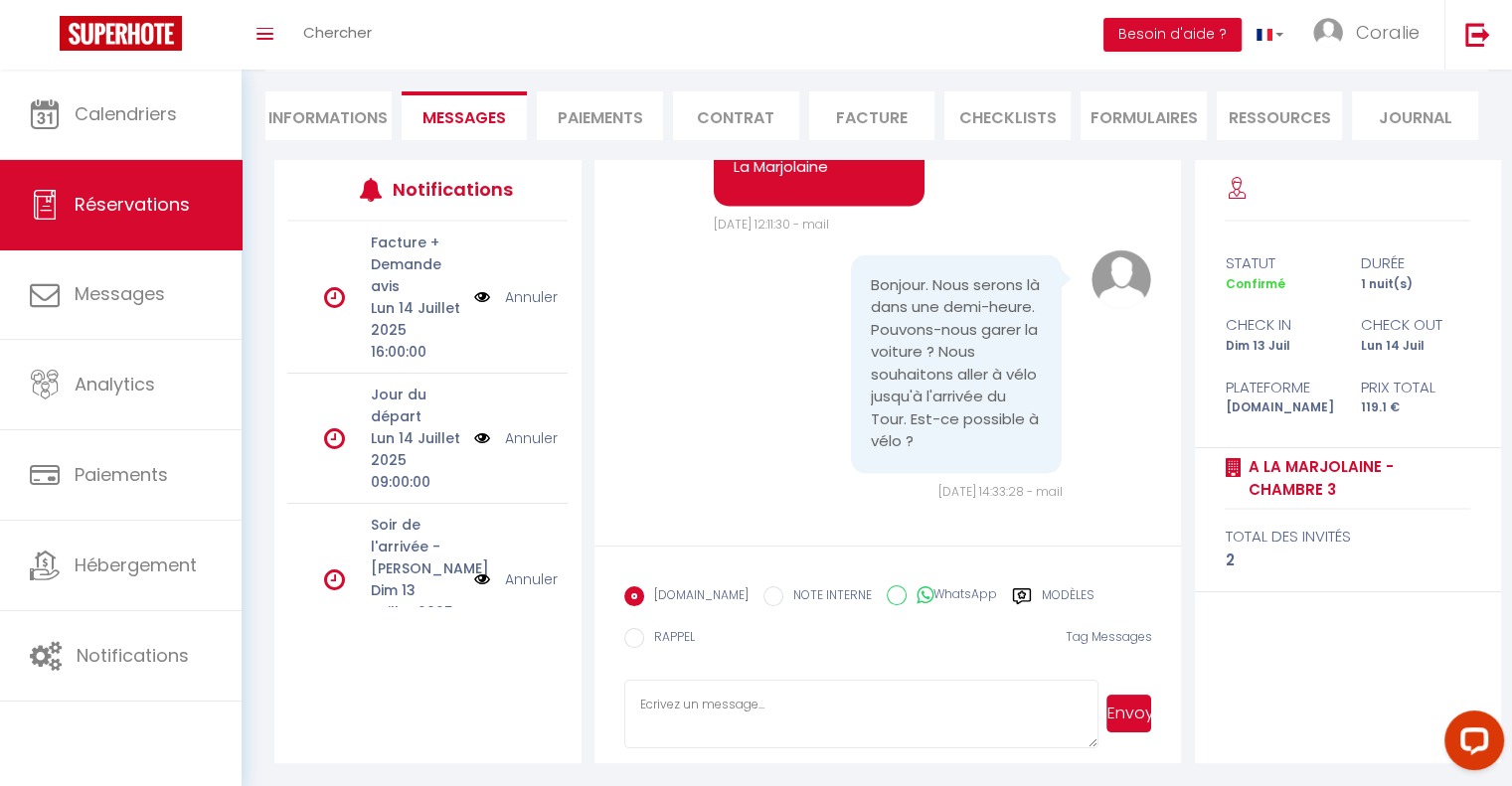 click at bounding box center [862, 714] 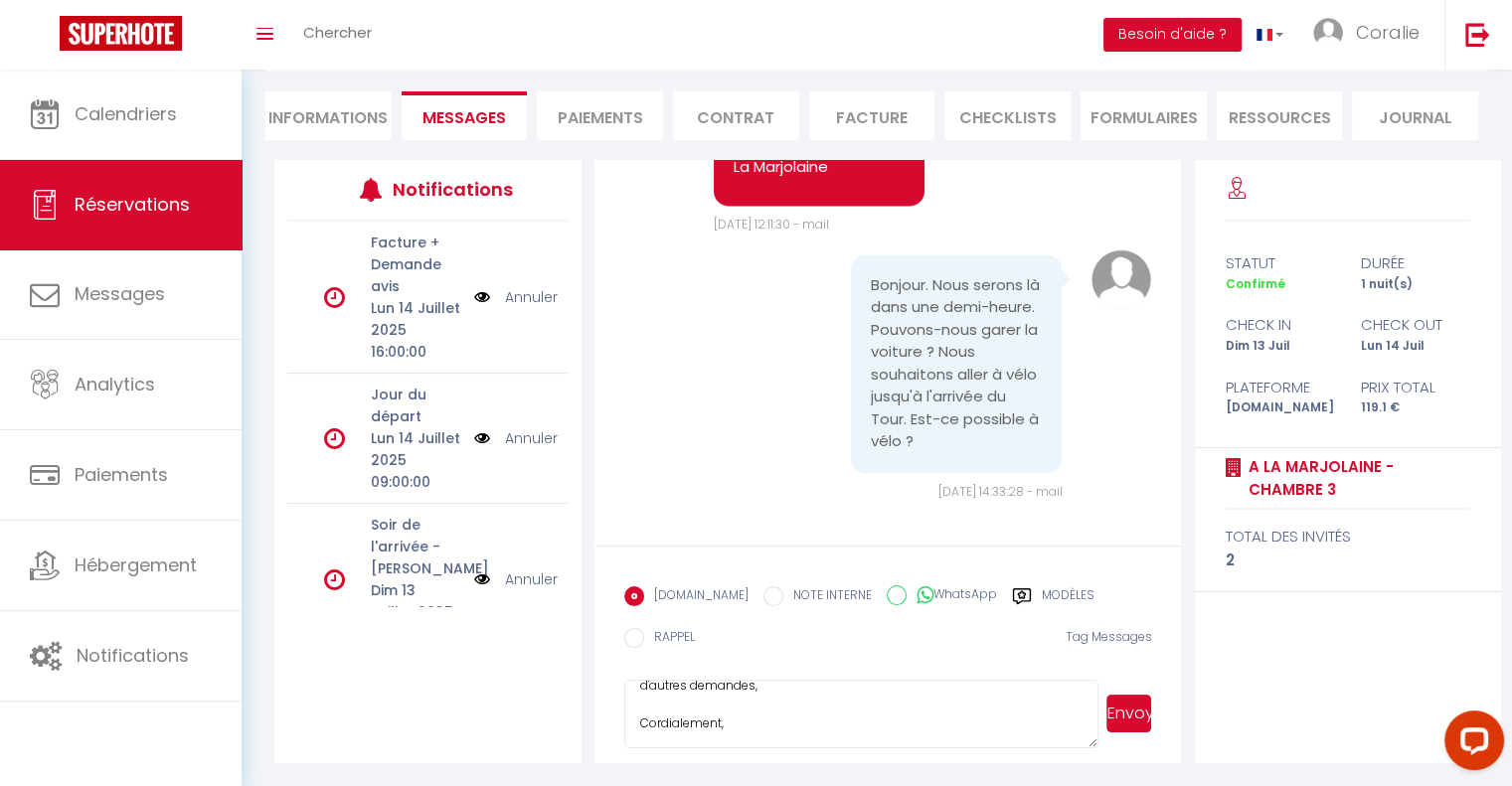 scroll, scrollTop: 60, scrollLeft: 0, axis: vertical 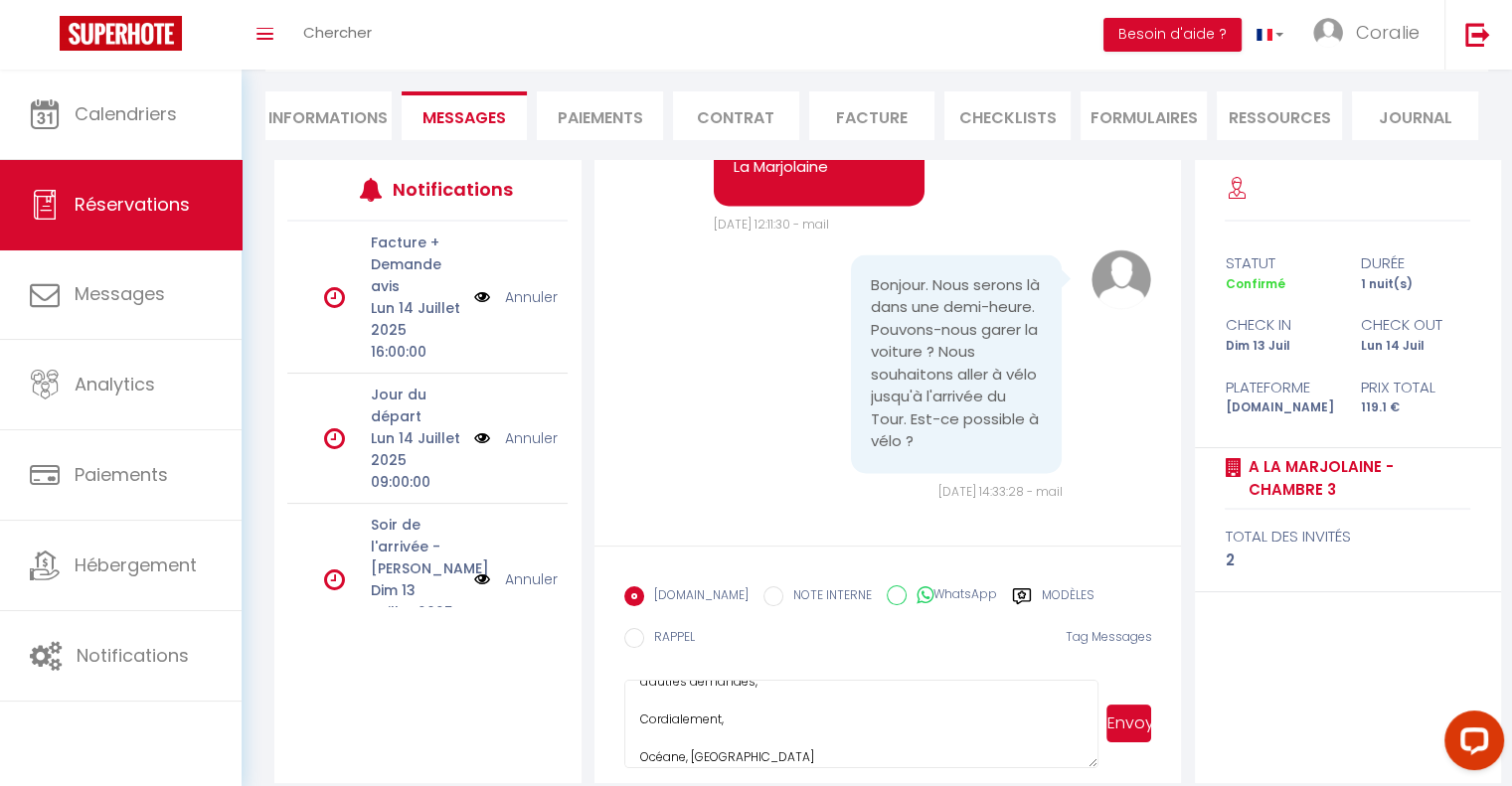 drag, startPoint x: 1091, startPoint y: 741, endPoint x: 1093, endPoint y: 781, distance: 40.049969 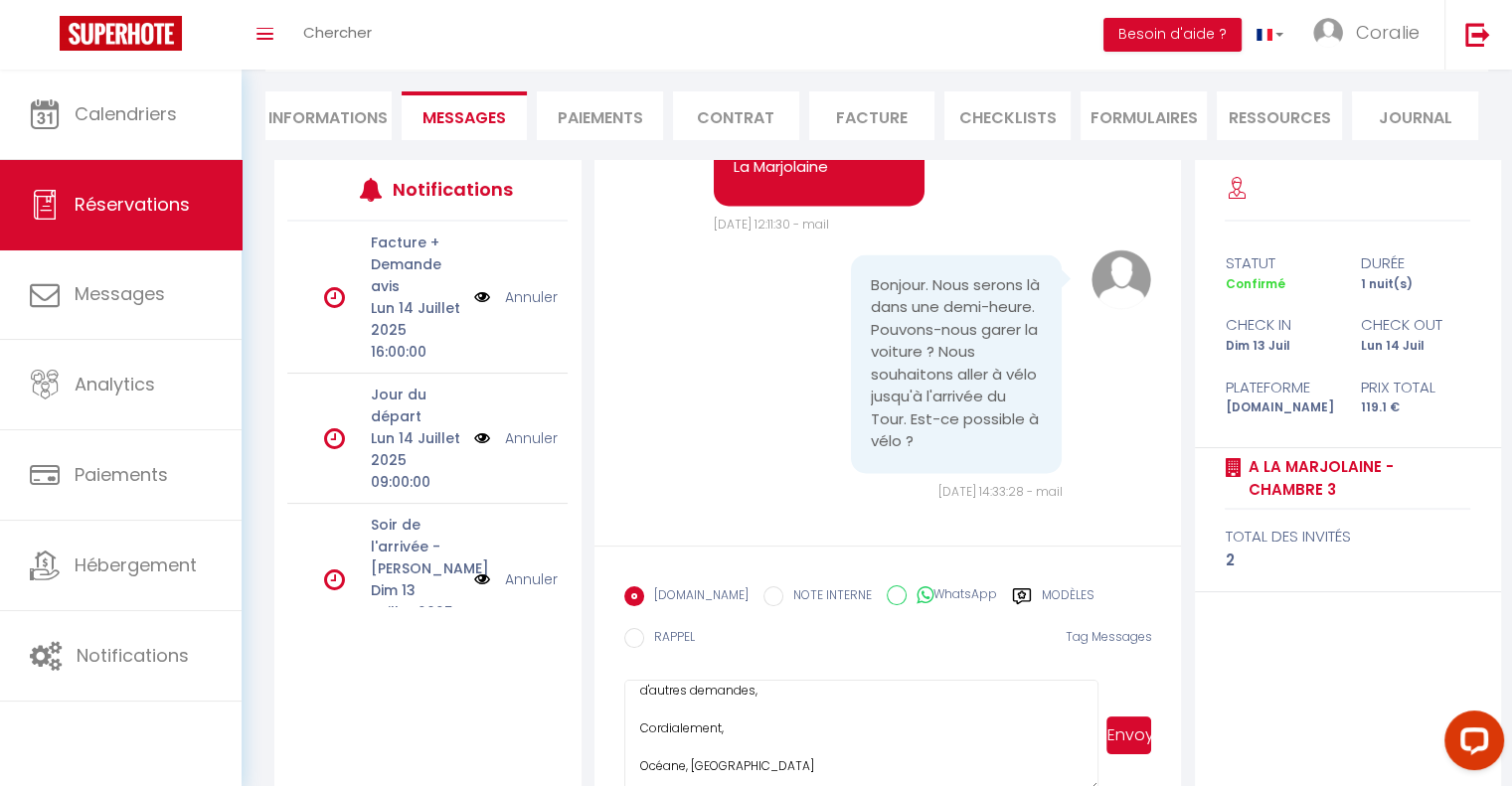 scroll, scrollTop: 0, scrollLeft: 0, axis: both 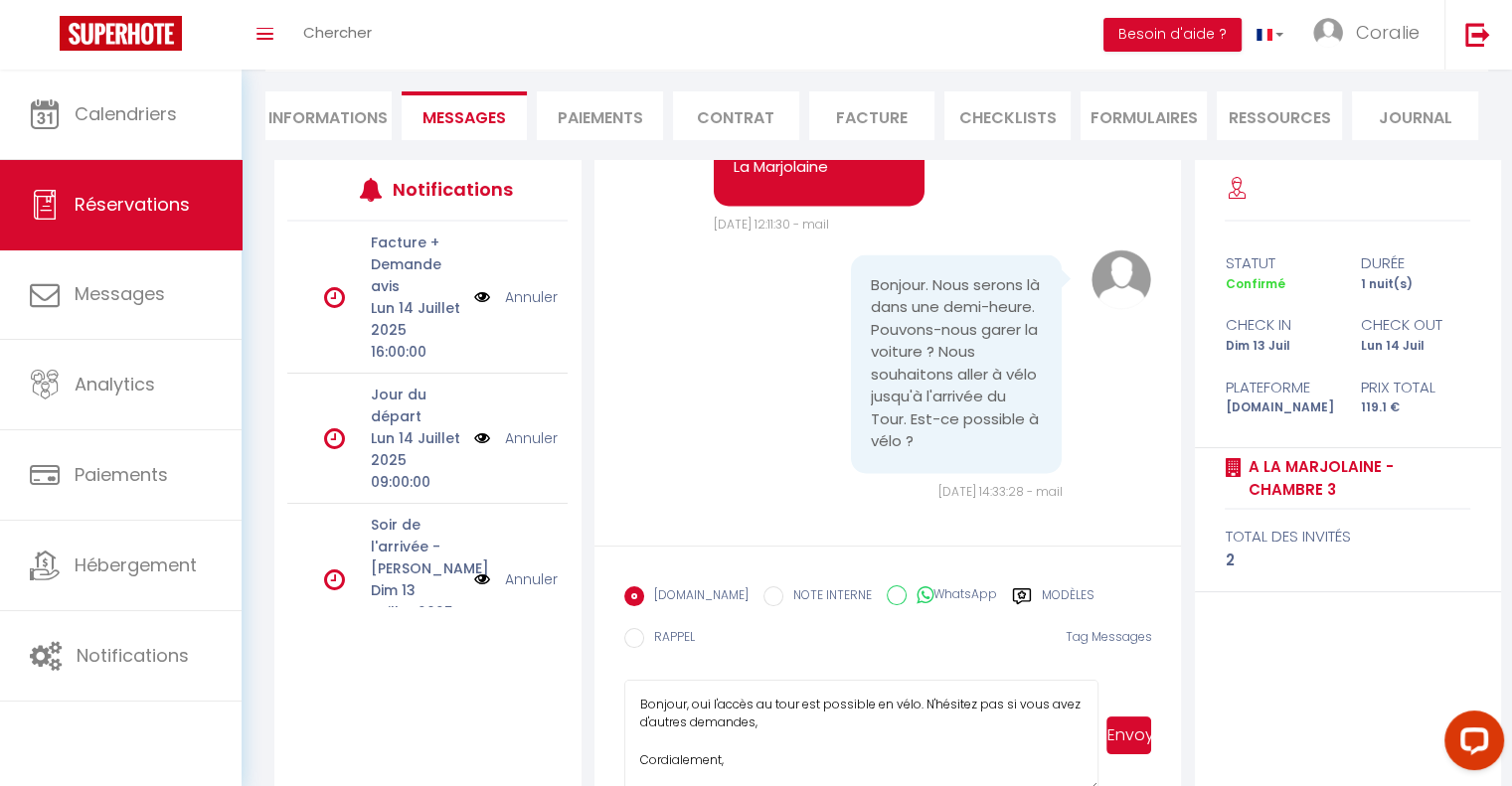 click on "Bonjour, oui l'accès au tour est possible en vélo. N'hésitez pas si vous avez d'autres demandes,
Cordialement,
Océane, [GEOGRAPHIC_DATA]" at bounding box center (862, 735) 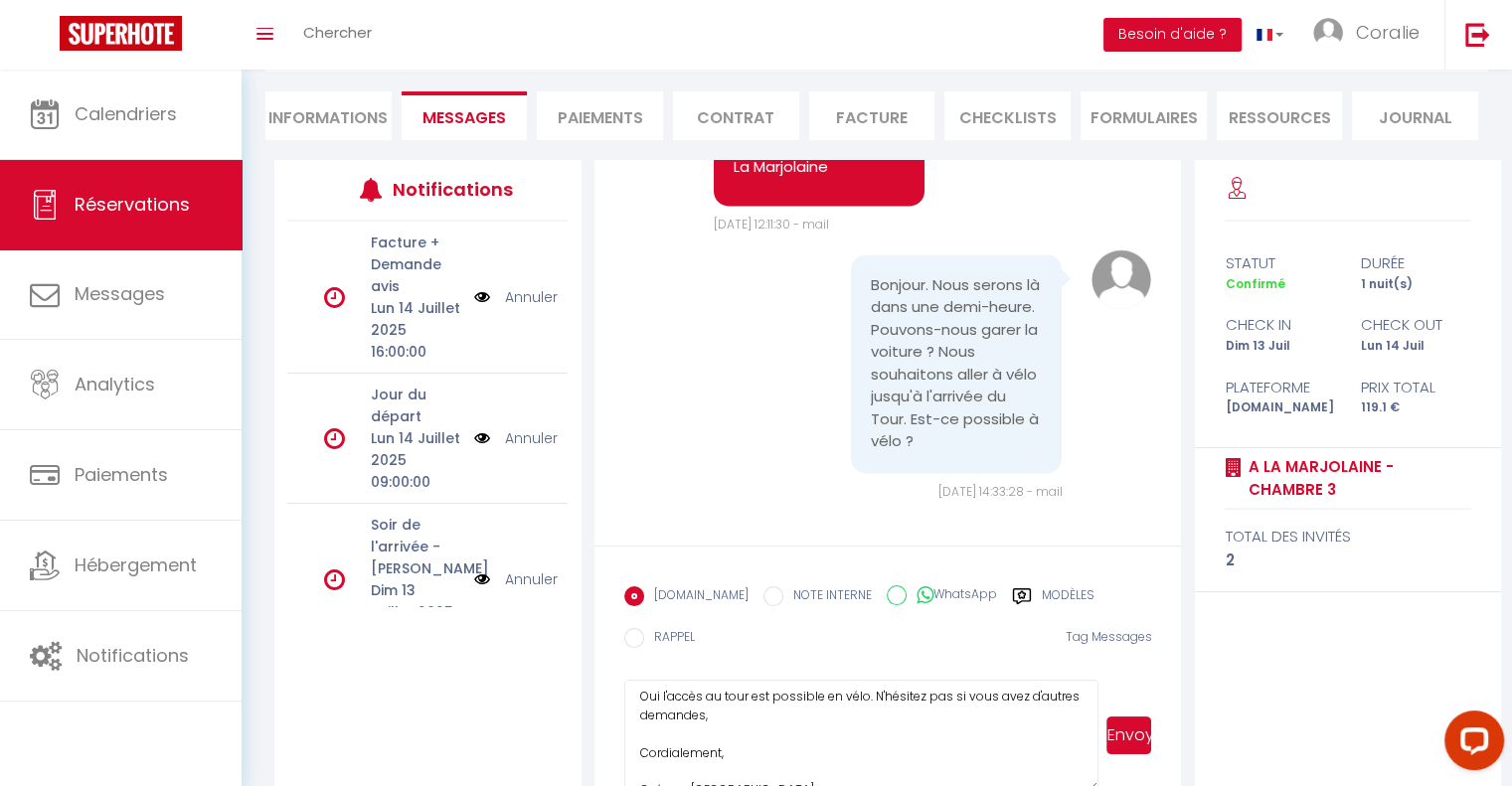 scroll, scrollTop: 69, scrollLeft: 0, axis: vertical 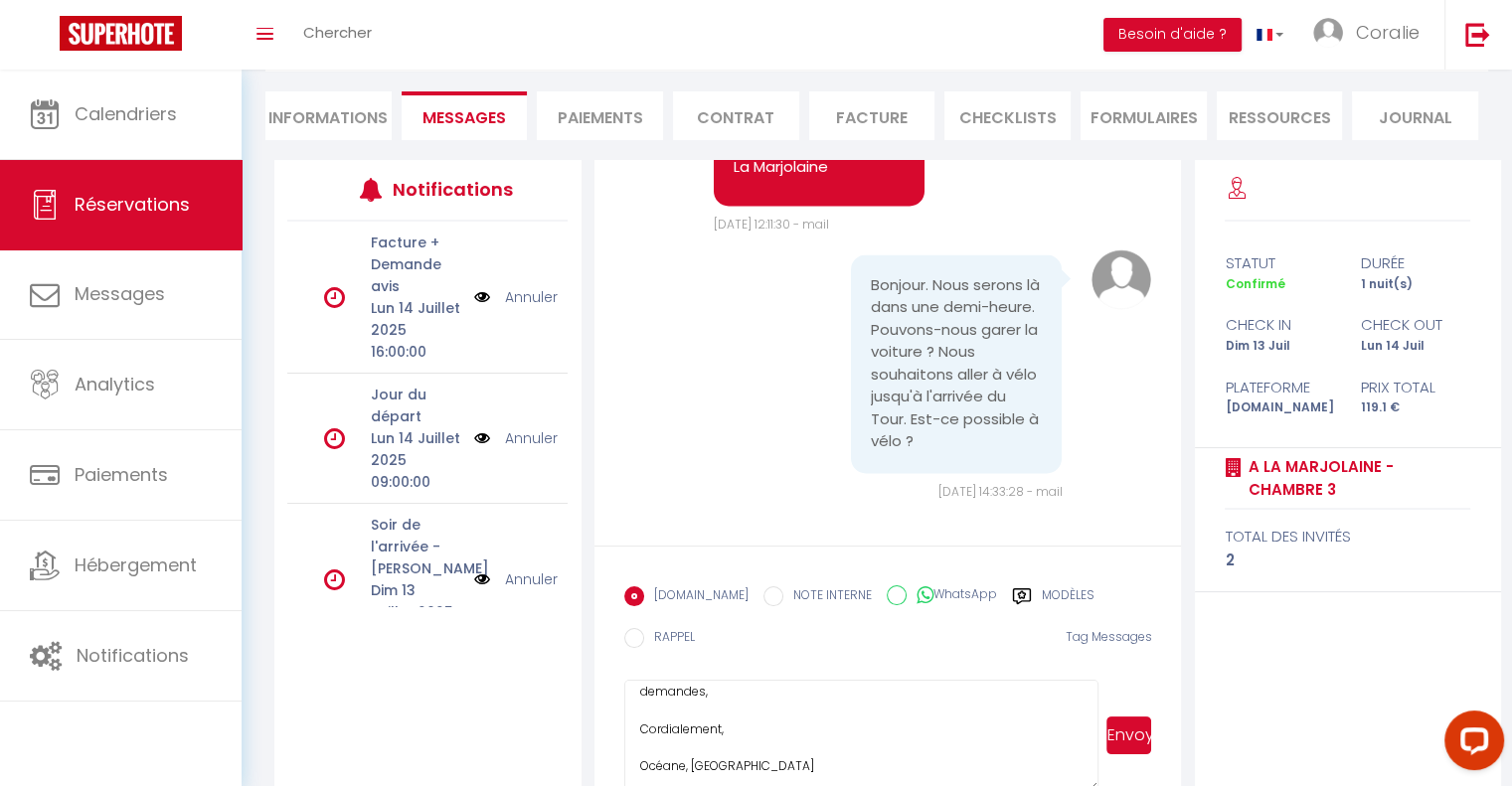 click on "Bonjour,
Oui l'accès au tour est possible en vélo. N'hésitez pas si vous avez d'autres demandes,
Cordialement,
Océane, [GEOGRAPHIC_DATA]" at bounding box center [862, 735] 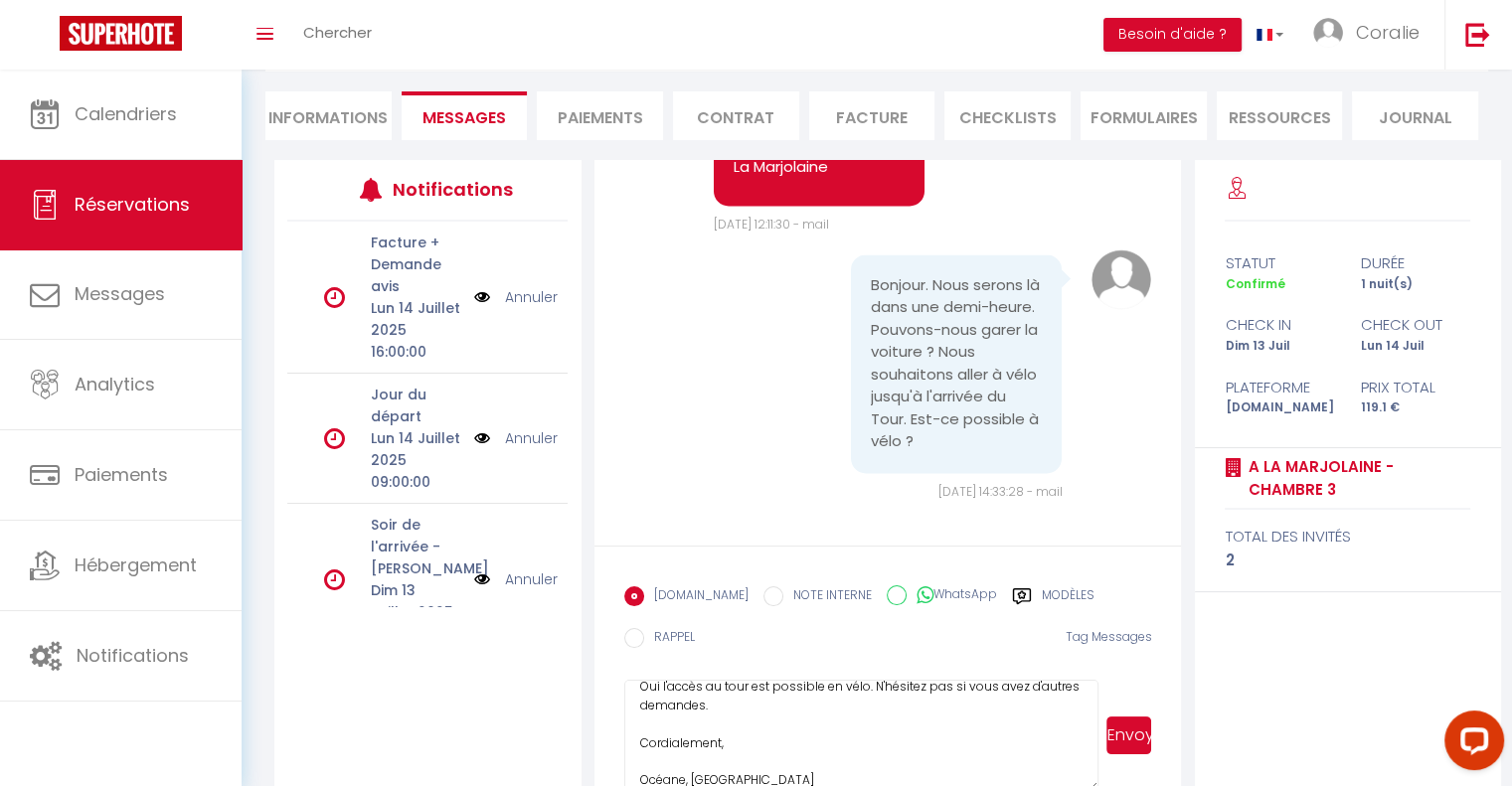 scroll, scrollTop: 69, scrollLeft: 0, axis: vertical 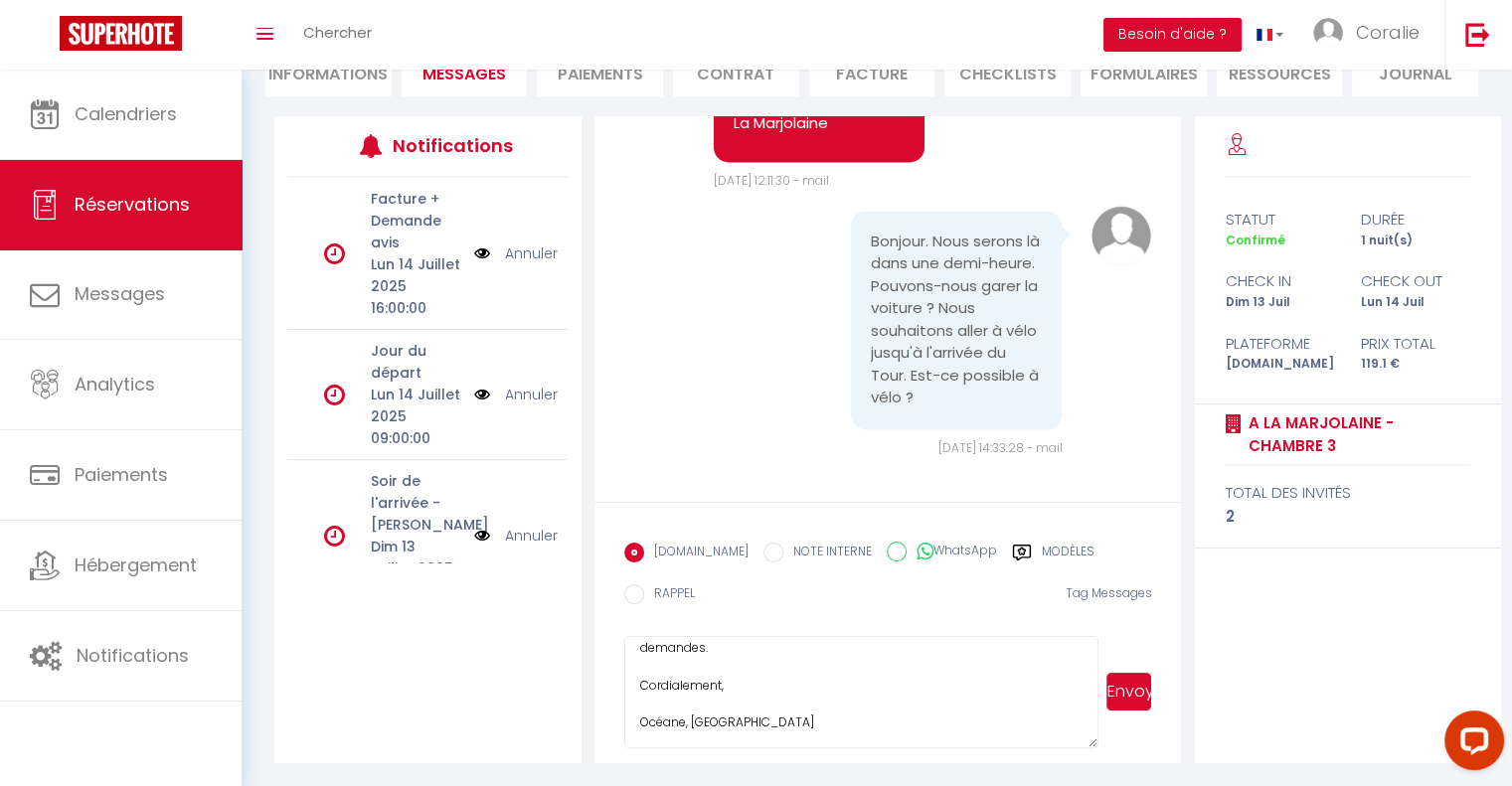 type on "Bonjour,
Oui l'accès au tour est possible en vélo. N'hésitez pas si vous avez d'autres demandes.
Cordialement,
Océane, [GEOGRAPHIC_DATA]" 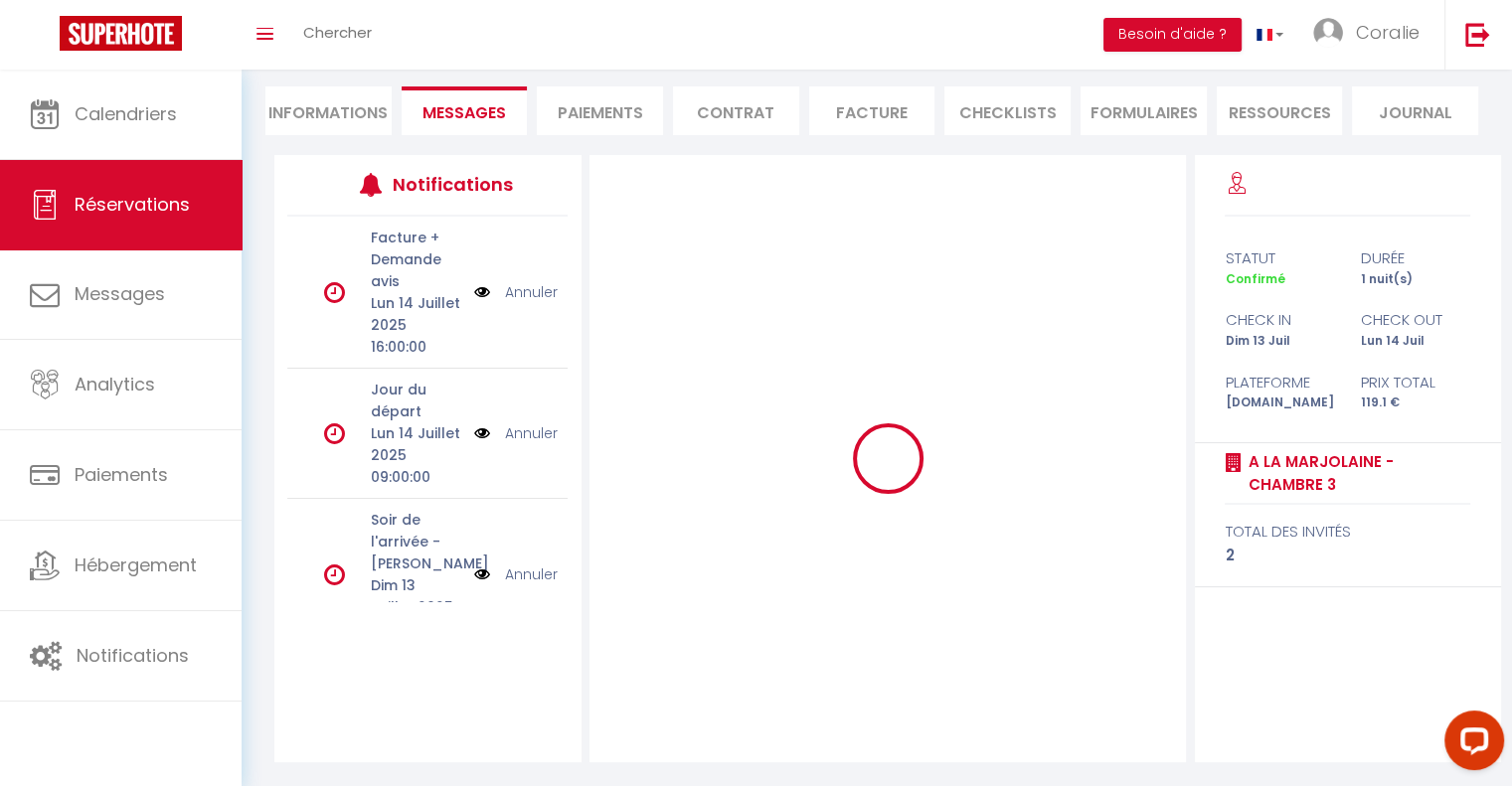type 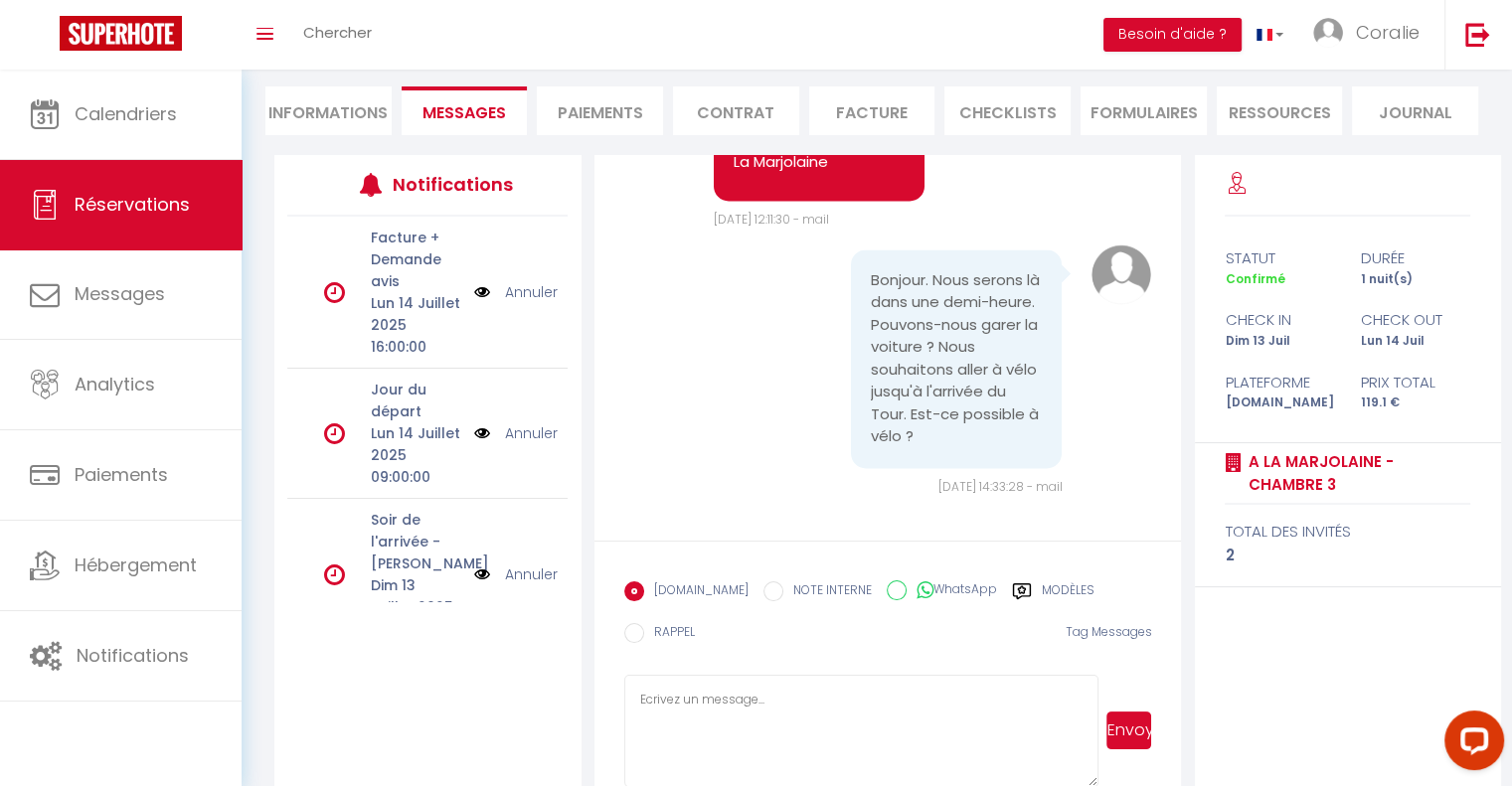 scroll, scrollTop: 0, scrollLeft: 0, axis: both 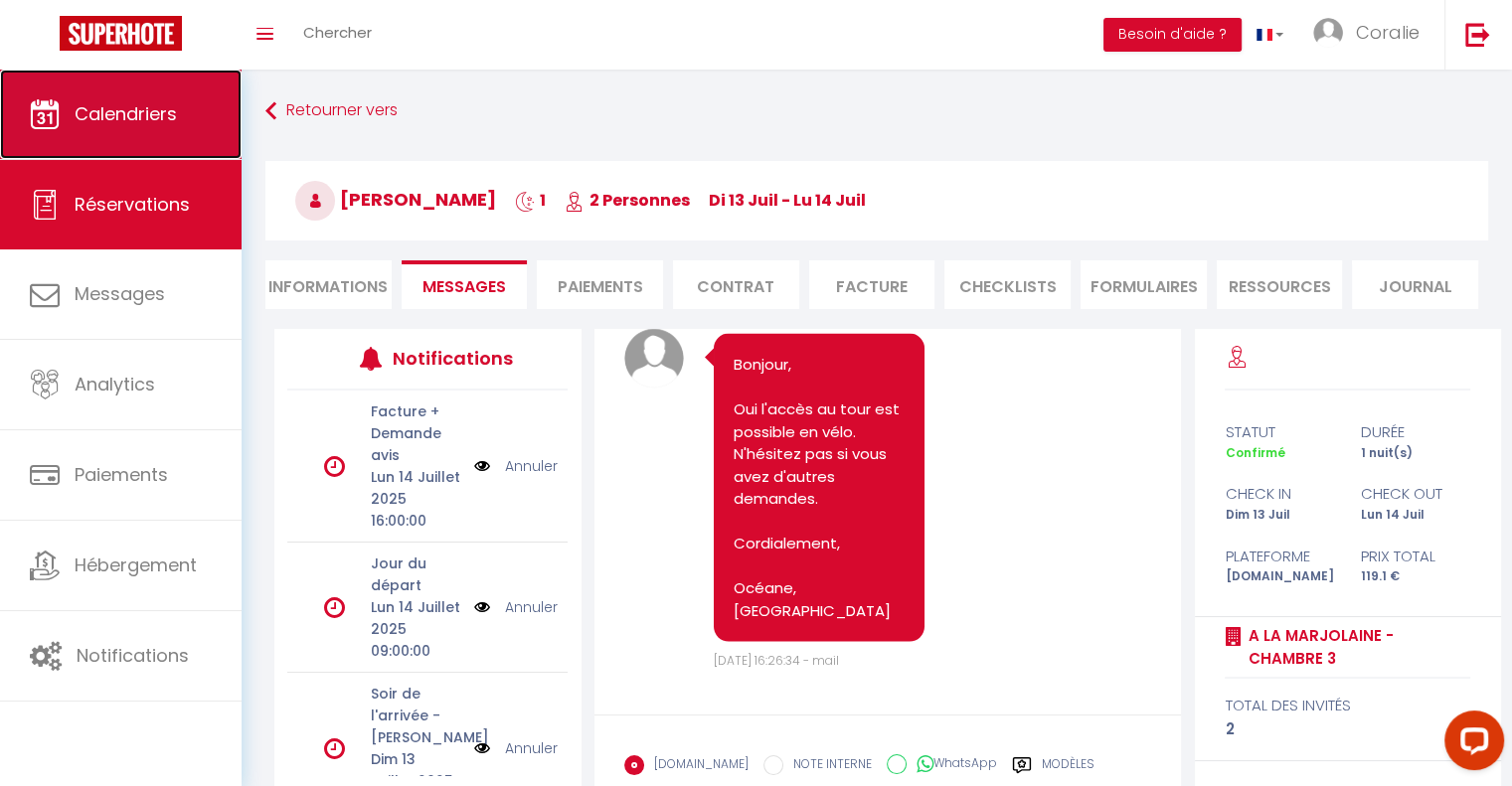 click on "Calendriers" at bounding box center [120, 114] 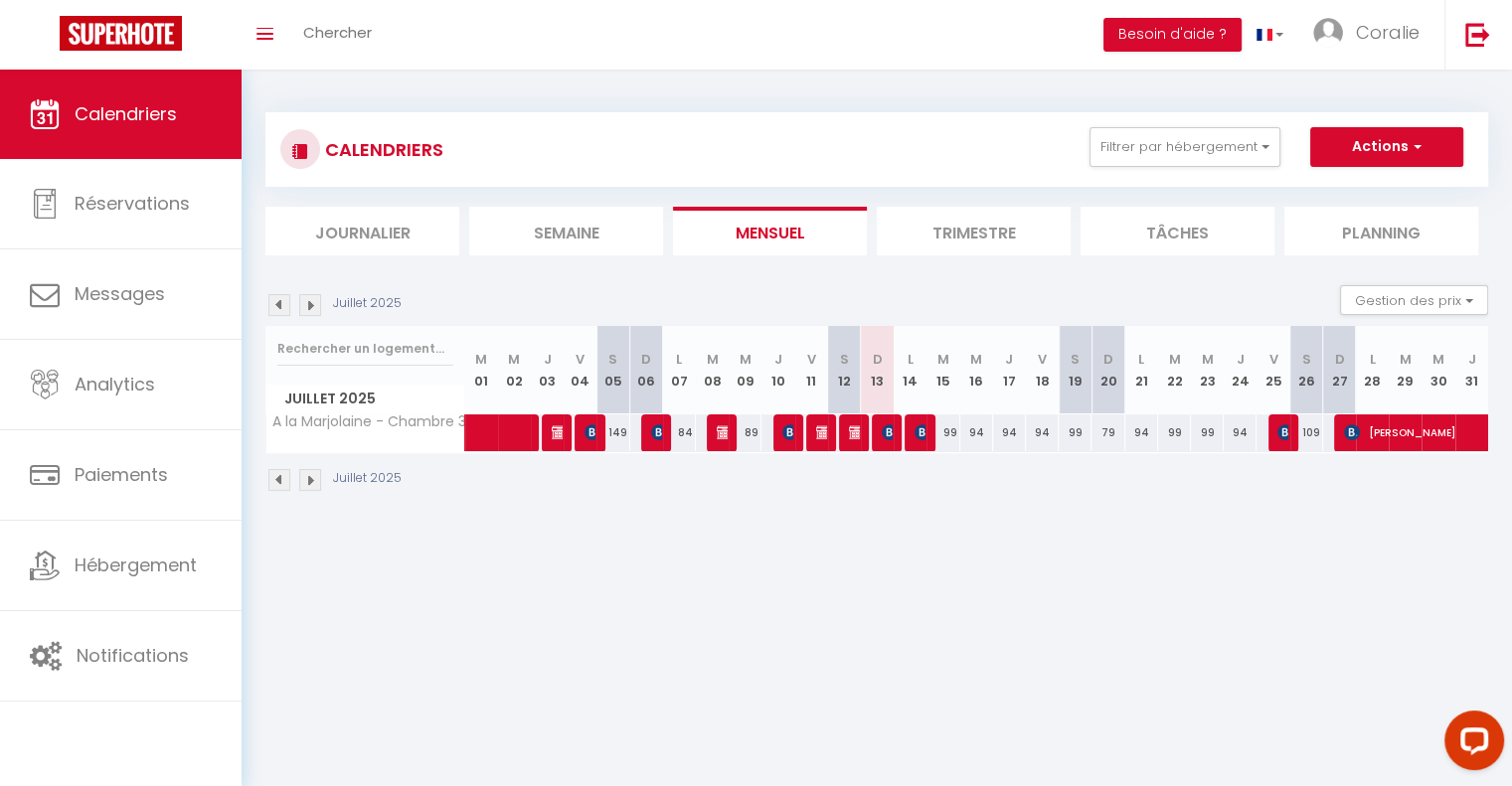 click on "Planning" at bounding box center [1381, 231] 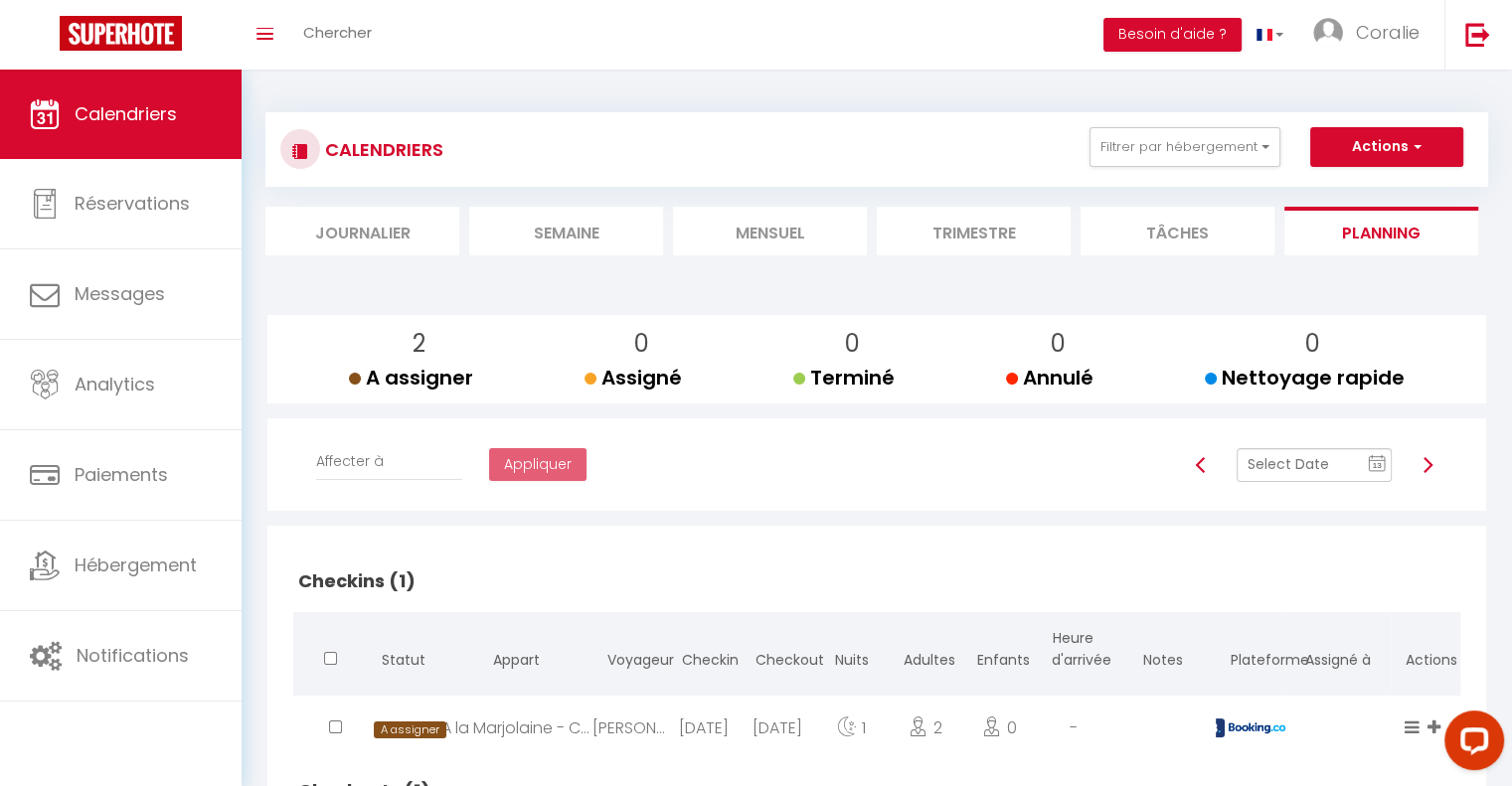 click on "Semaine" at bounding box center [566, 231] 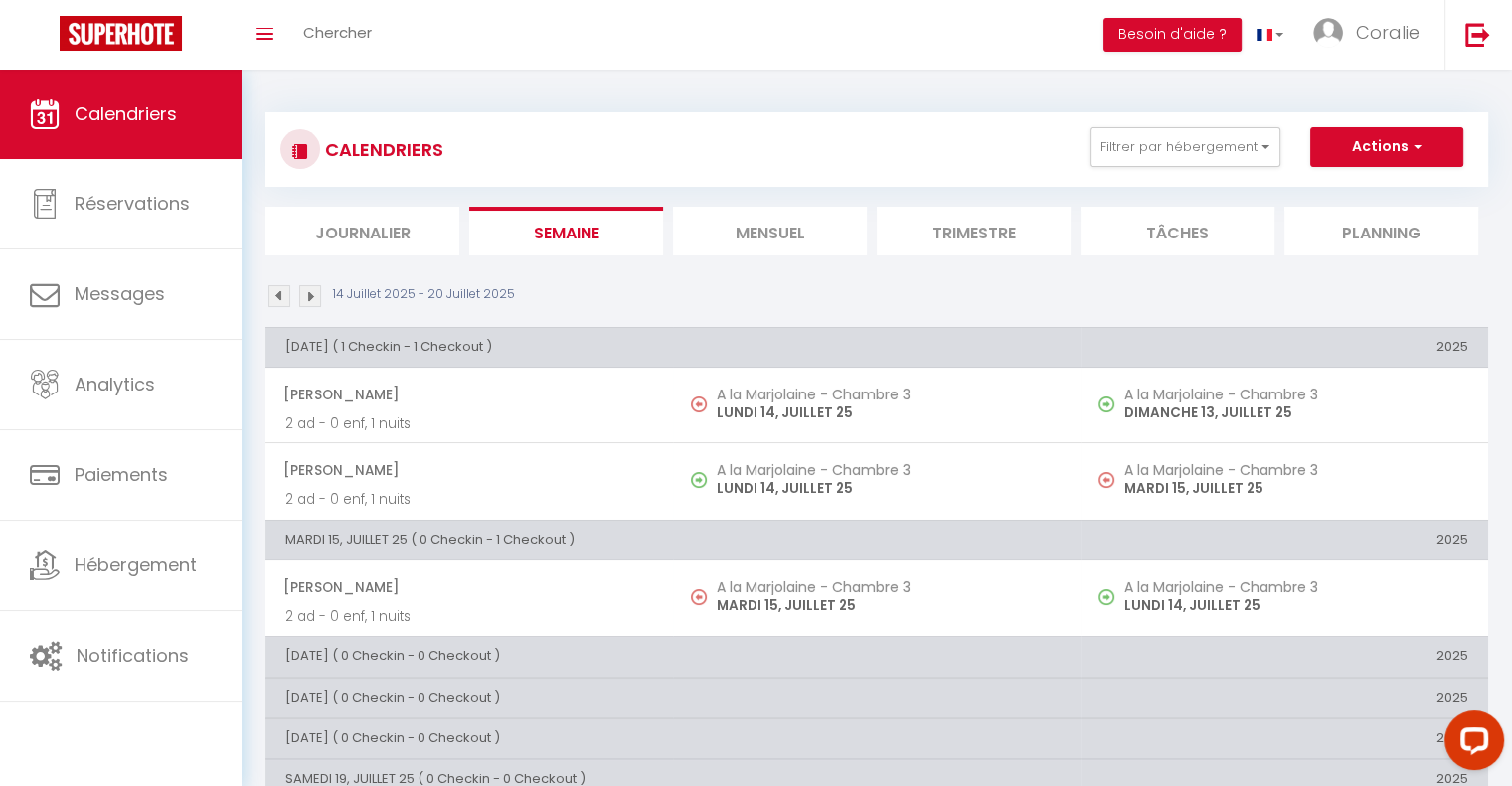 click on "Mensuel" at bounding box center [769, 231] 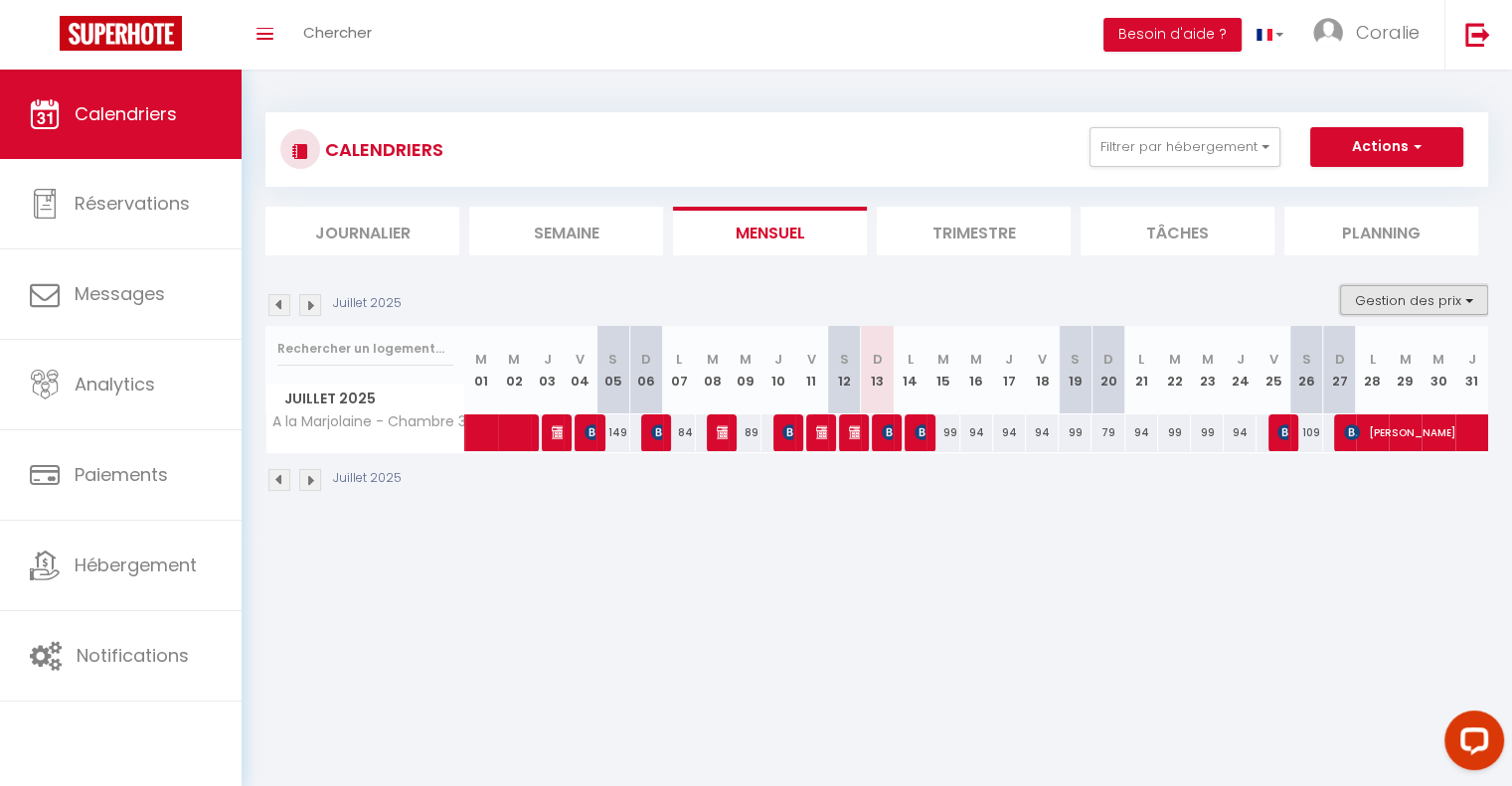 click on "Gestion des prix" at bounding box center (1414, 300) 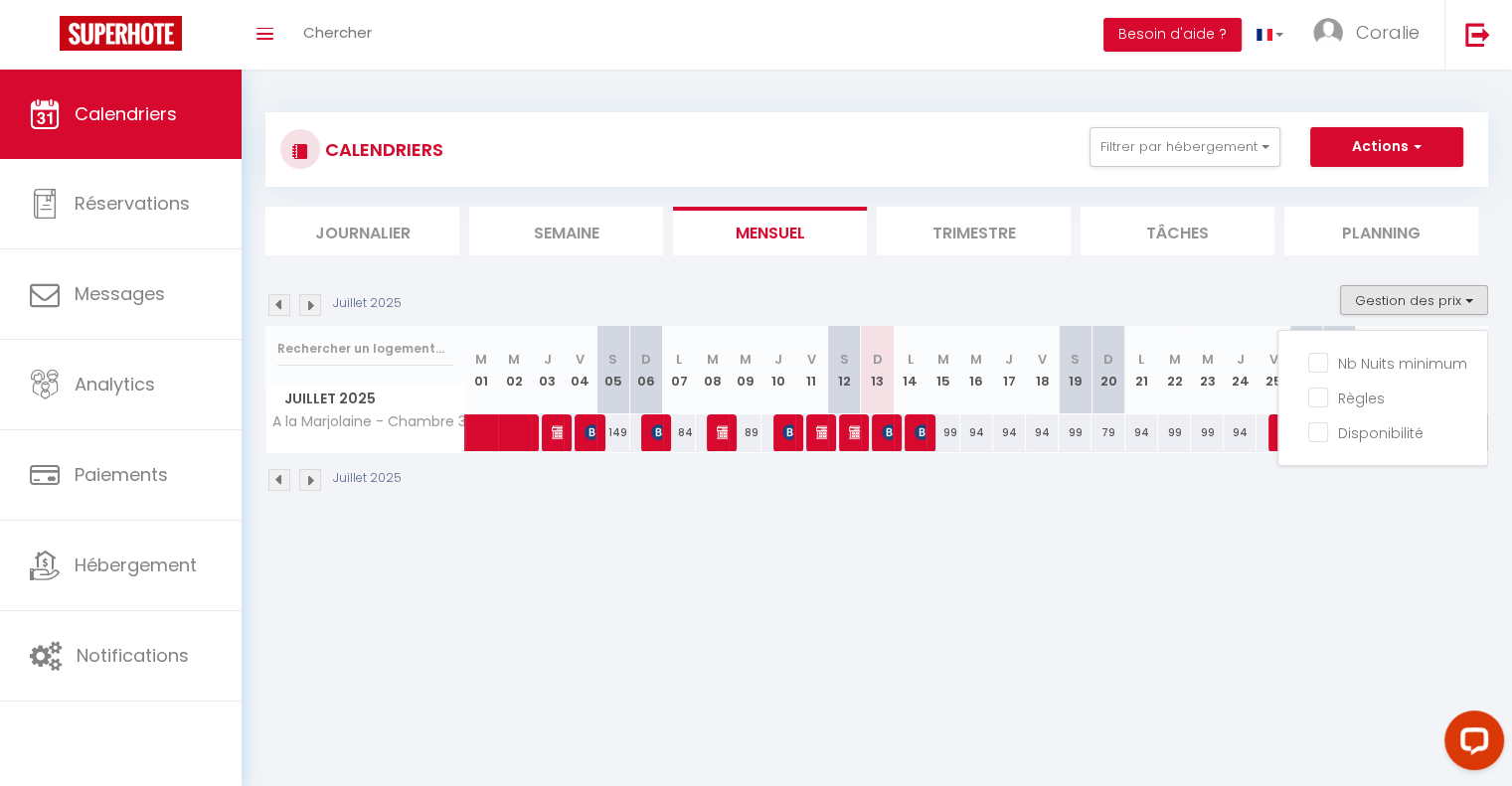 click on "Juillet 2025
Gestion des prix
Nb Nuits minimum   Règles   Disponibilité           Juillet 2025
M
01
M
02
J
03
V
04
S
05
D
06
L
07
M
08
M
09
J
10
V
11
S
12
D
13
L" at bounding box center [877, 389] 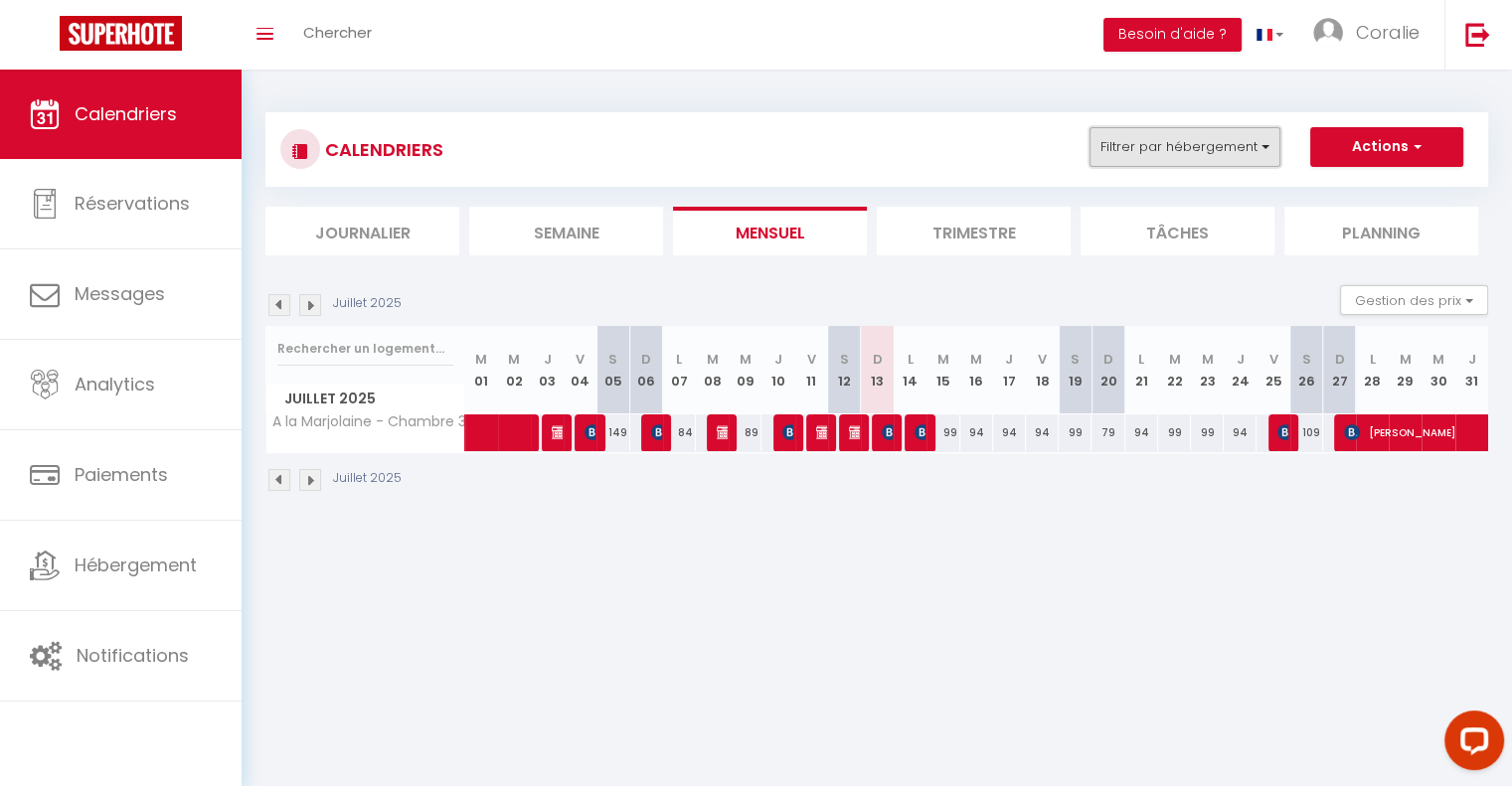 click on "Filtrer par hébergement" at bounding box center (1185, 147) 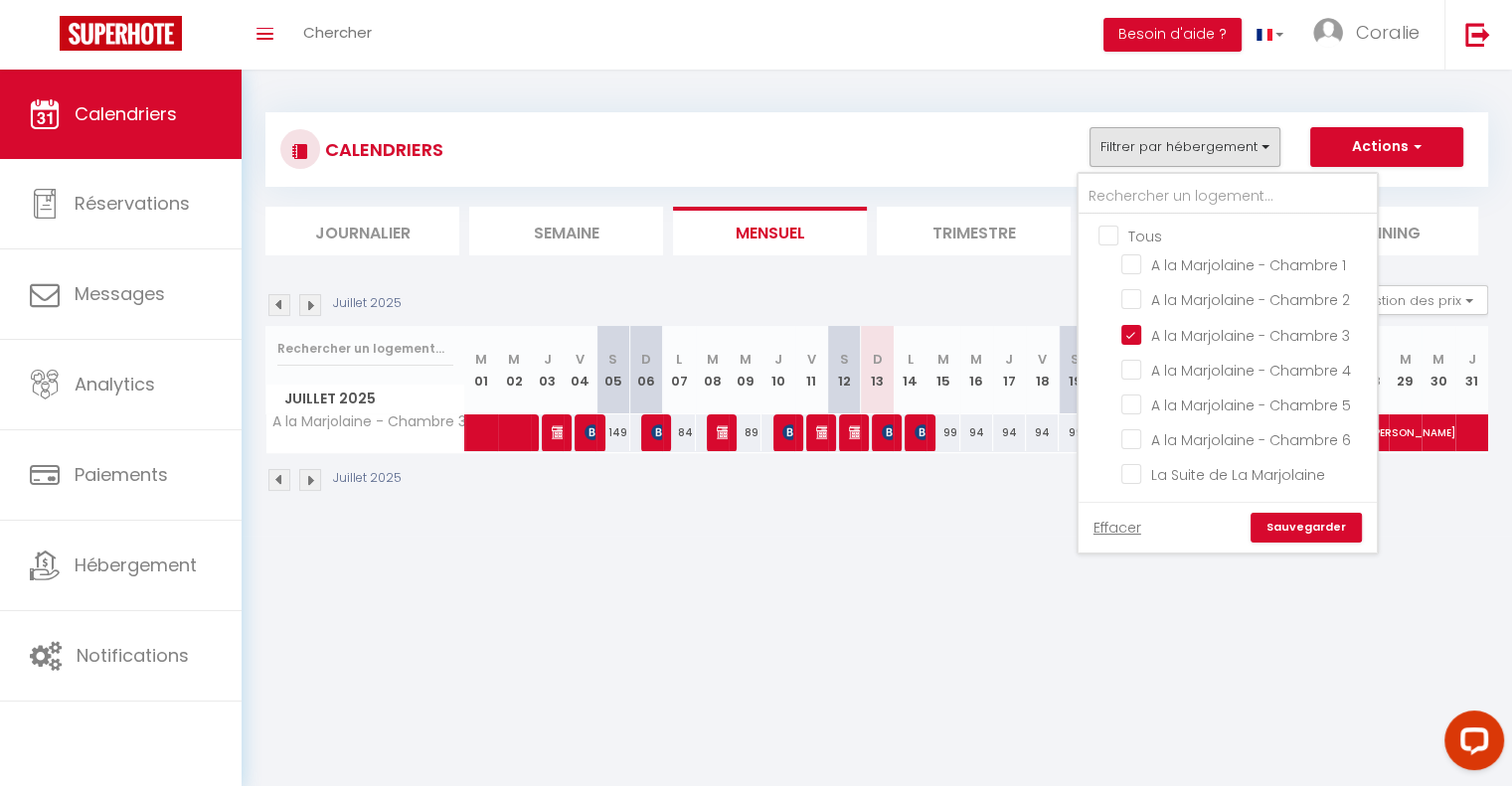 click on "Tous" at bounding box center (1248, 235) 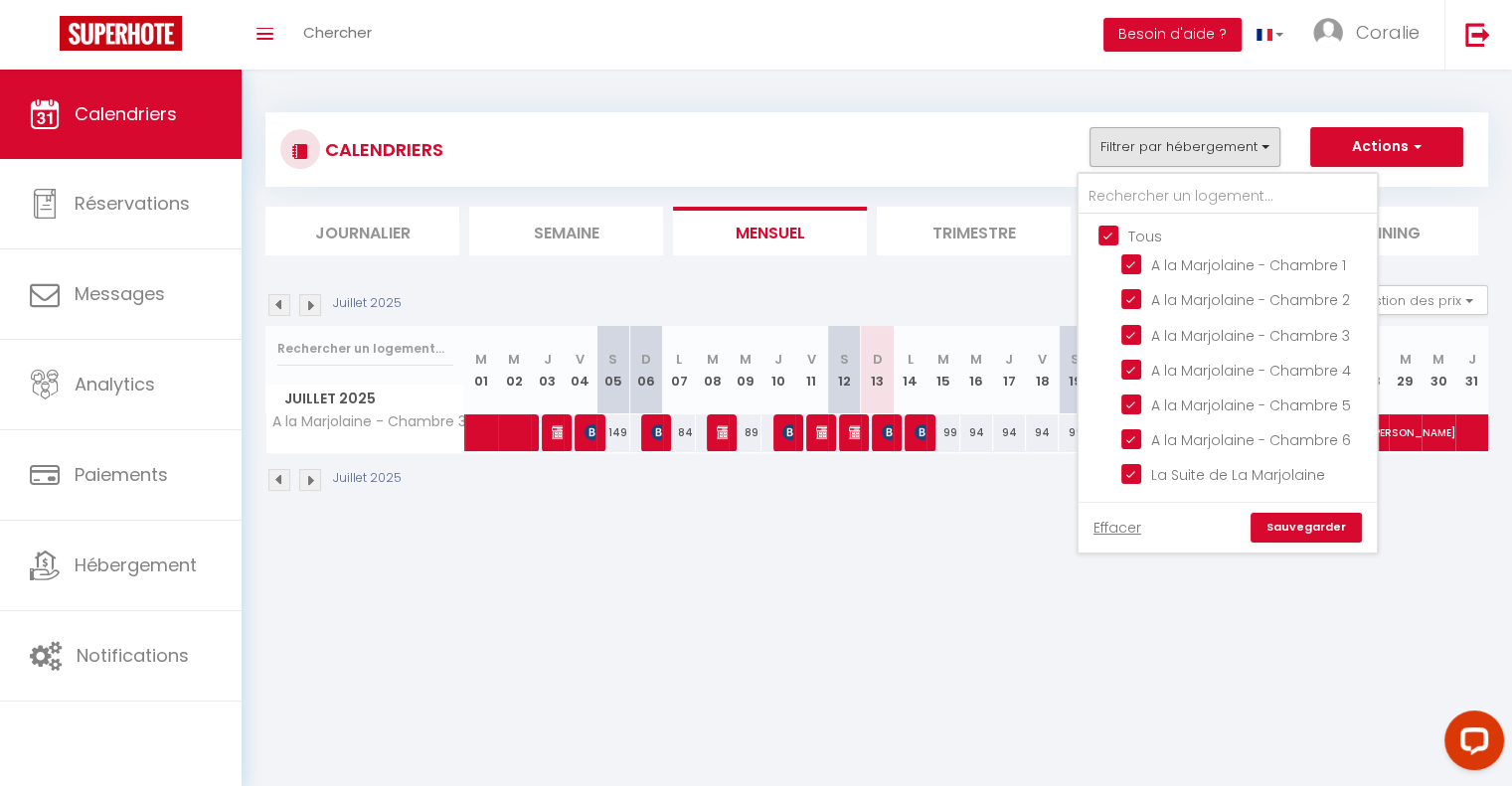 checkbox on "true" 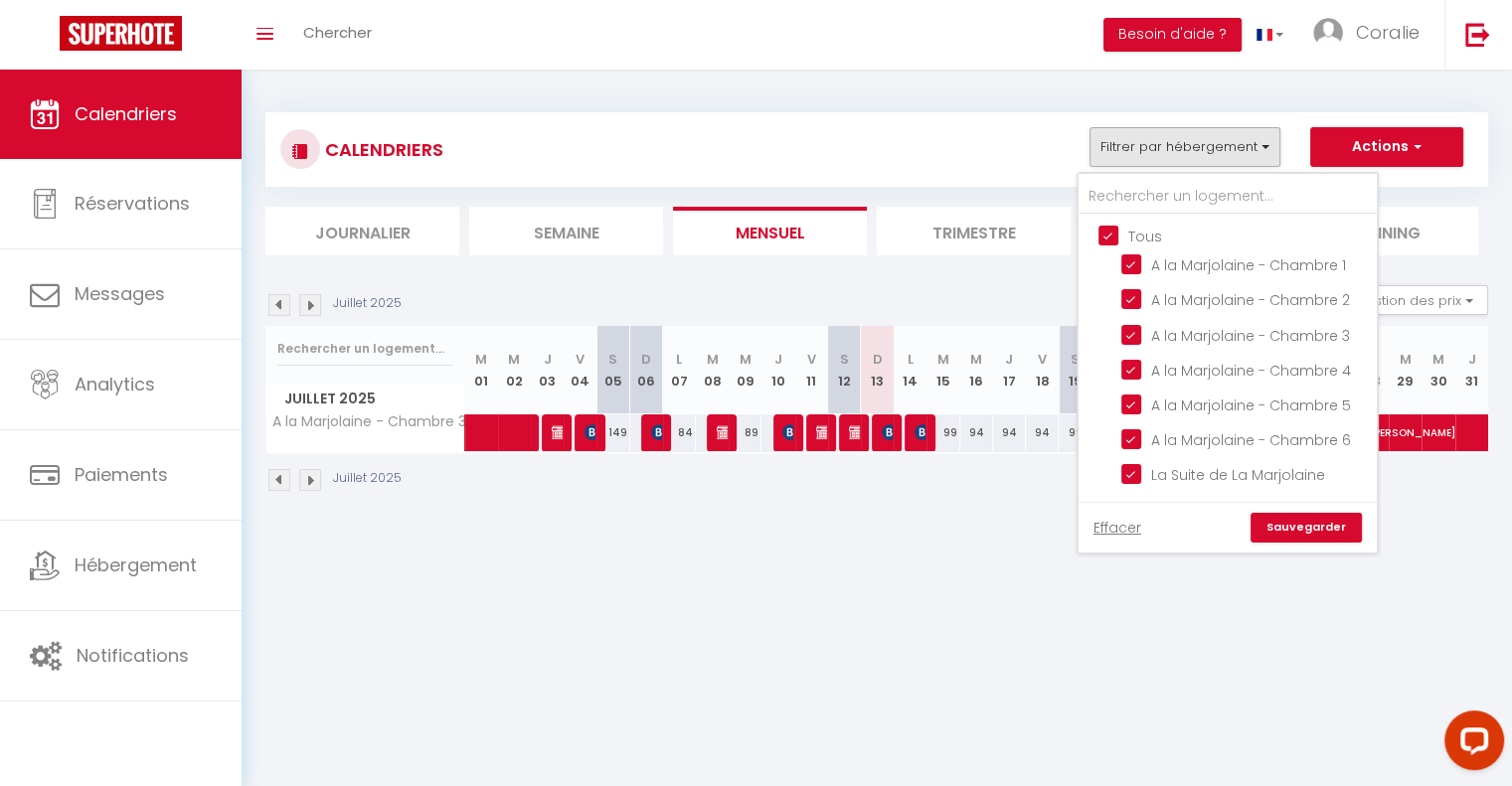 click on "Sauvegarder" at bounding box center [1306, 528] 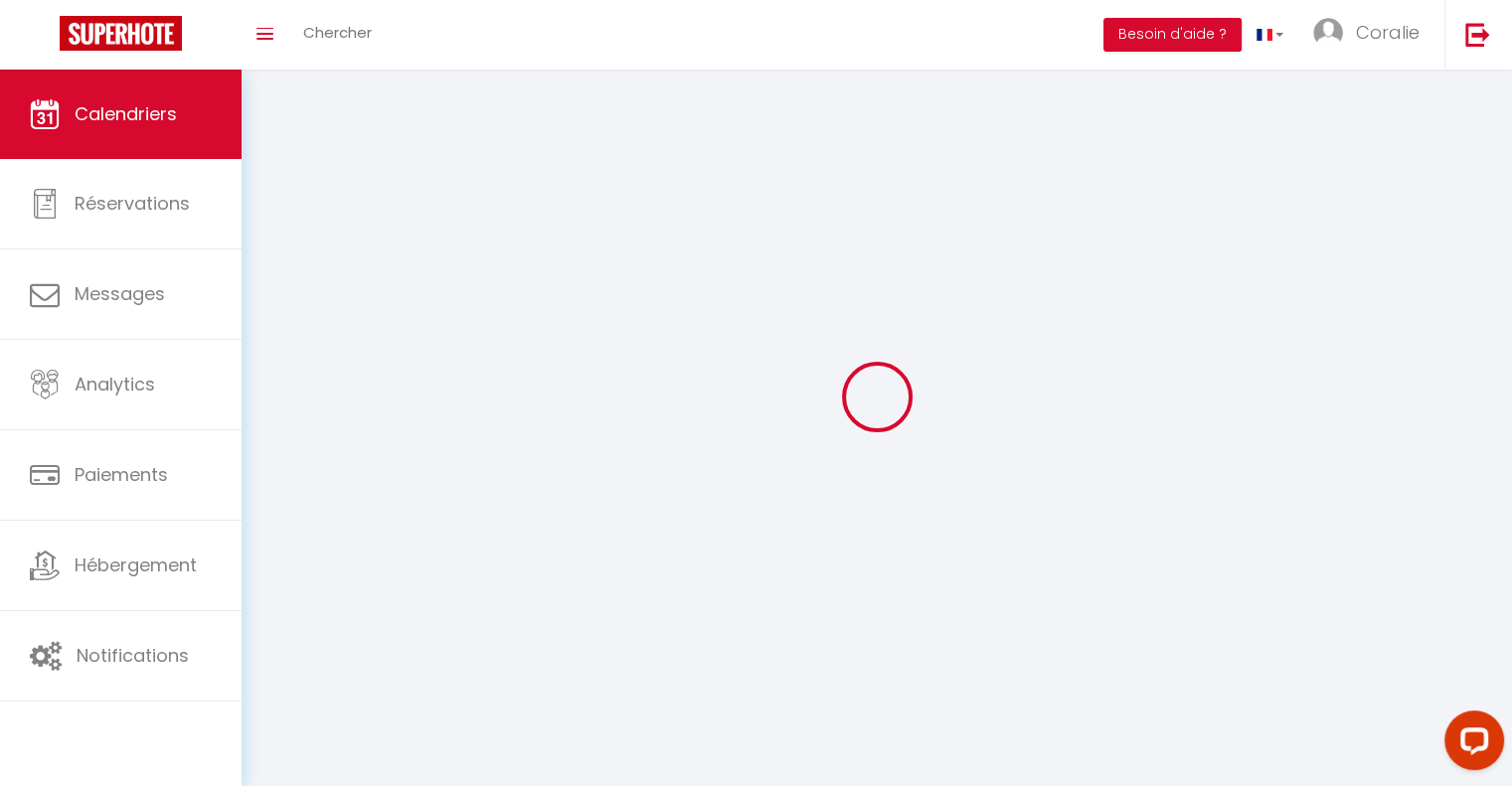 select 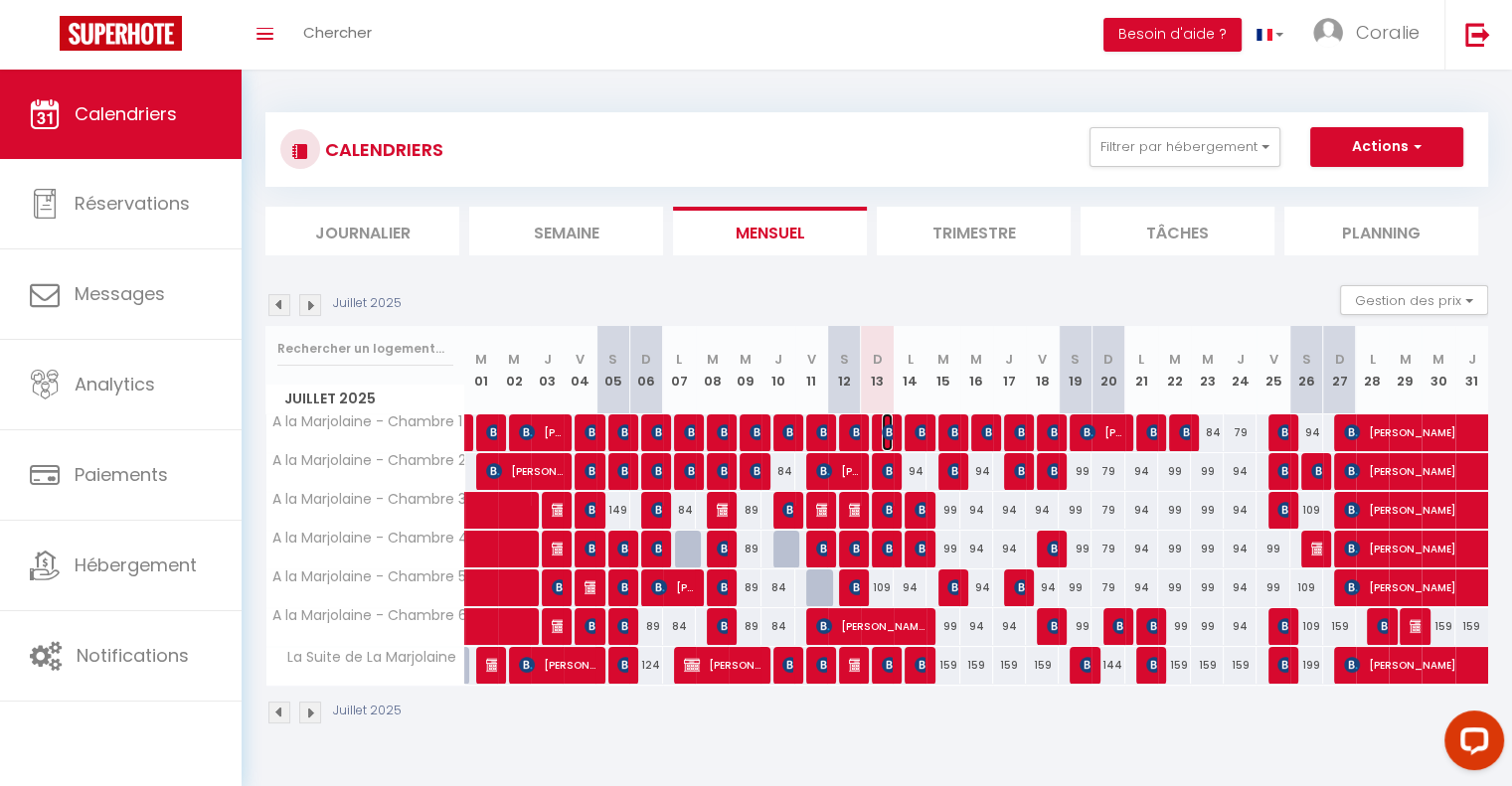 click at bounding box center (890, 432) 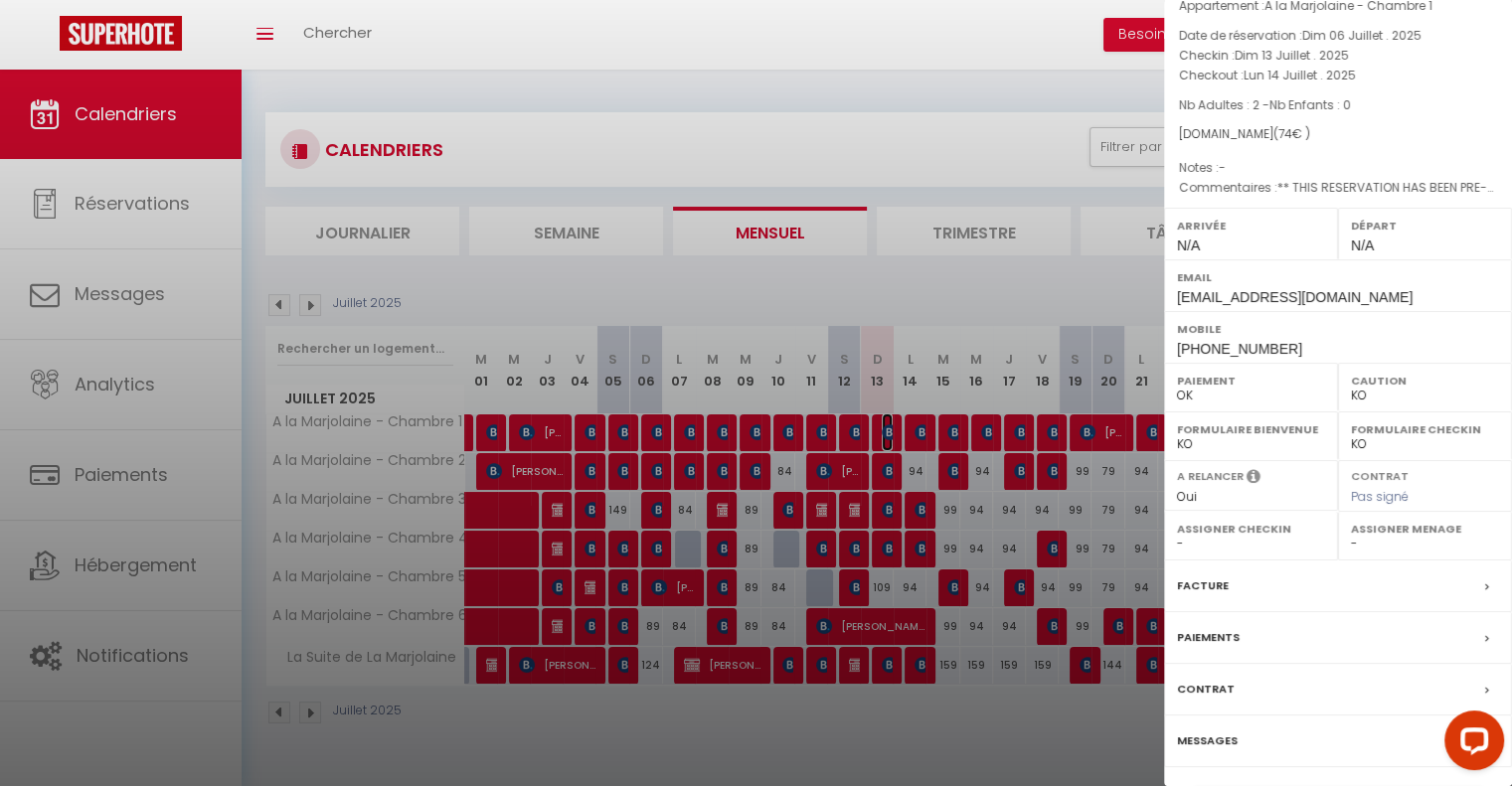 scroll, scrollTop: 136, scrollLeft: 0, axis: vertical 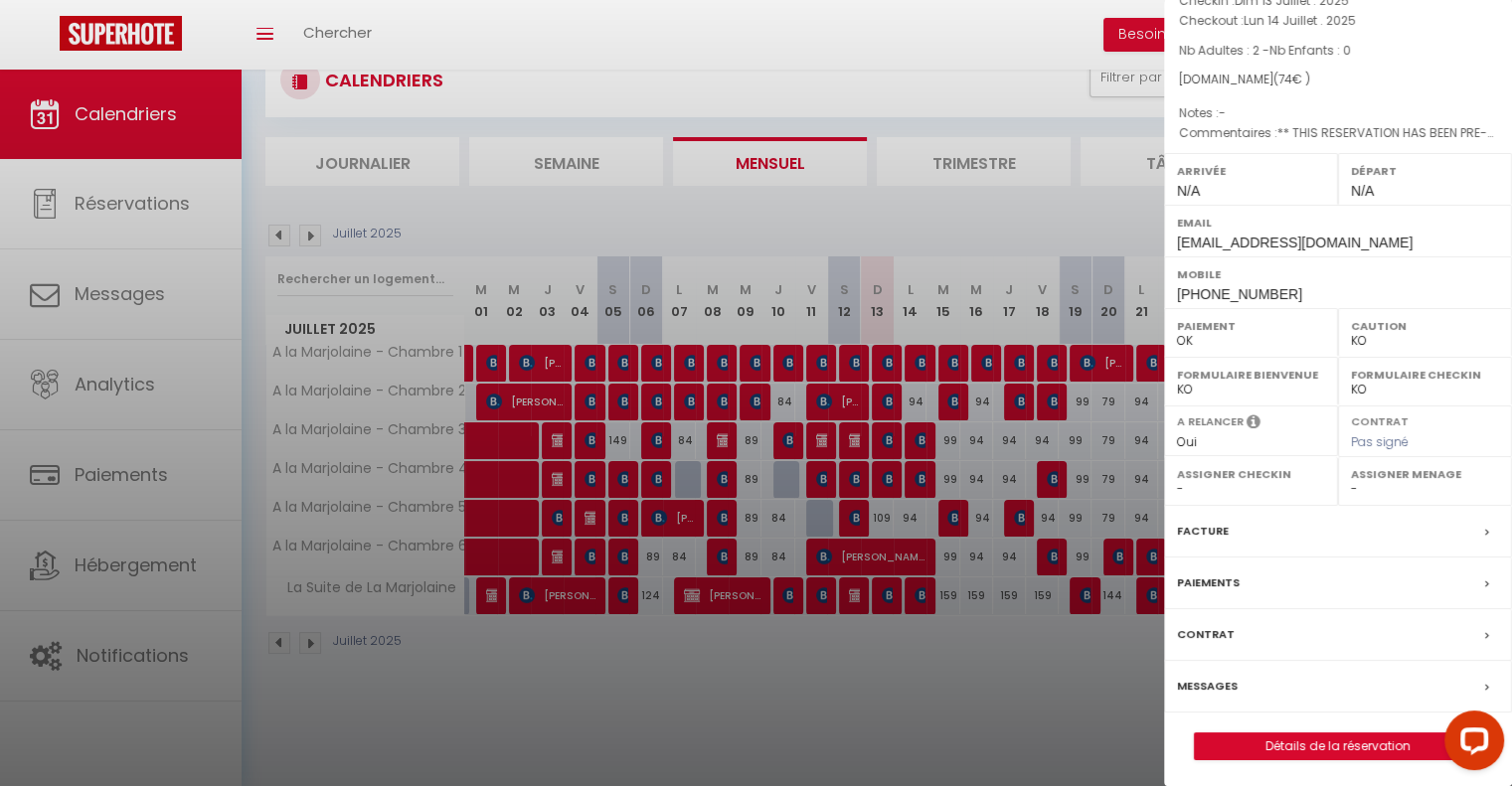click on "Messages" at bounding box center (1338, 687) 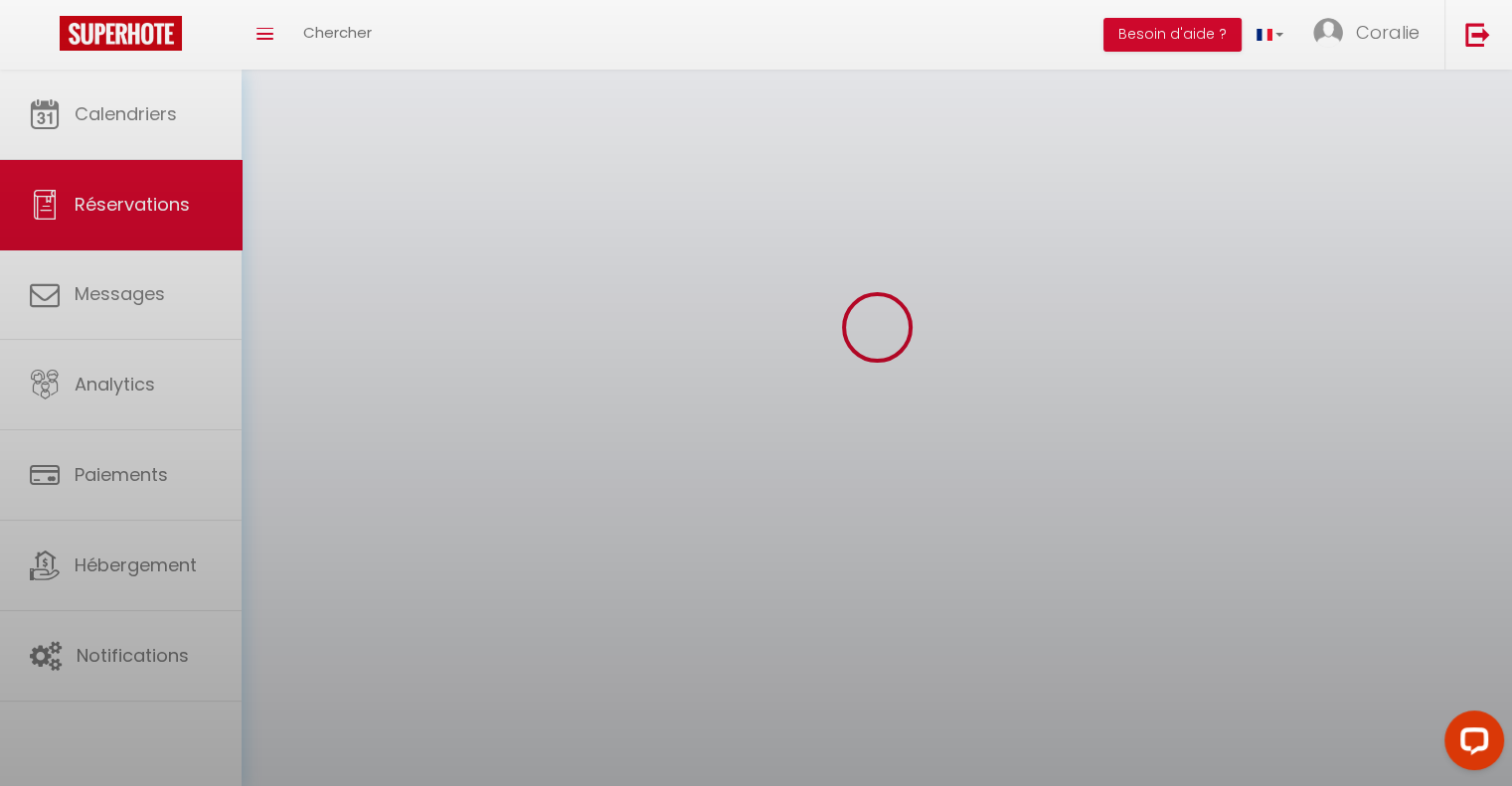 scroll, scrollTop: 0, scrollLeft: 0, axis: both 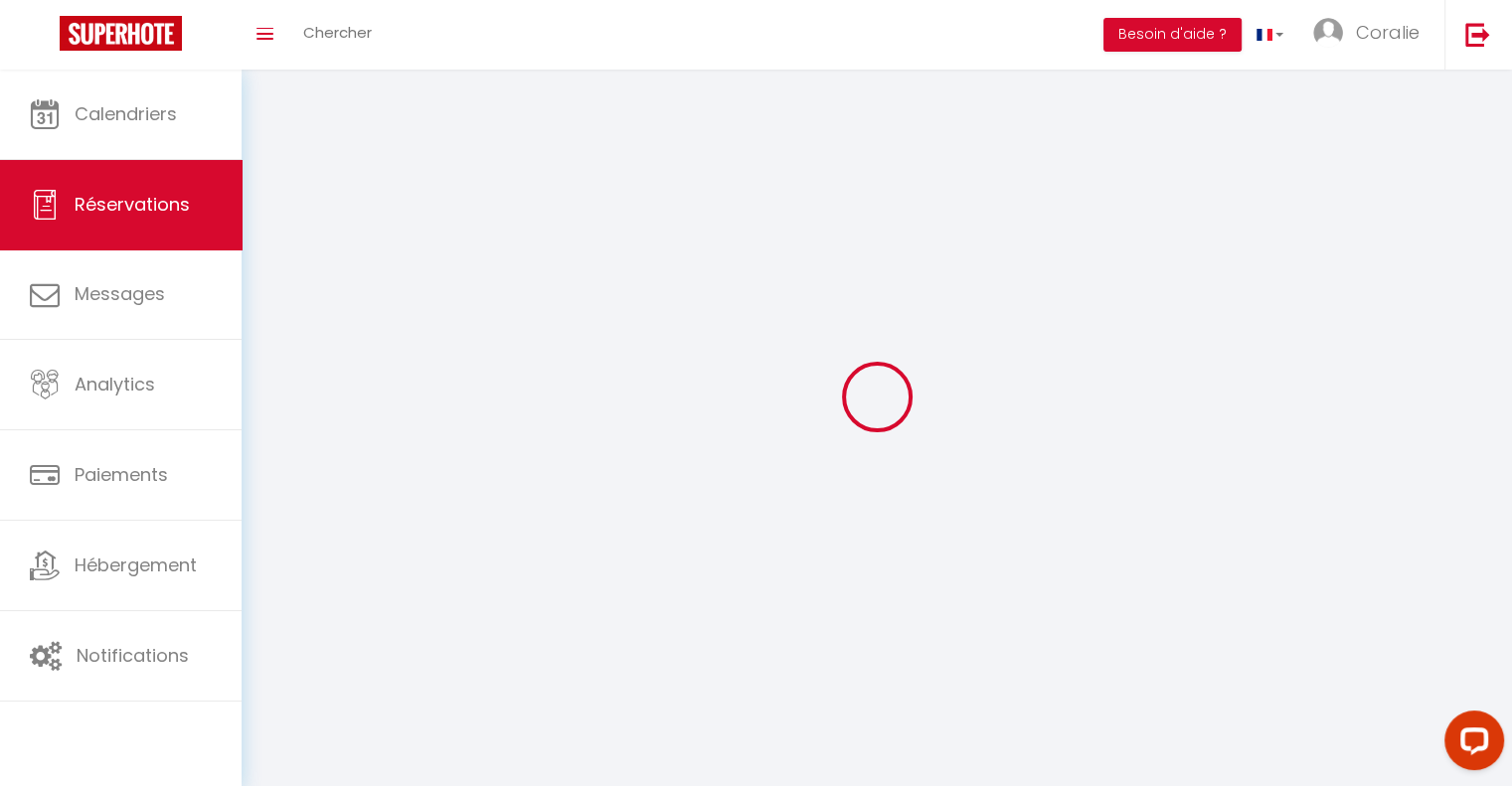 select 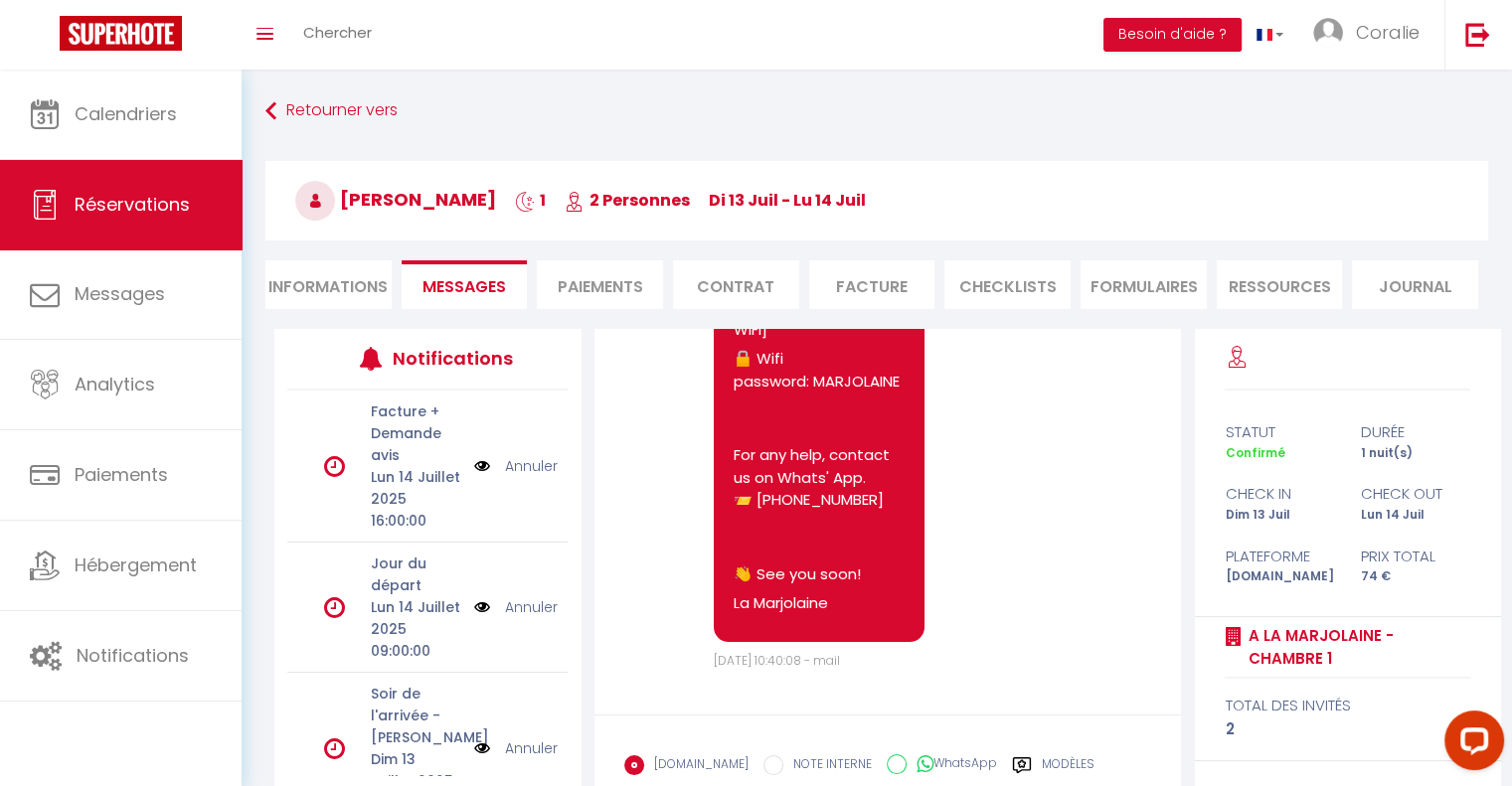scroll, scrollTop: 16395, scrollLeft: 0, axis: vertical 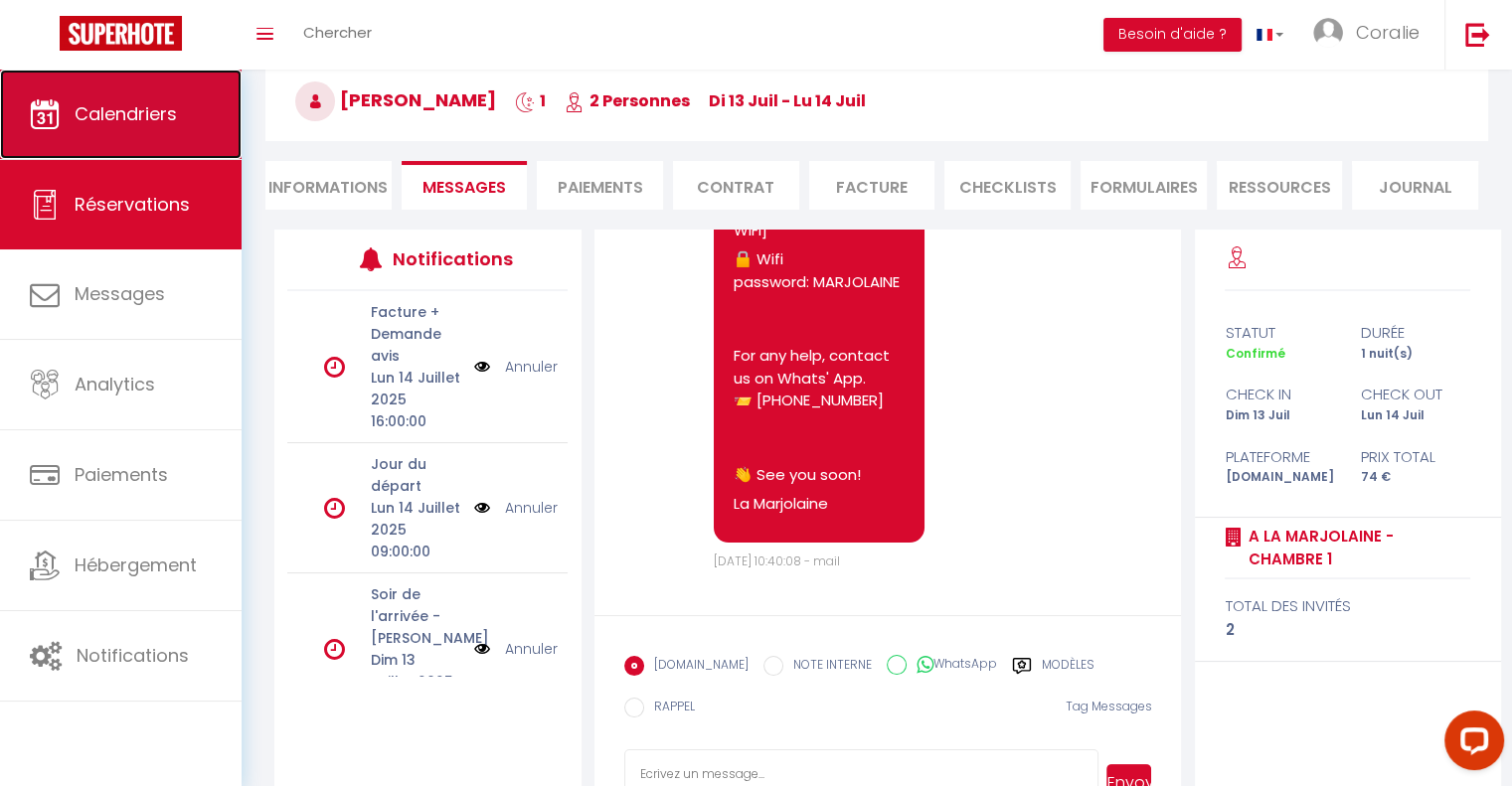 click on "Calendriers" at bounding box center (120, 114) 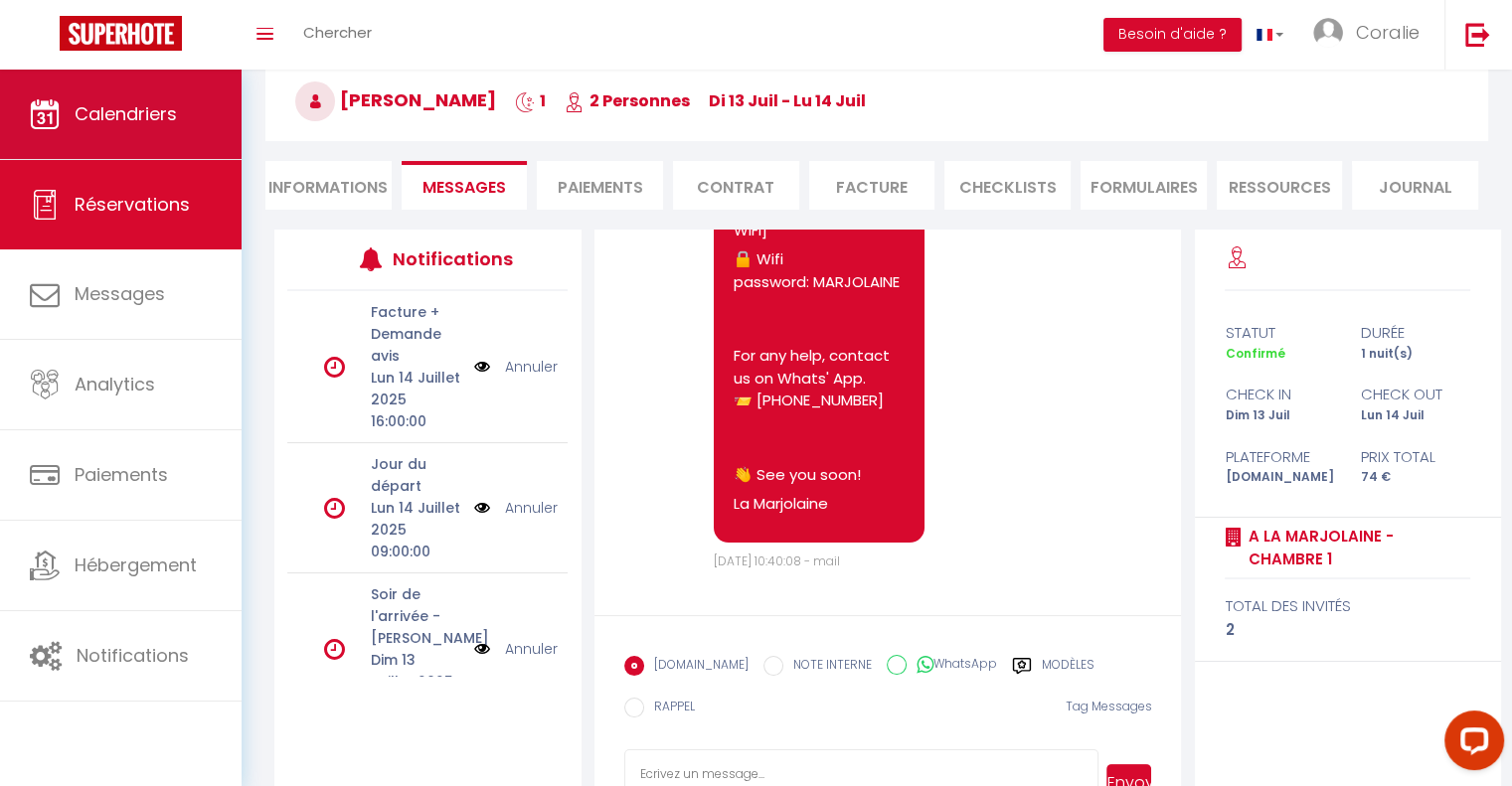 scroll, scrollTop: 0, scrollLeft: 0, axis: both 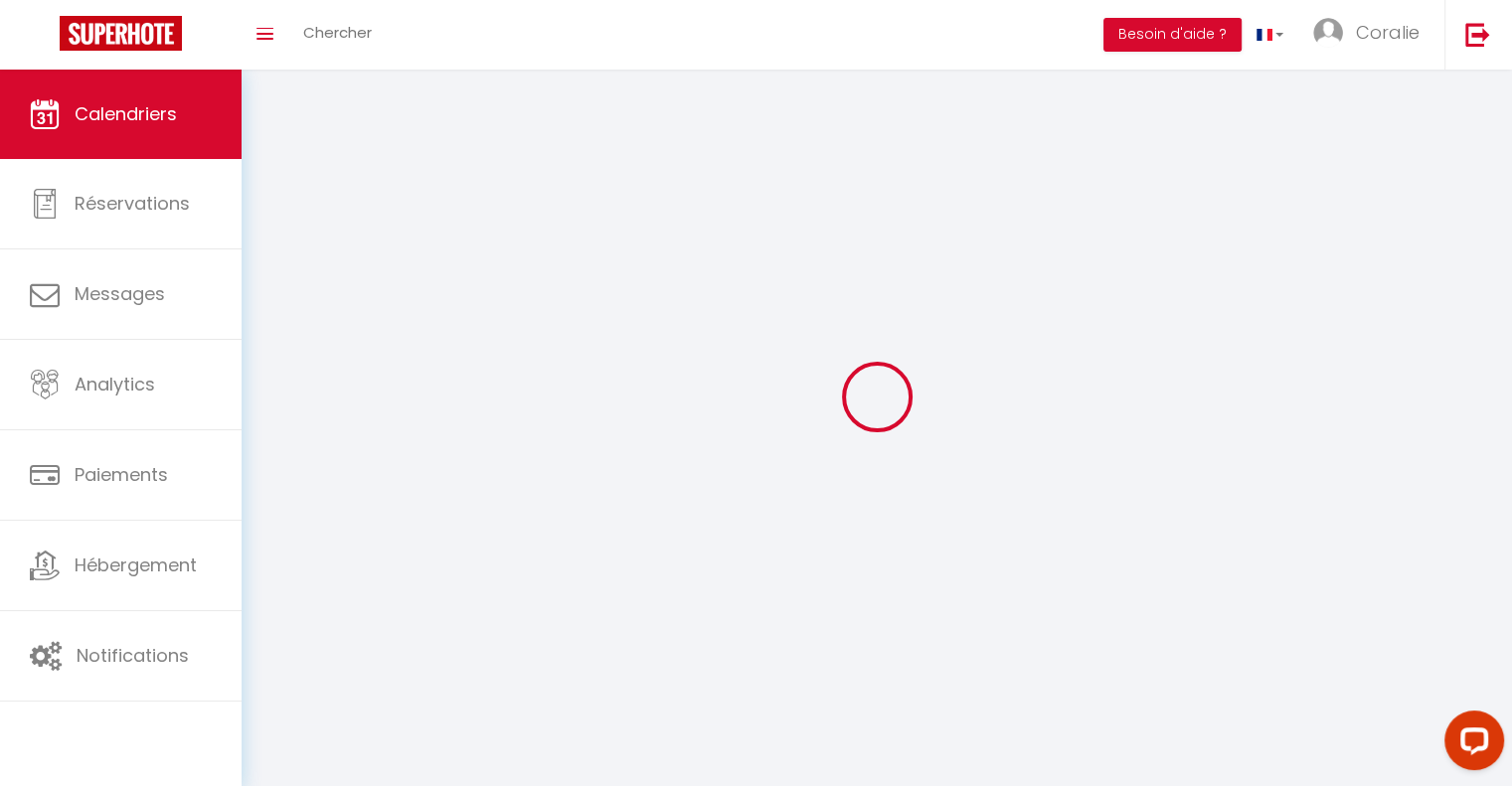 select 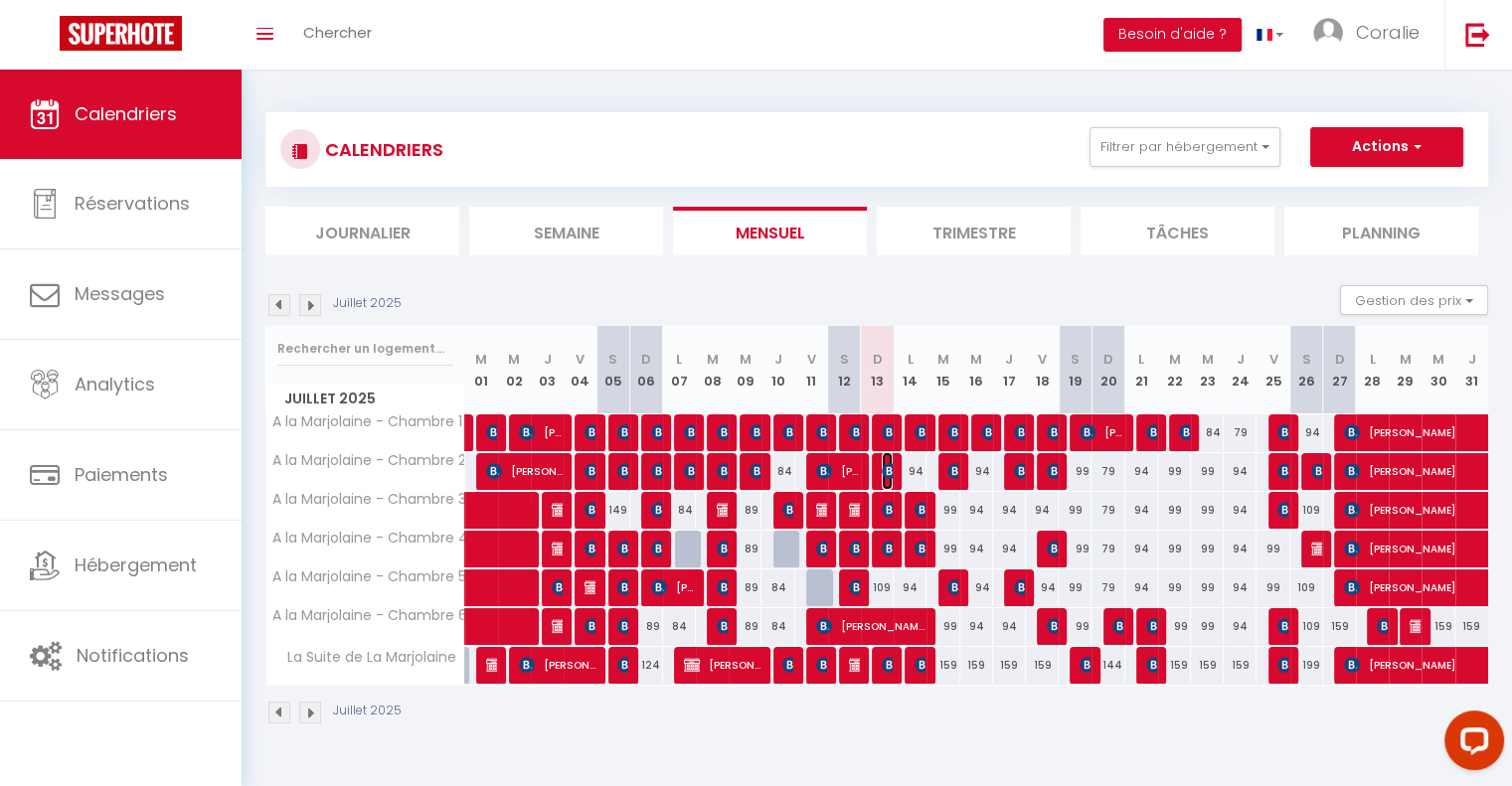 click at bounding box center [890, 471] 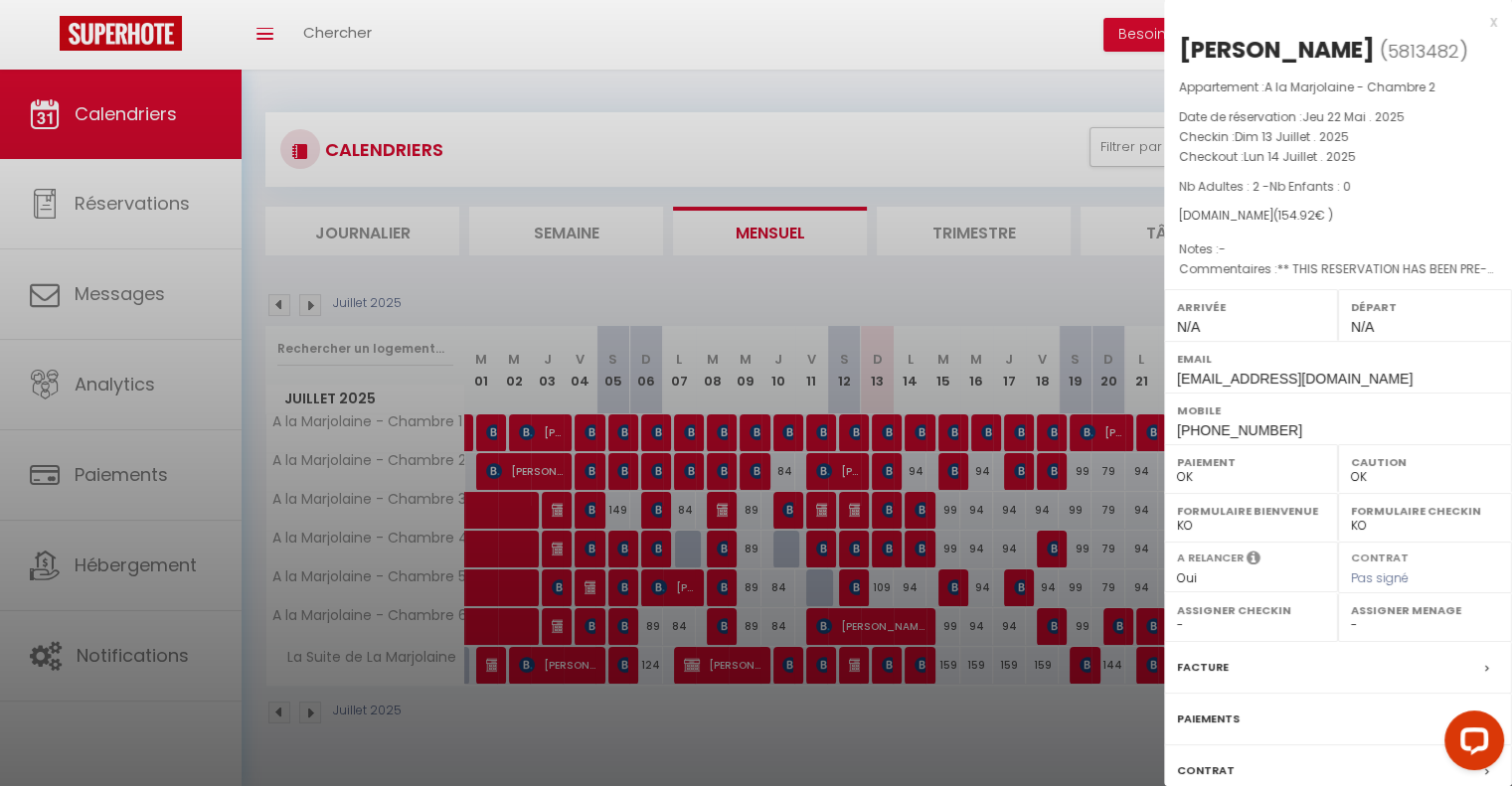click at bounding box center (756, 393) 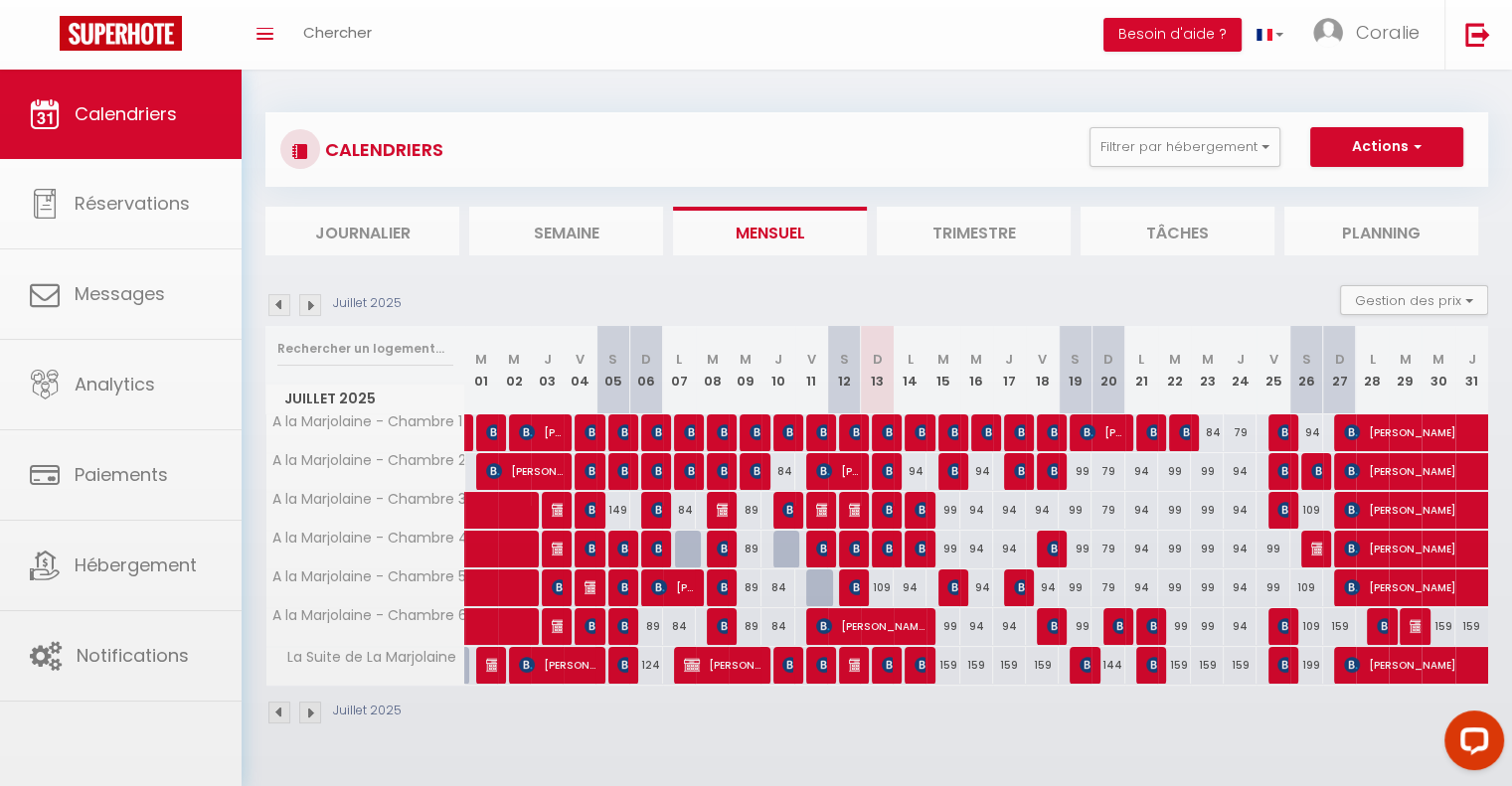 click at bounding box center (756, 393) 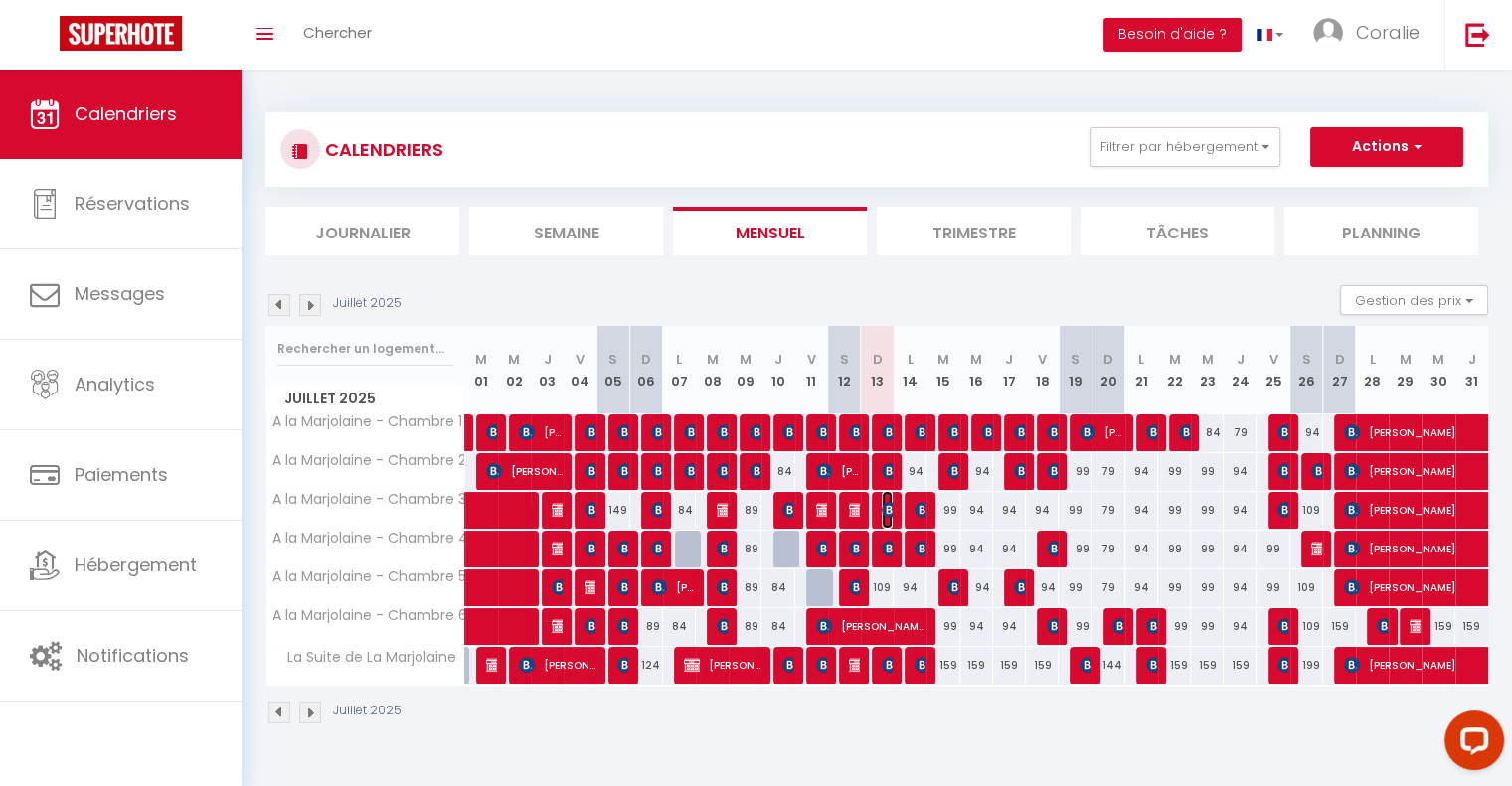 click at bounding box center (890, 510) 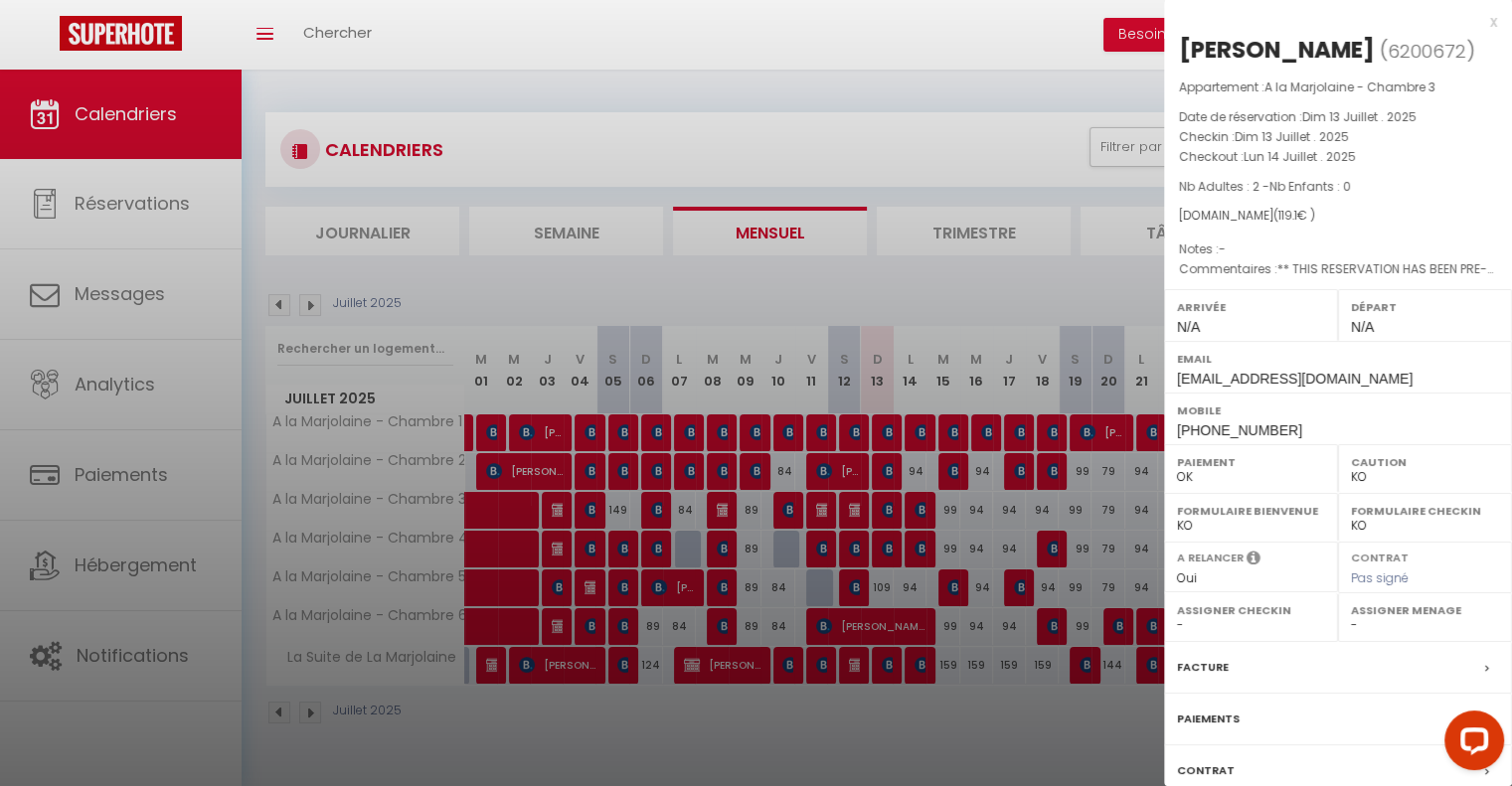 click at bounding box center [756, 393] 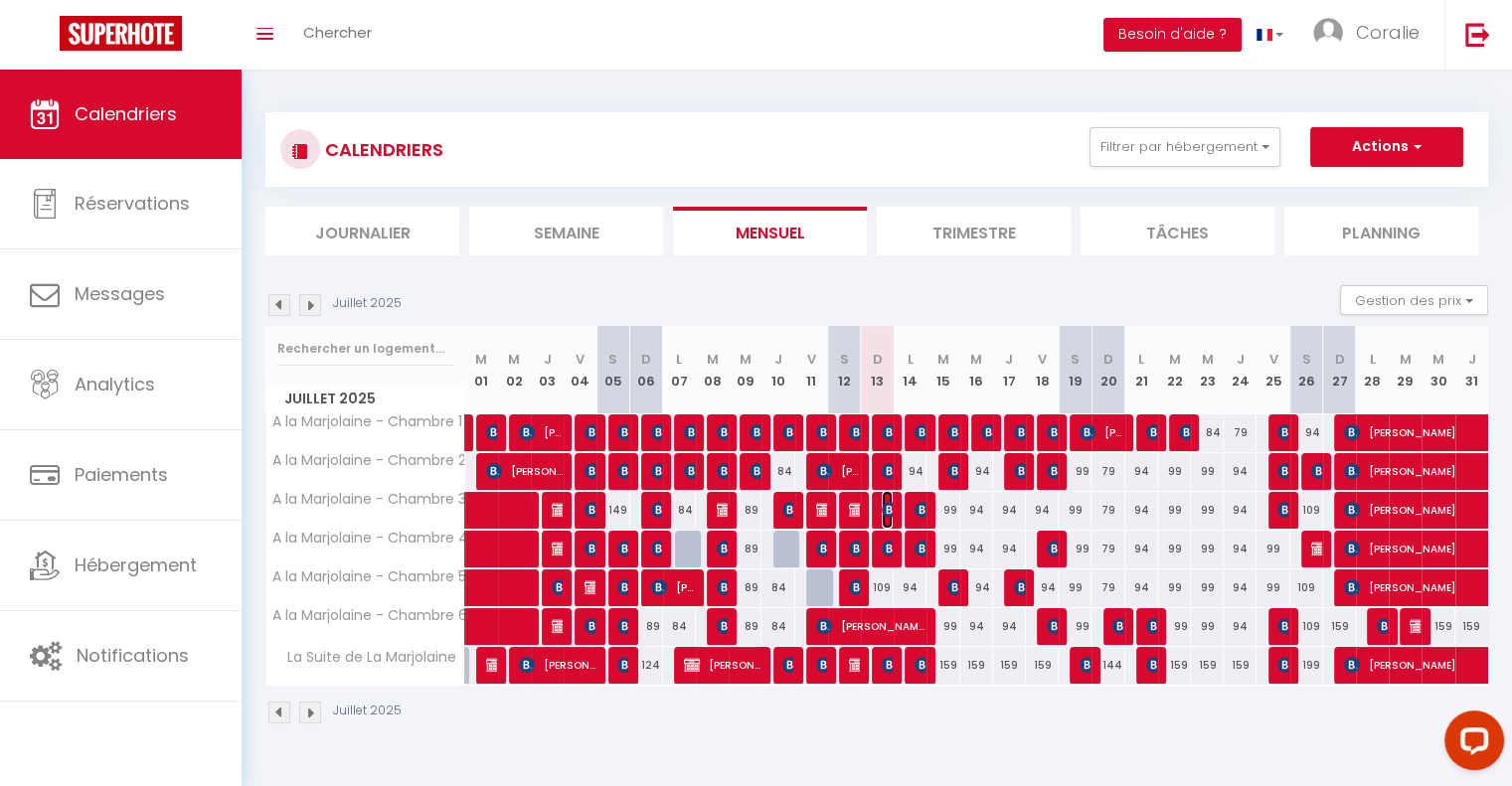 click at bounding box center (890, 510) 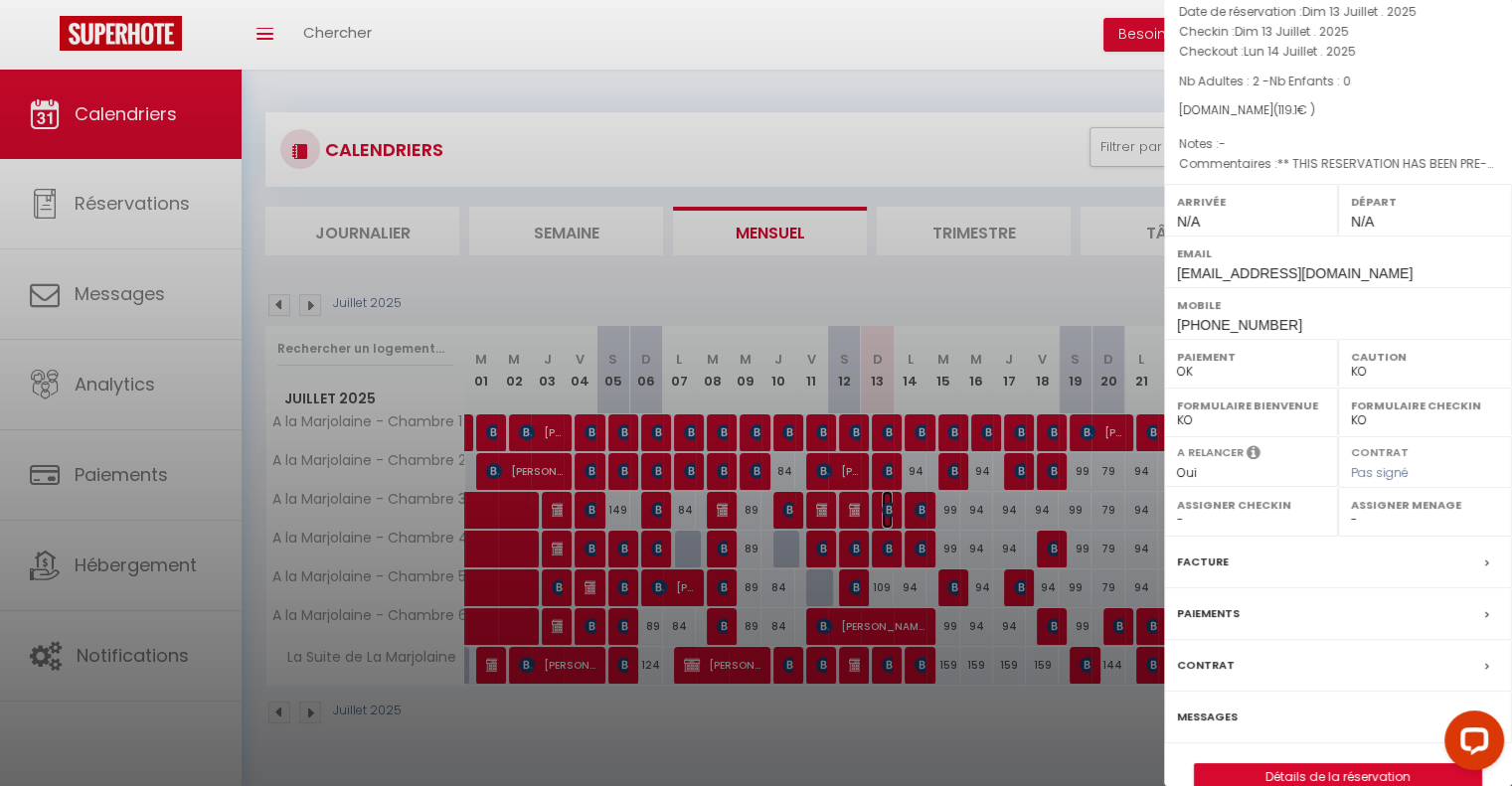 scroll, scrollTop: 136, scrollLeft: 0, axis: vertical 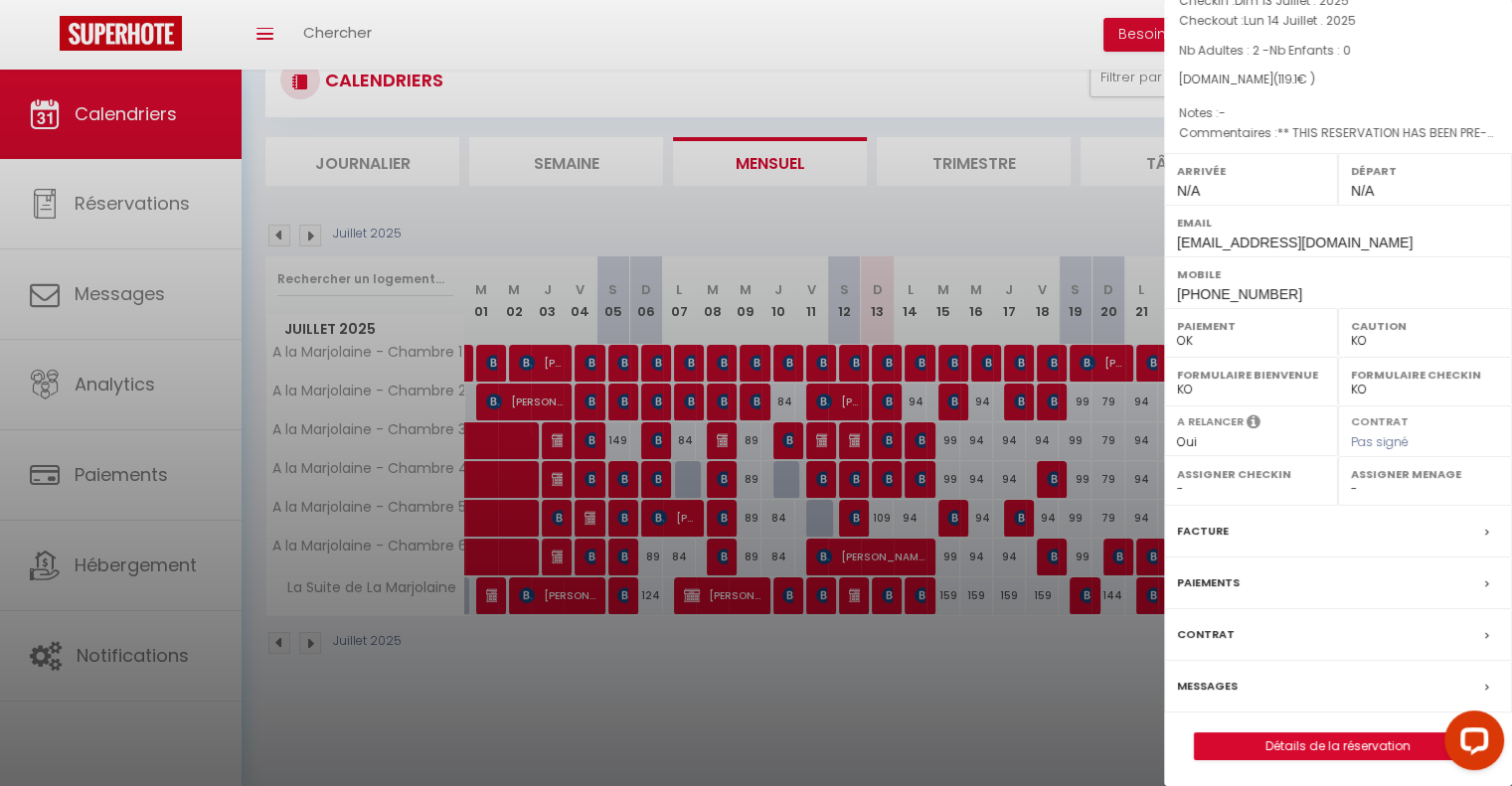 click on "Messages" at bounding box center (1338, 687) 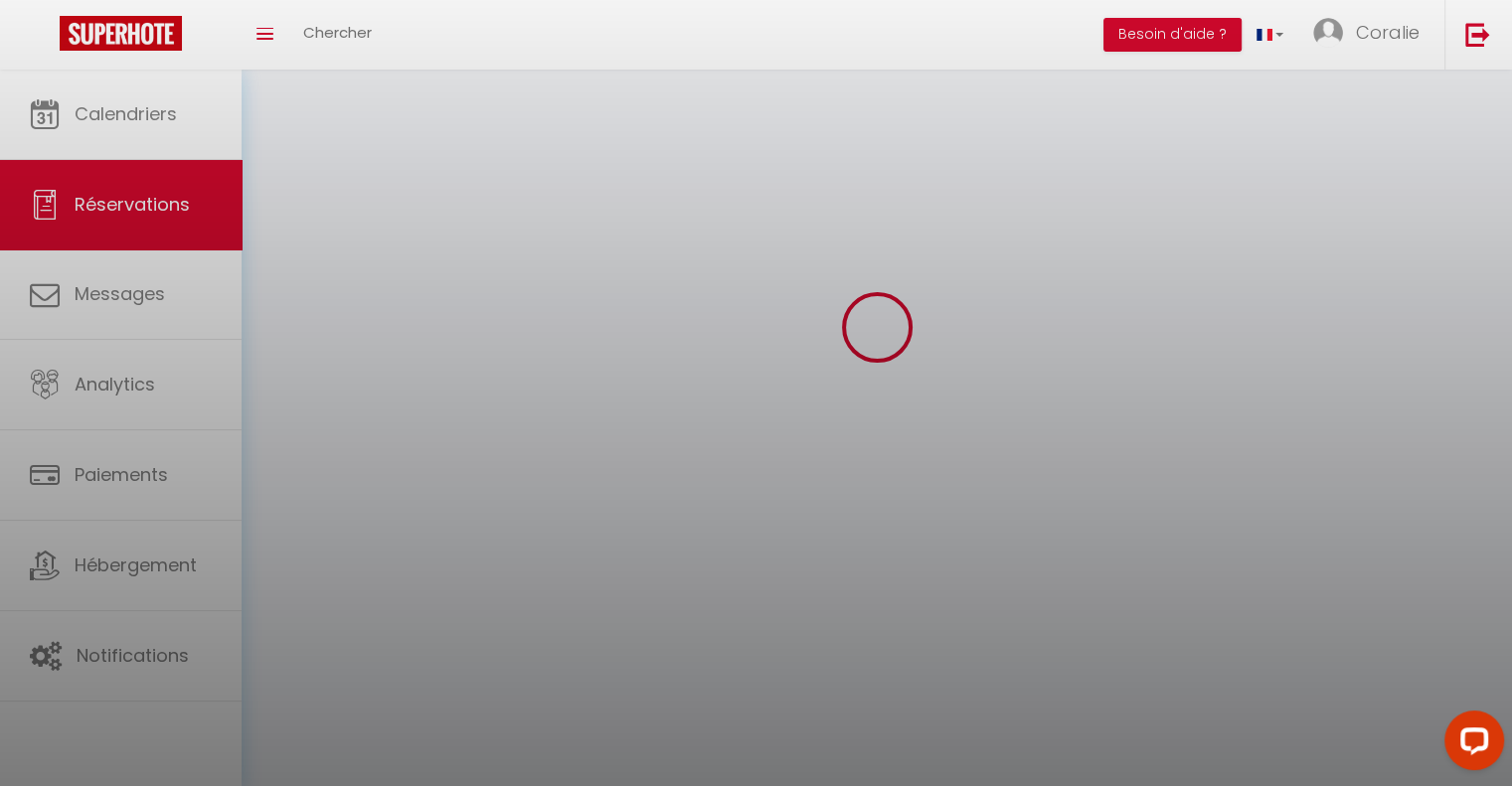 scroll, scrollTop: 0, scrollLeft: 0, axis: both 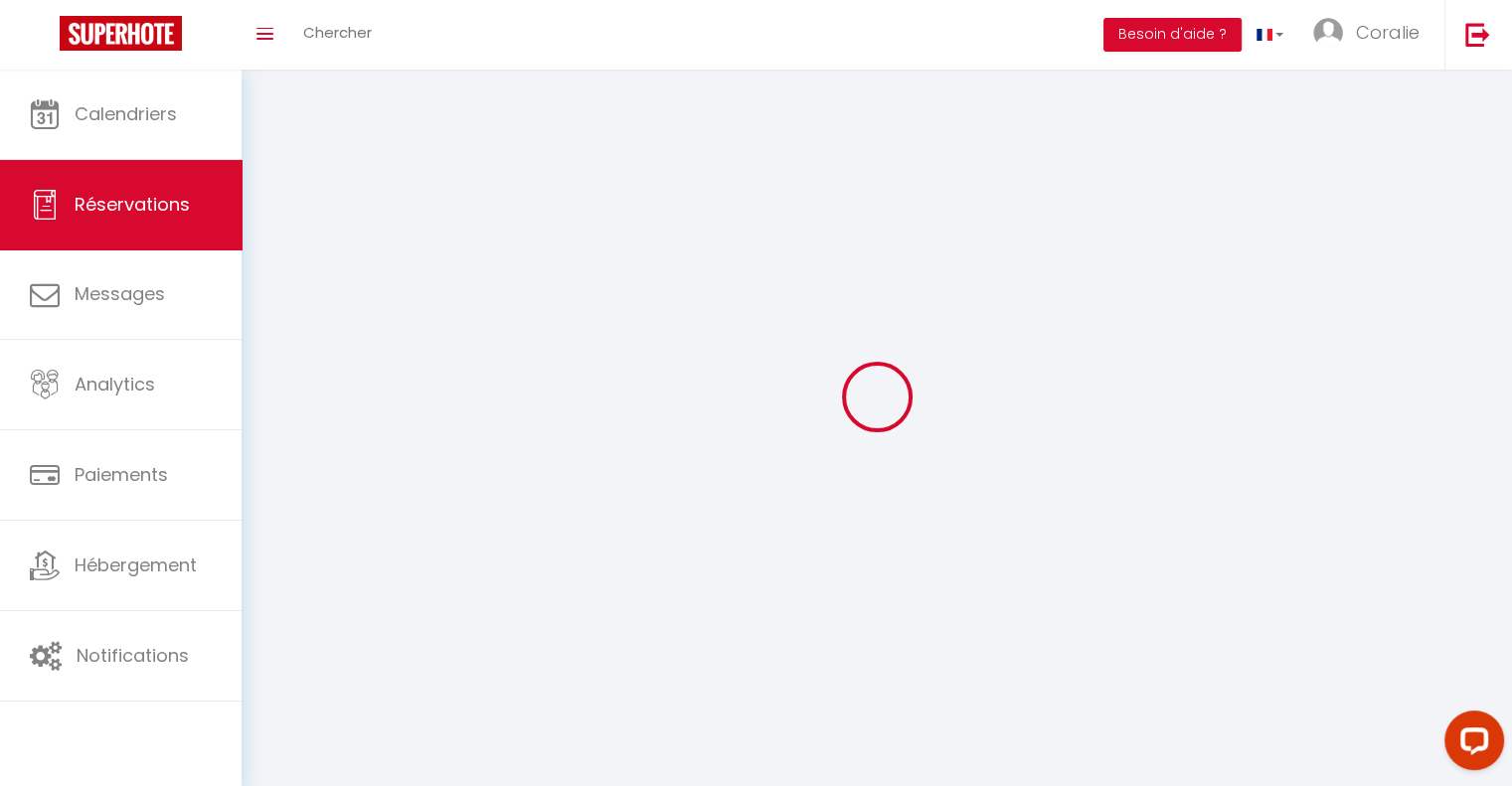 select 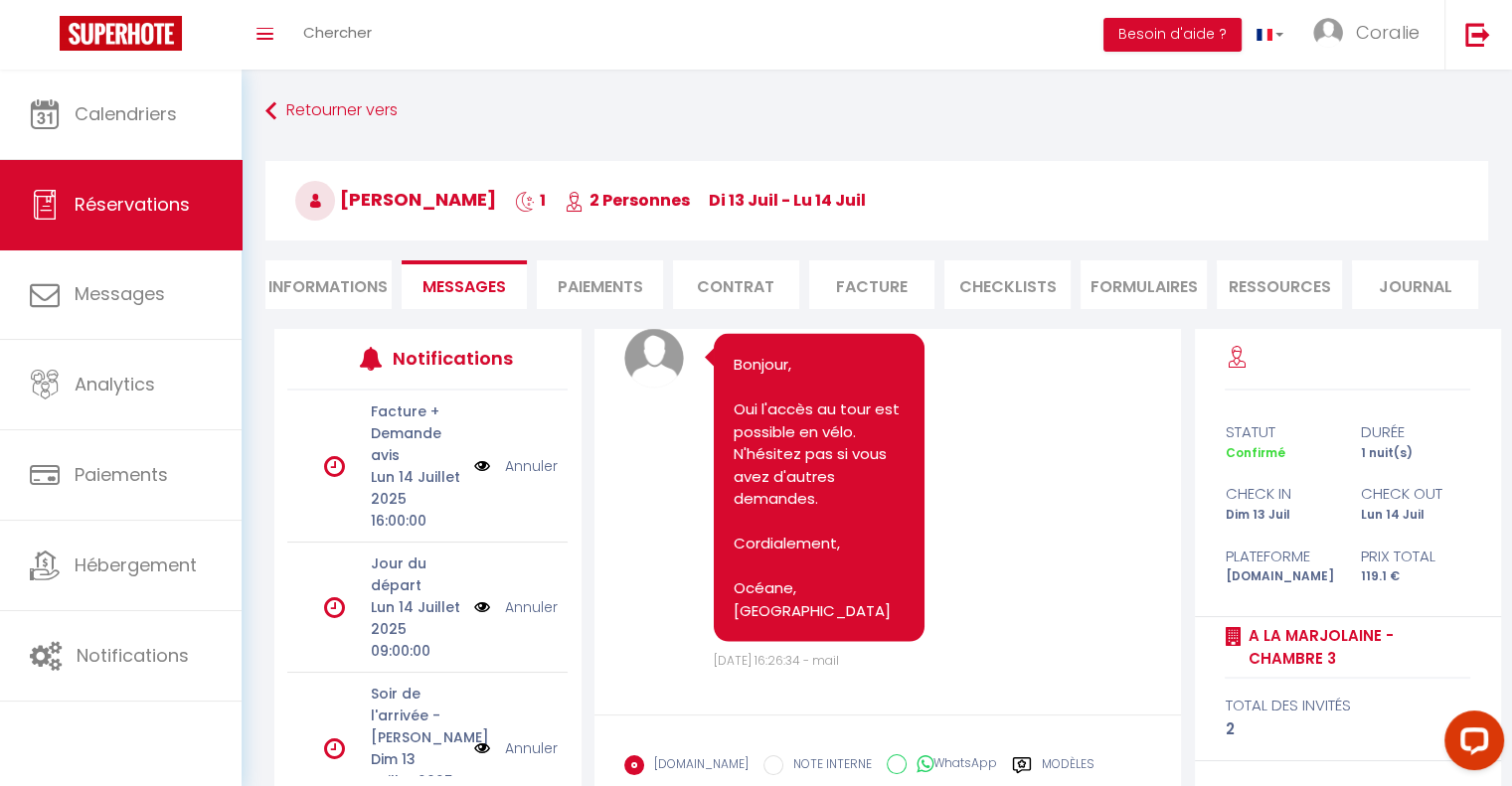 scroll, scrollTop: 11989, scrollLeft: 0, axis: vertical 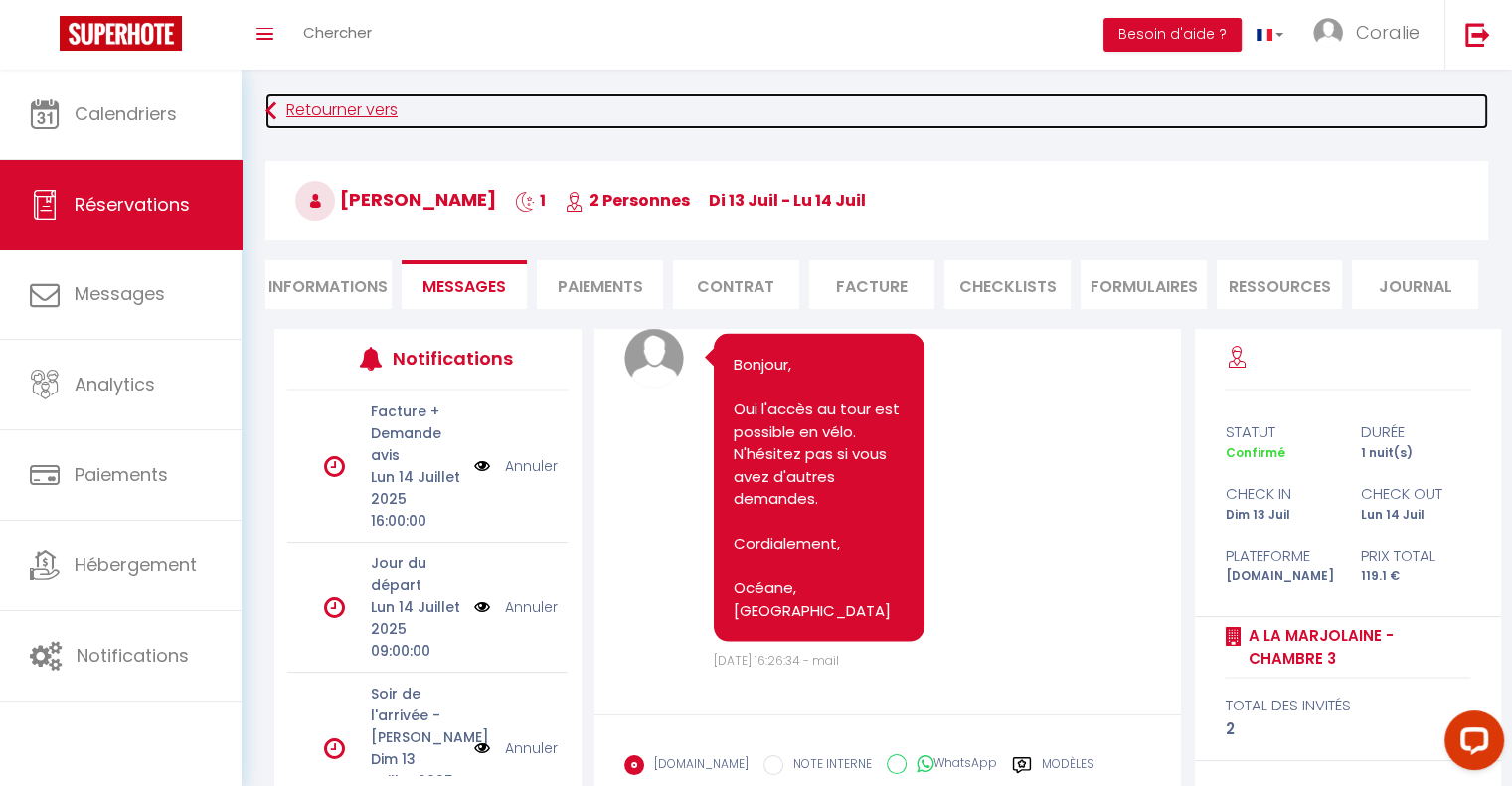 click on "Retourner vers" at bounding box center (877, 111) 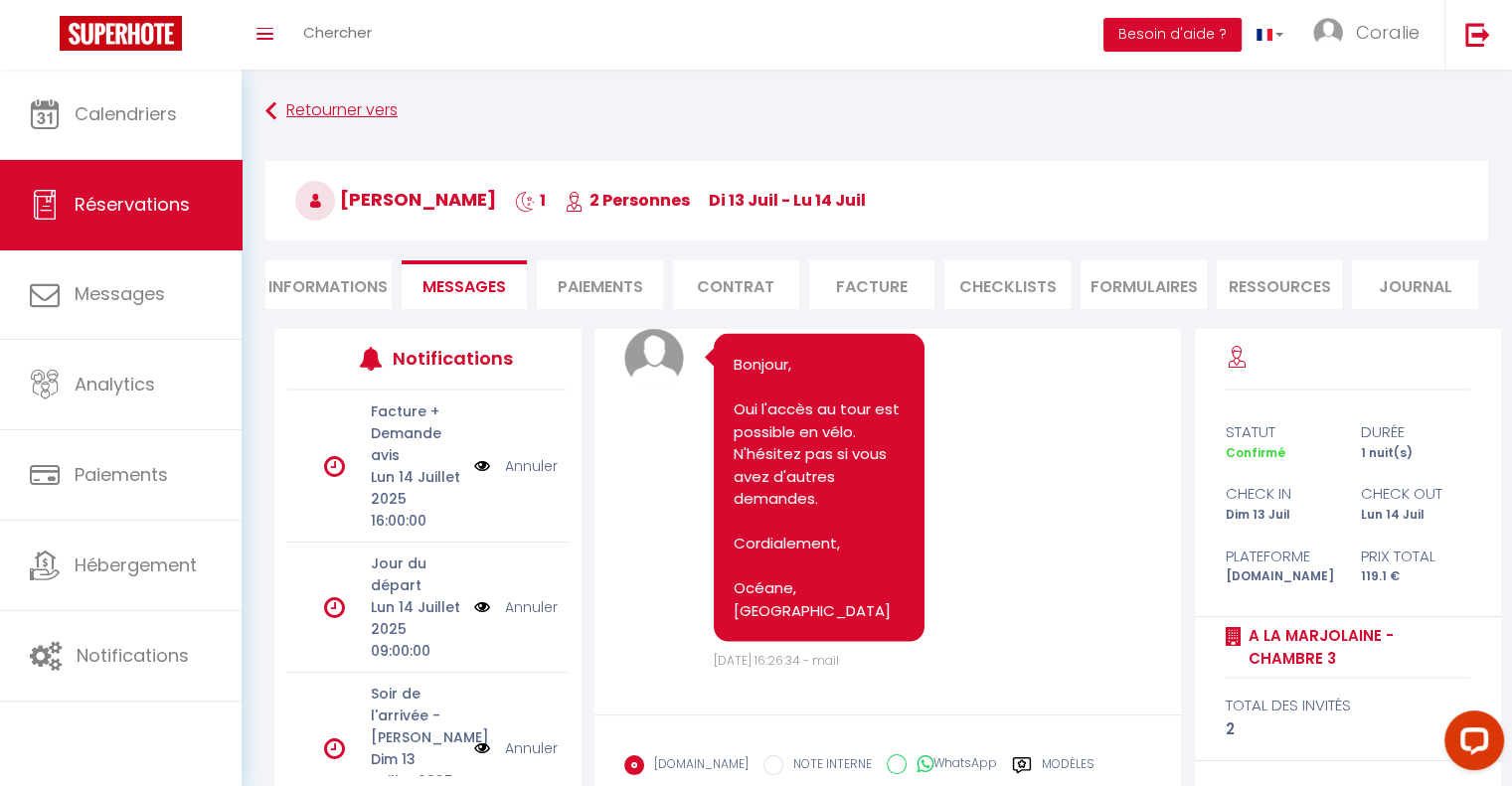 scroll, scrollTop: 70, scrollLeft: 0, axis: vertical 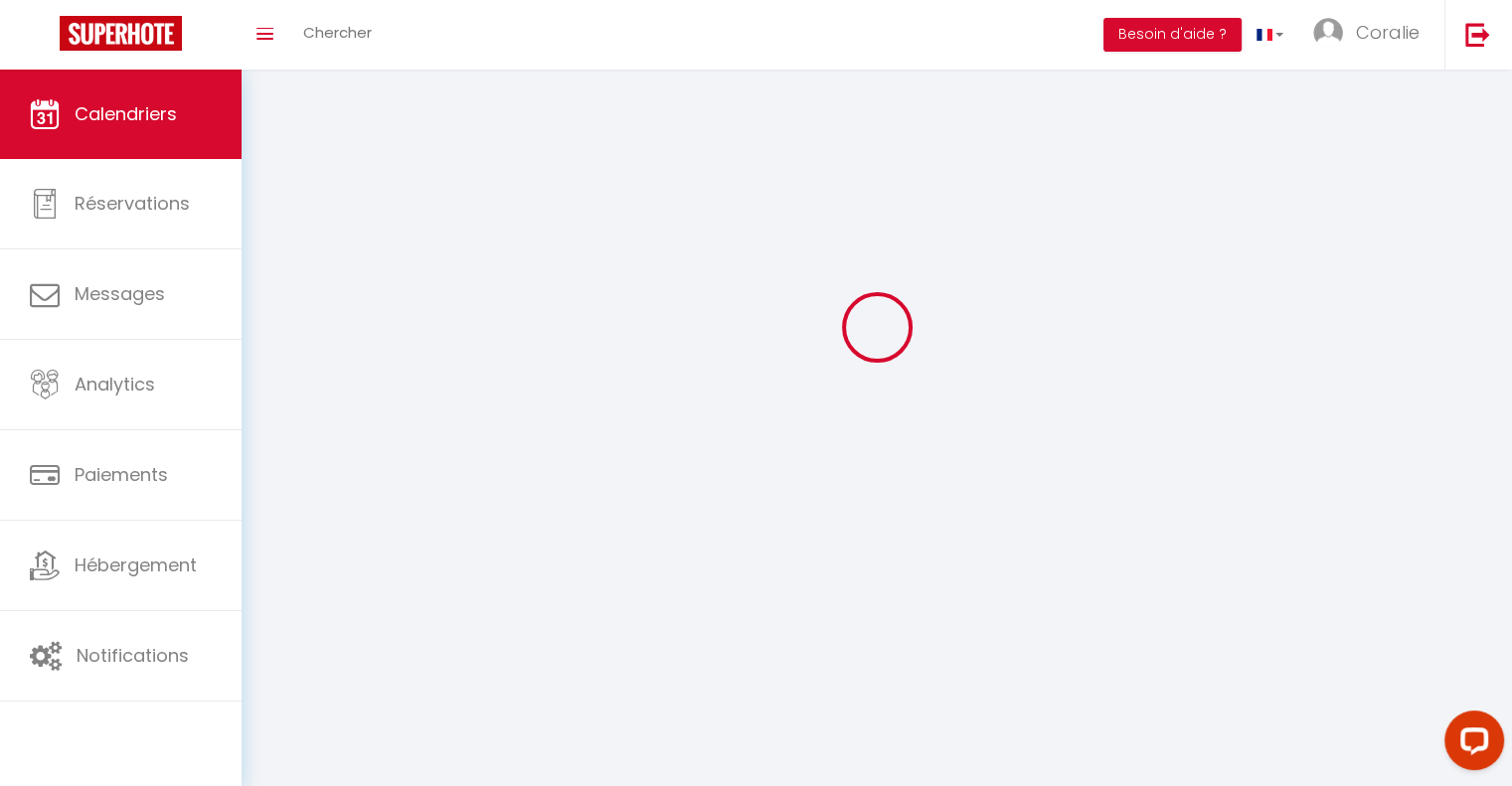 select 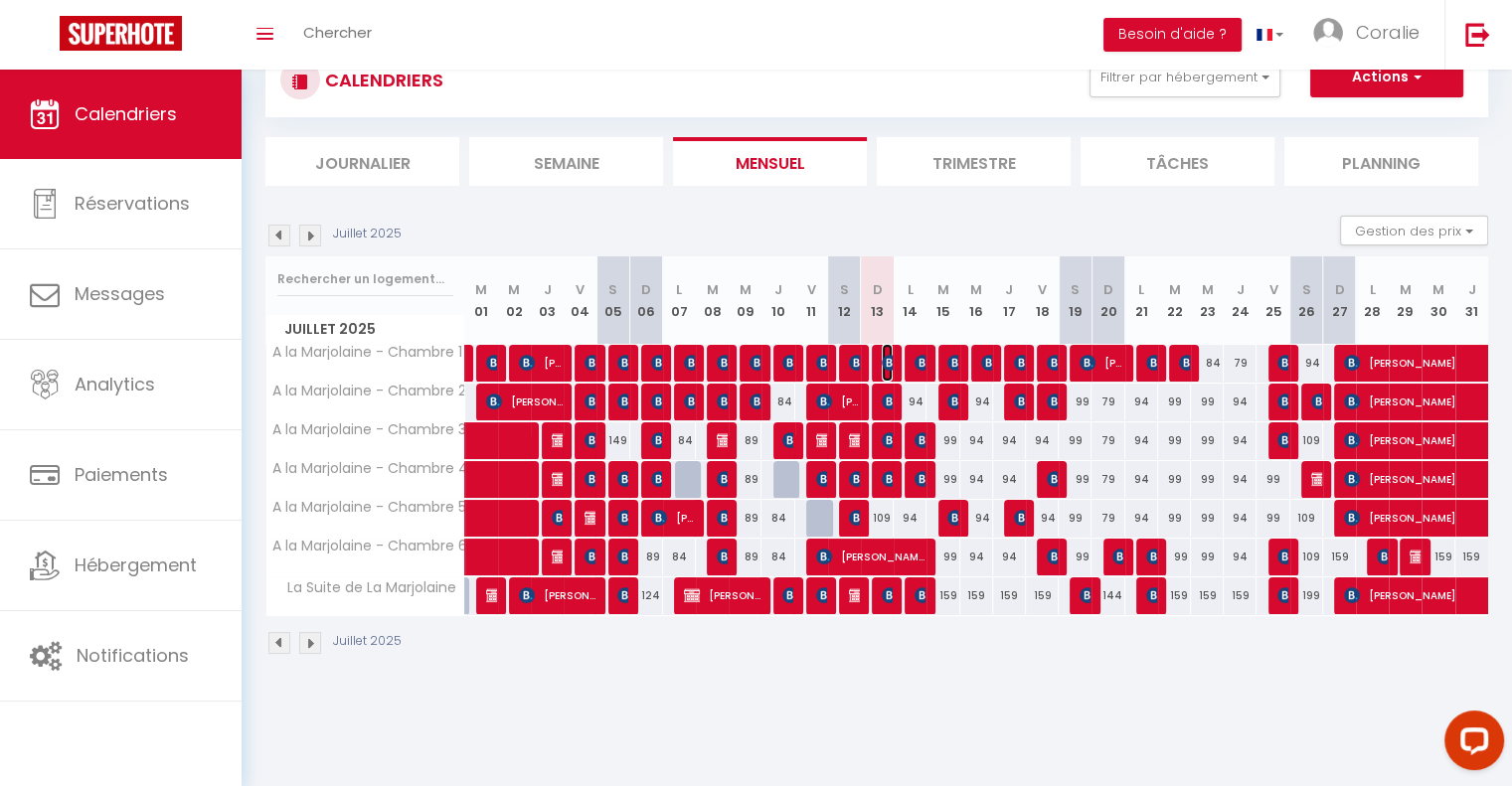 click at bounding box center (890, 363) 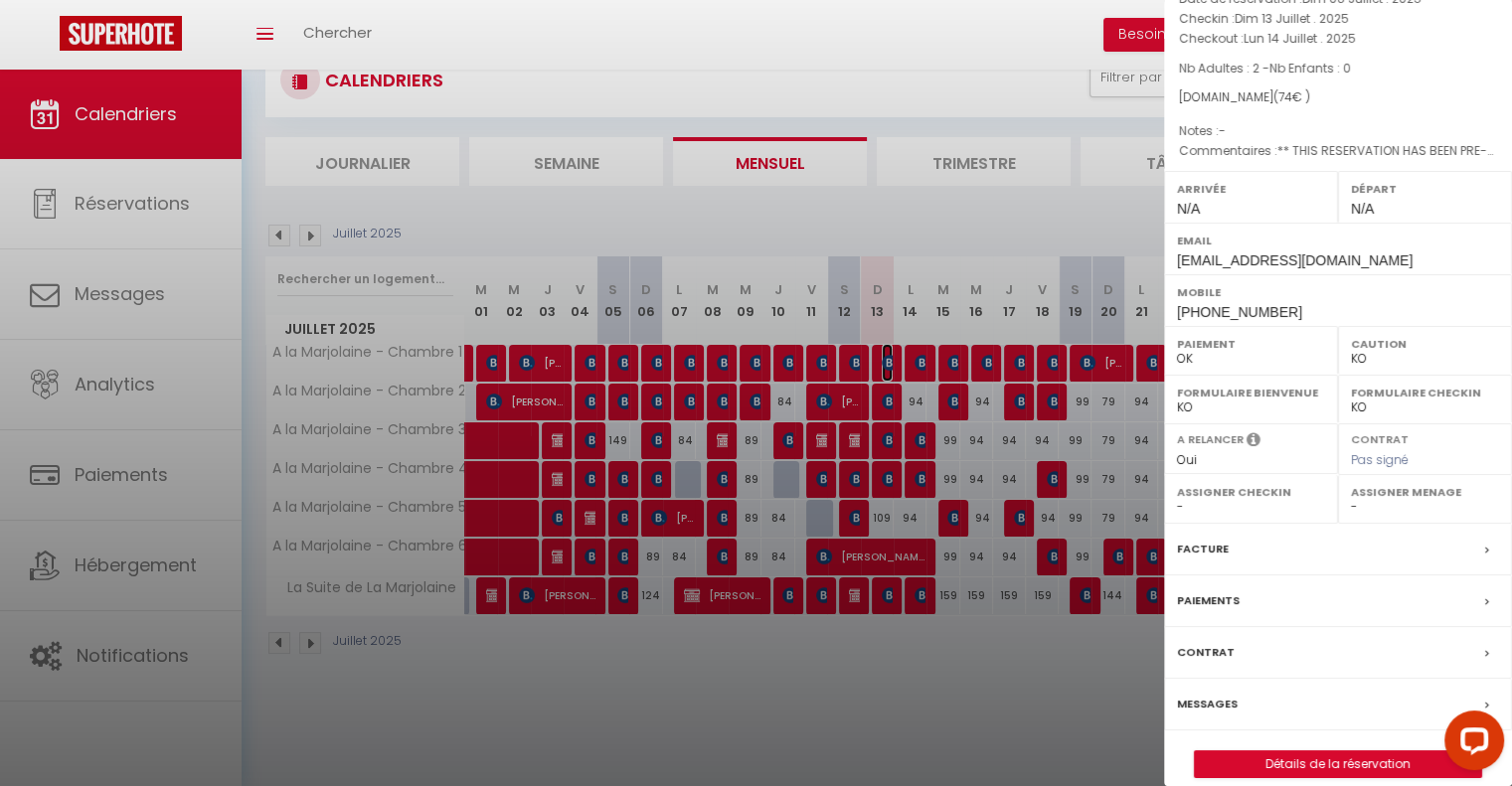 scroll, scrollTop: 136, scrollLeft: 0, axis: vertical 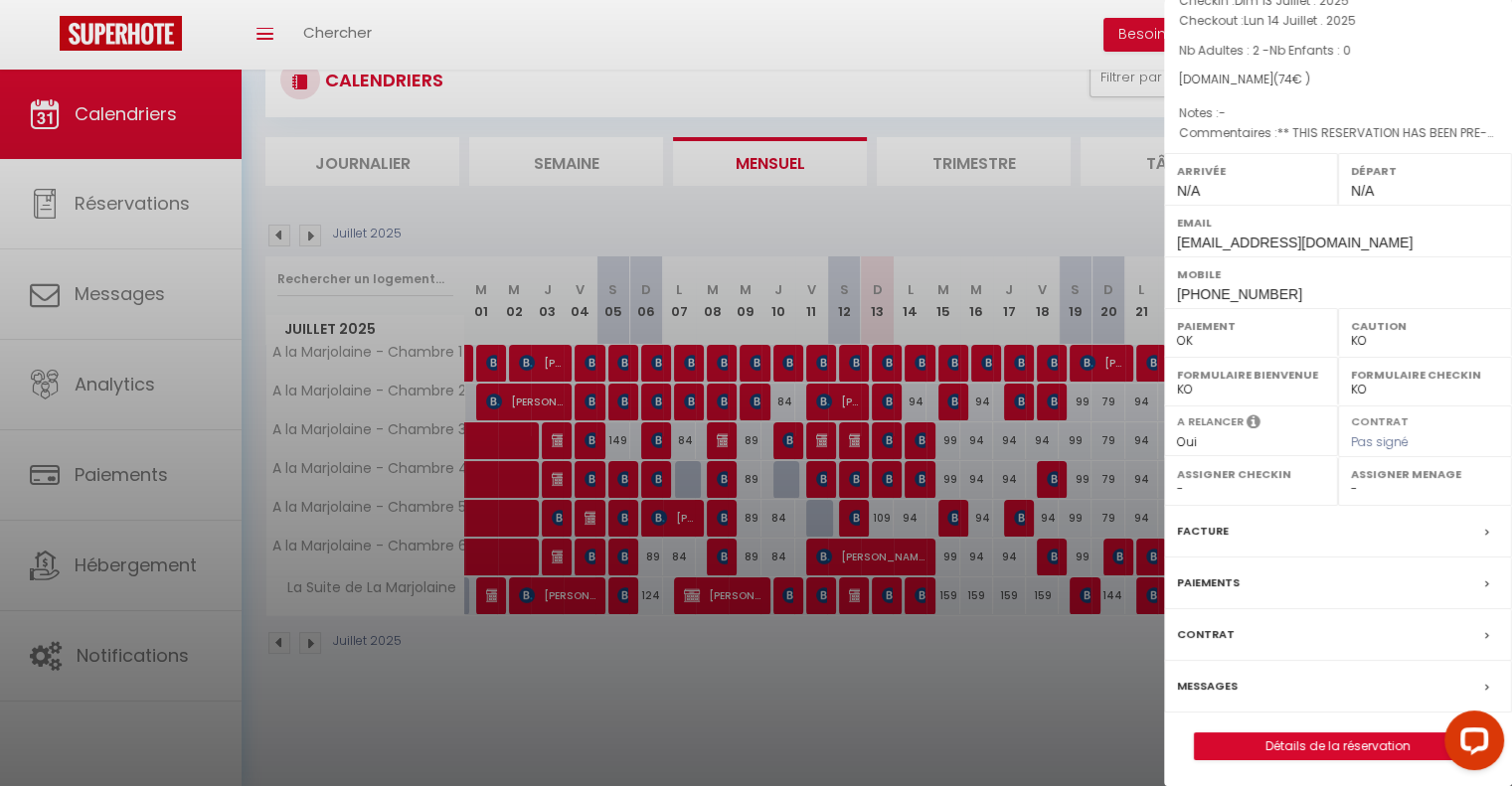 click on "Messages" at bounding box center (1338, 687) 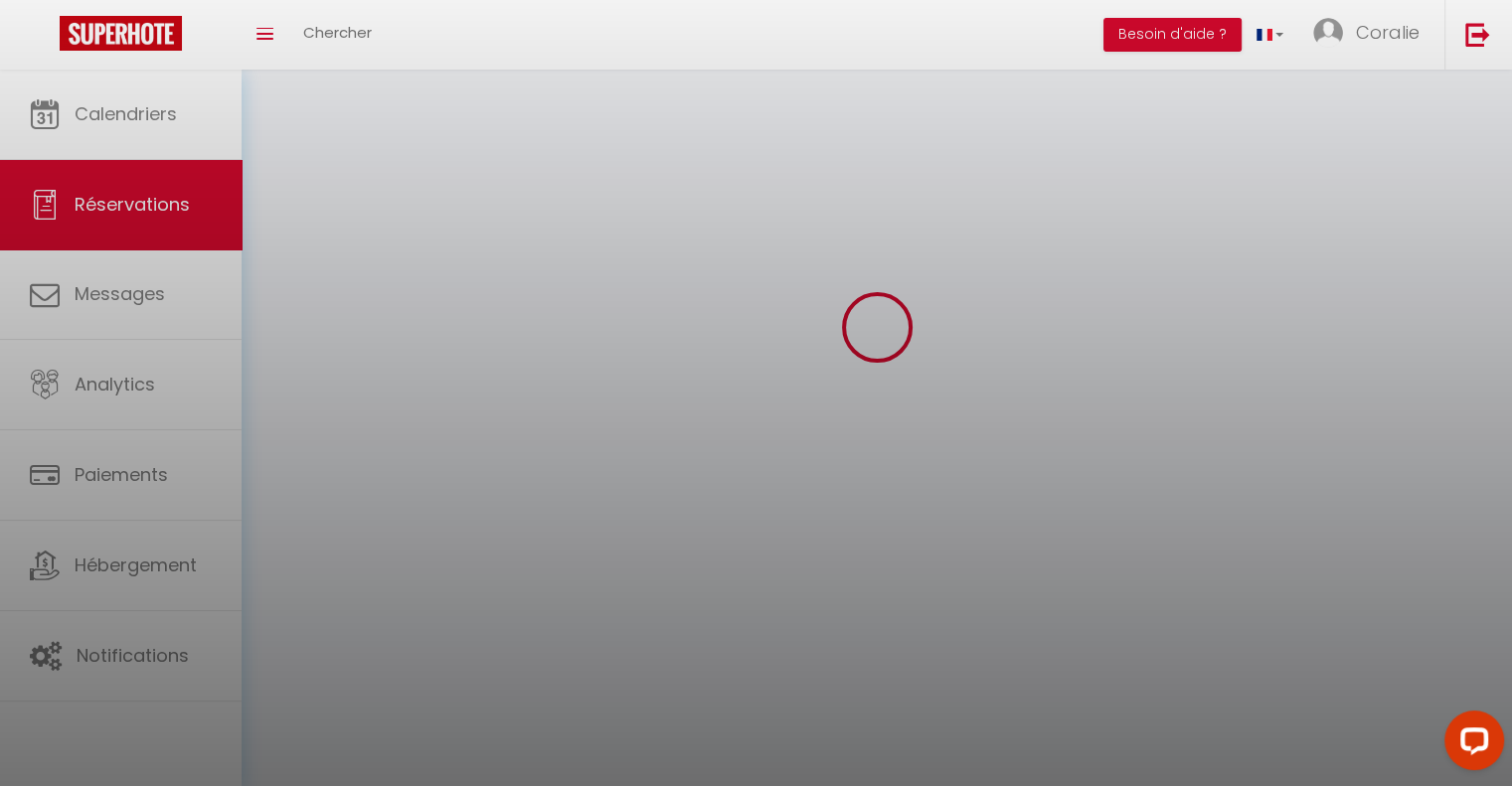 scroll, scrollTop: 0, scrollLeft: 0, axis: both 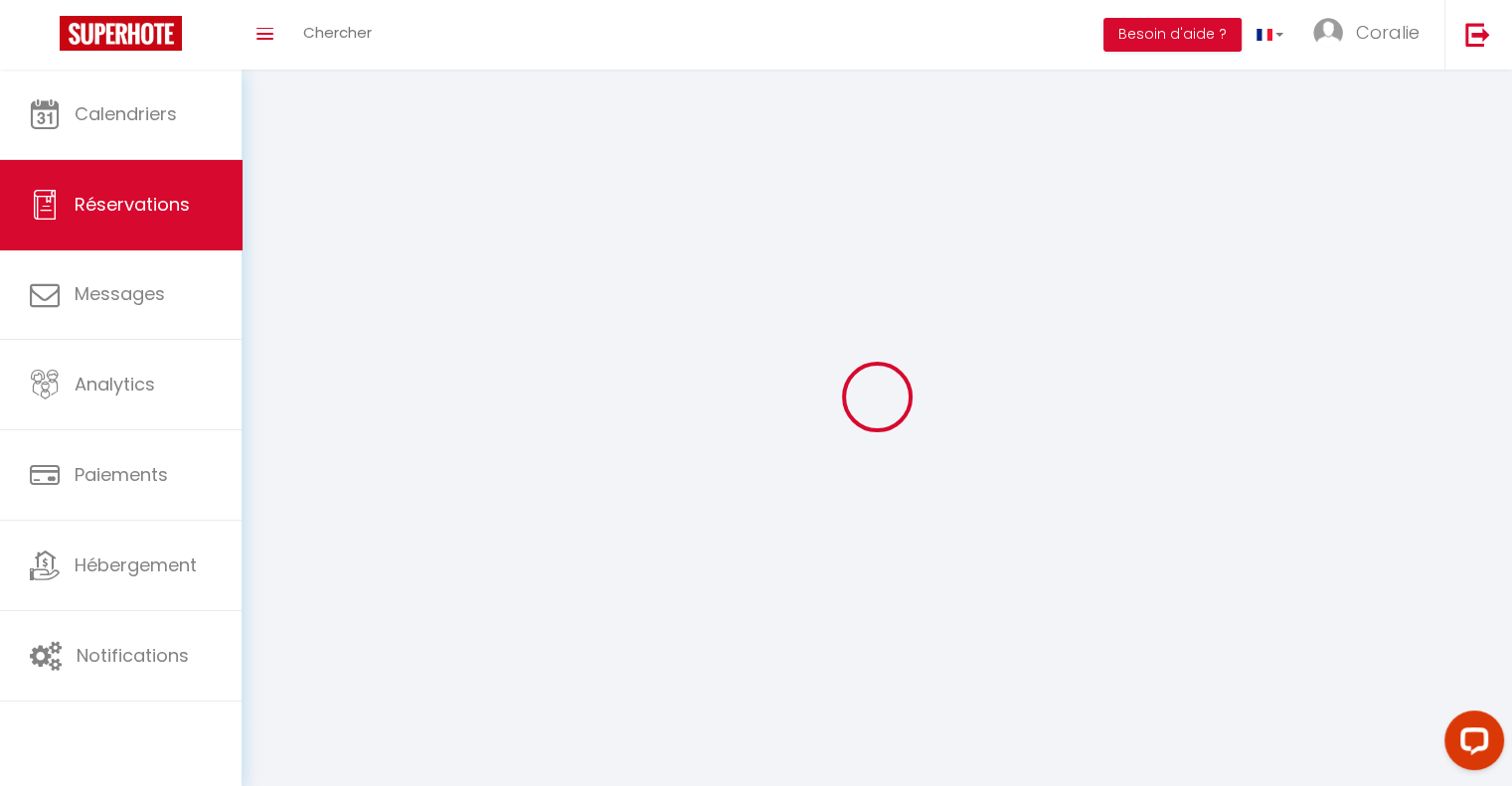 select 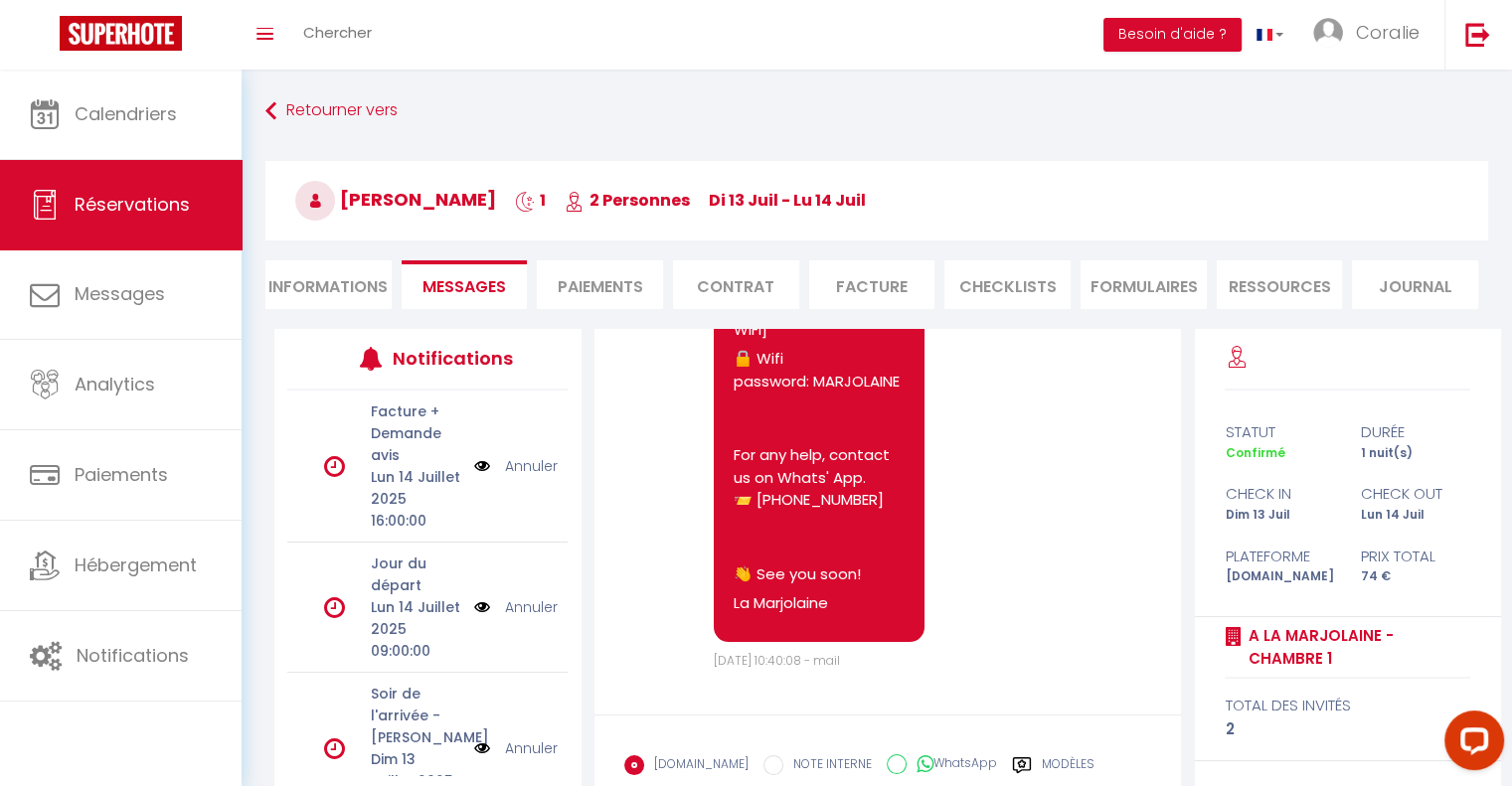 scroll, scrollTop: 16295, scrollLeft: 0, axis: vertical 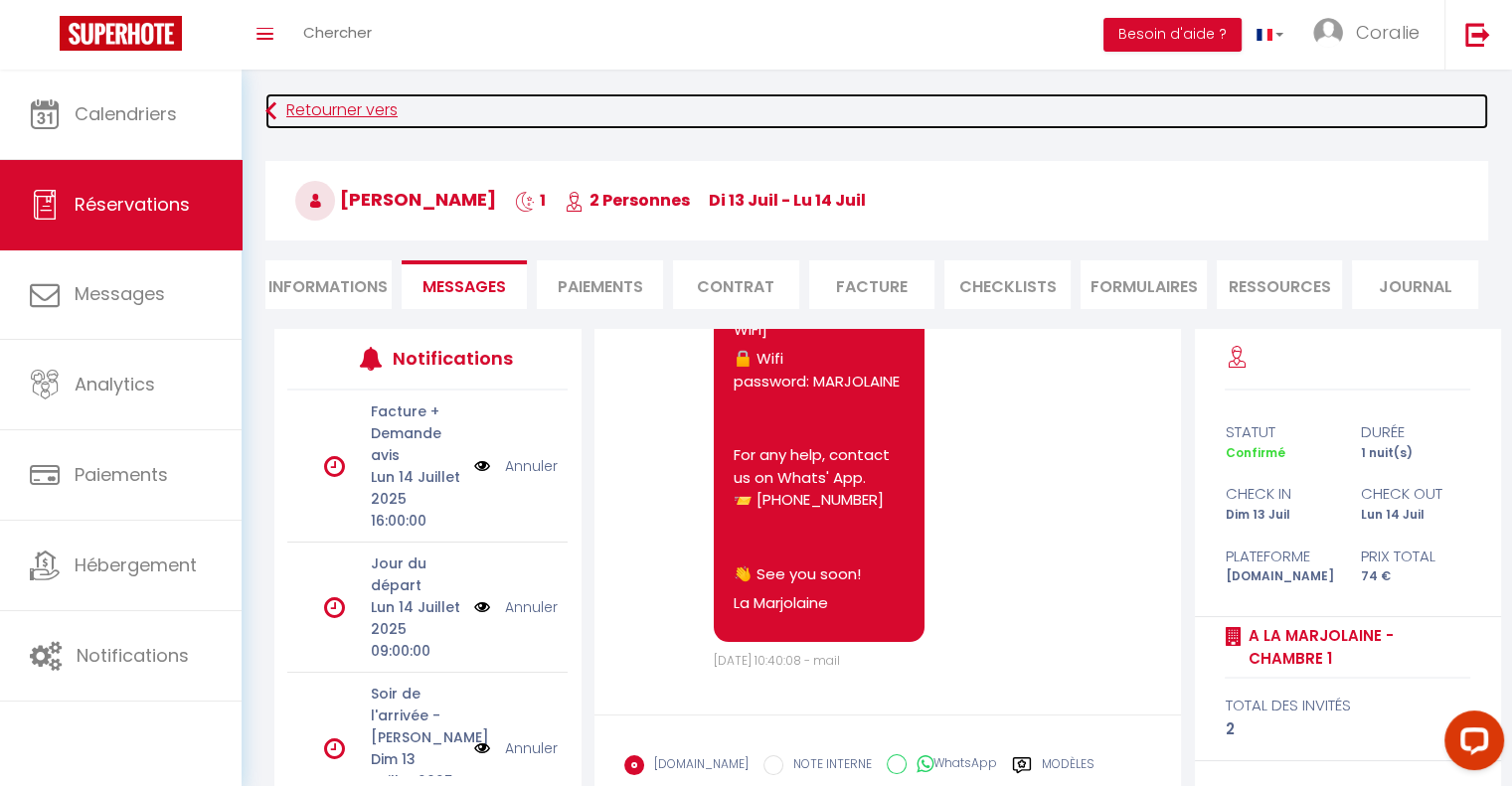 click on "Retourner vers" at bounding box center [877, 111] 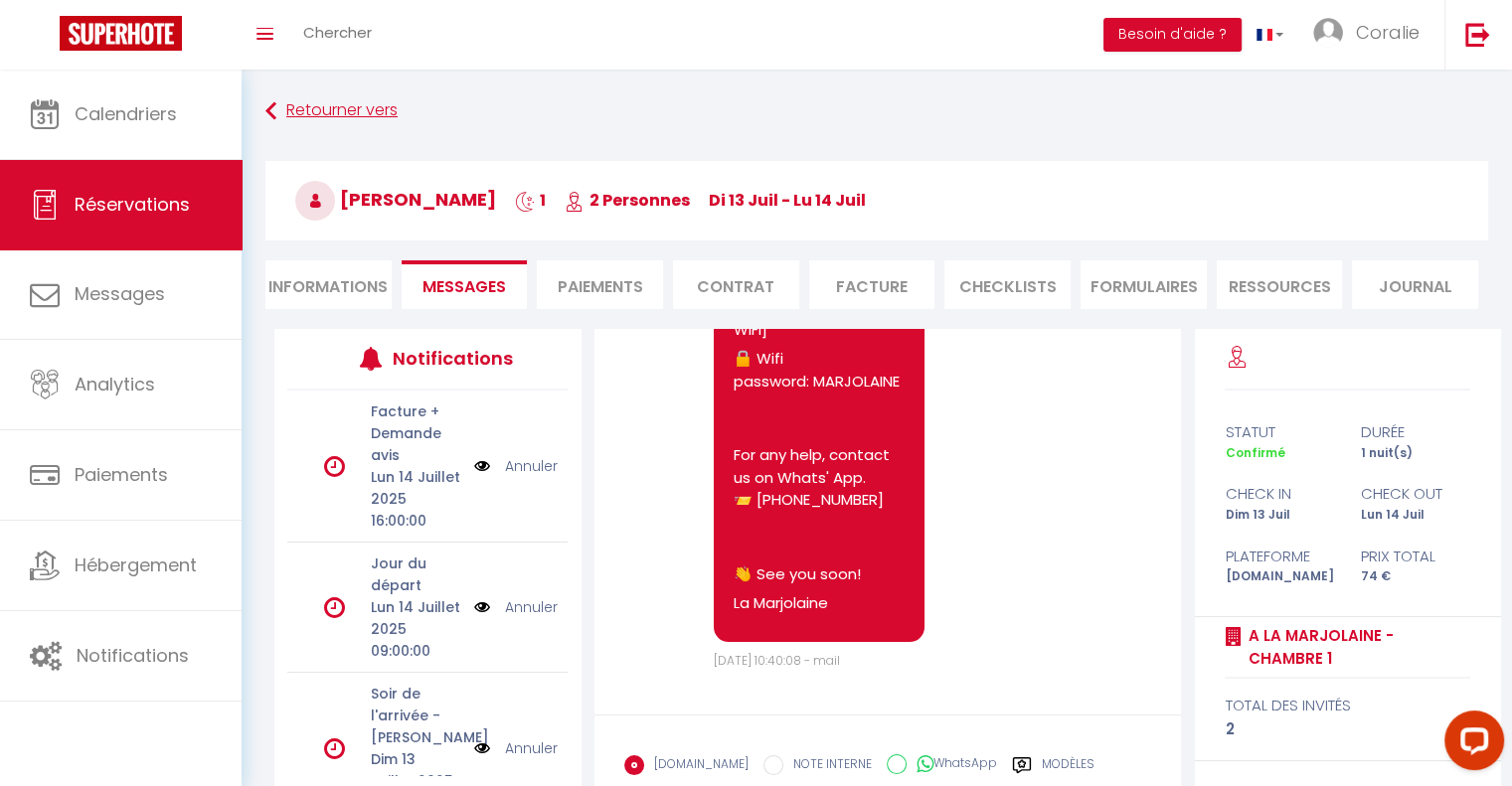 scroll, scrollTop: 70, scrollLeft: 0, axis: vertical 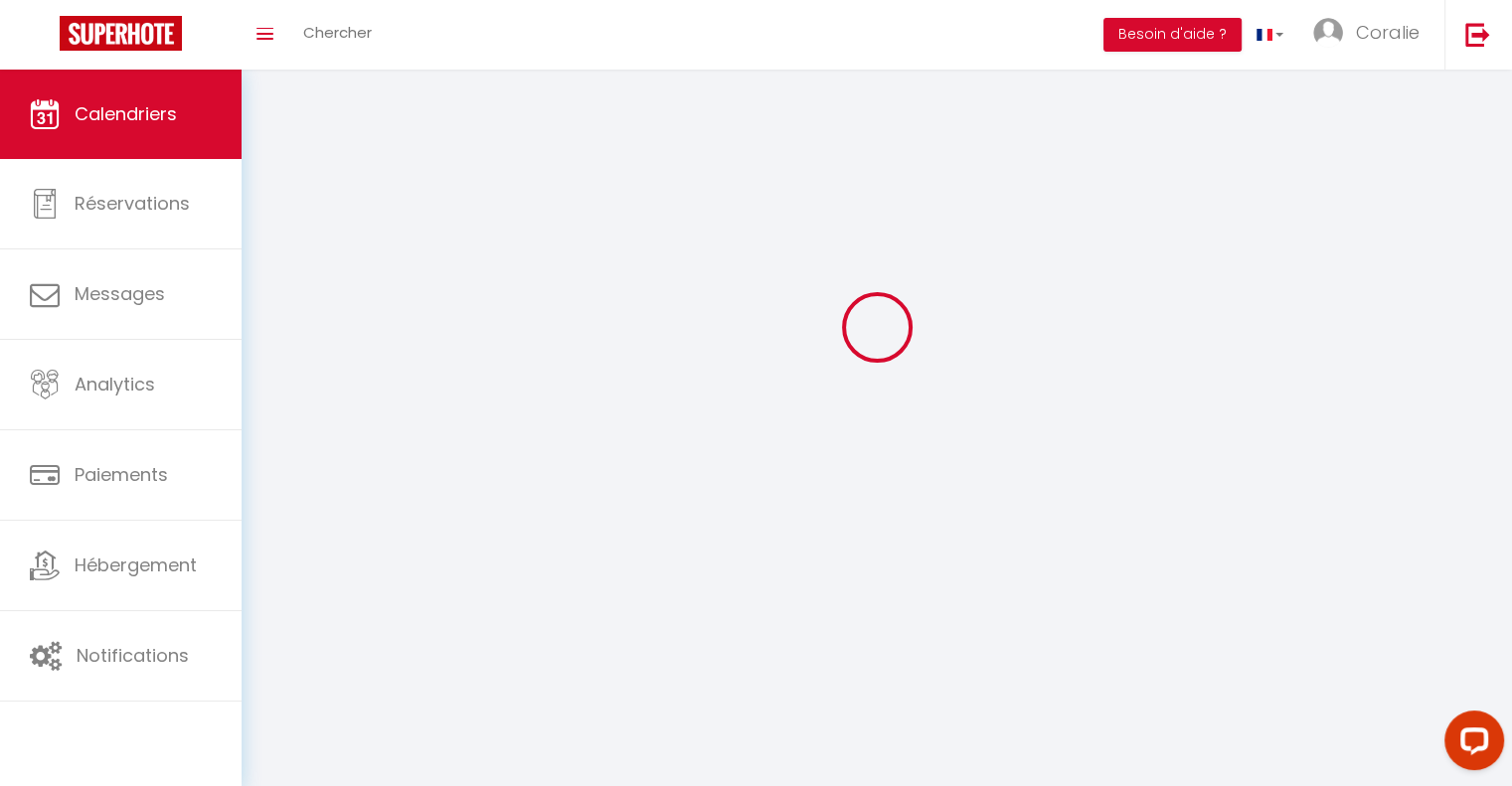 select 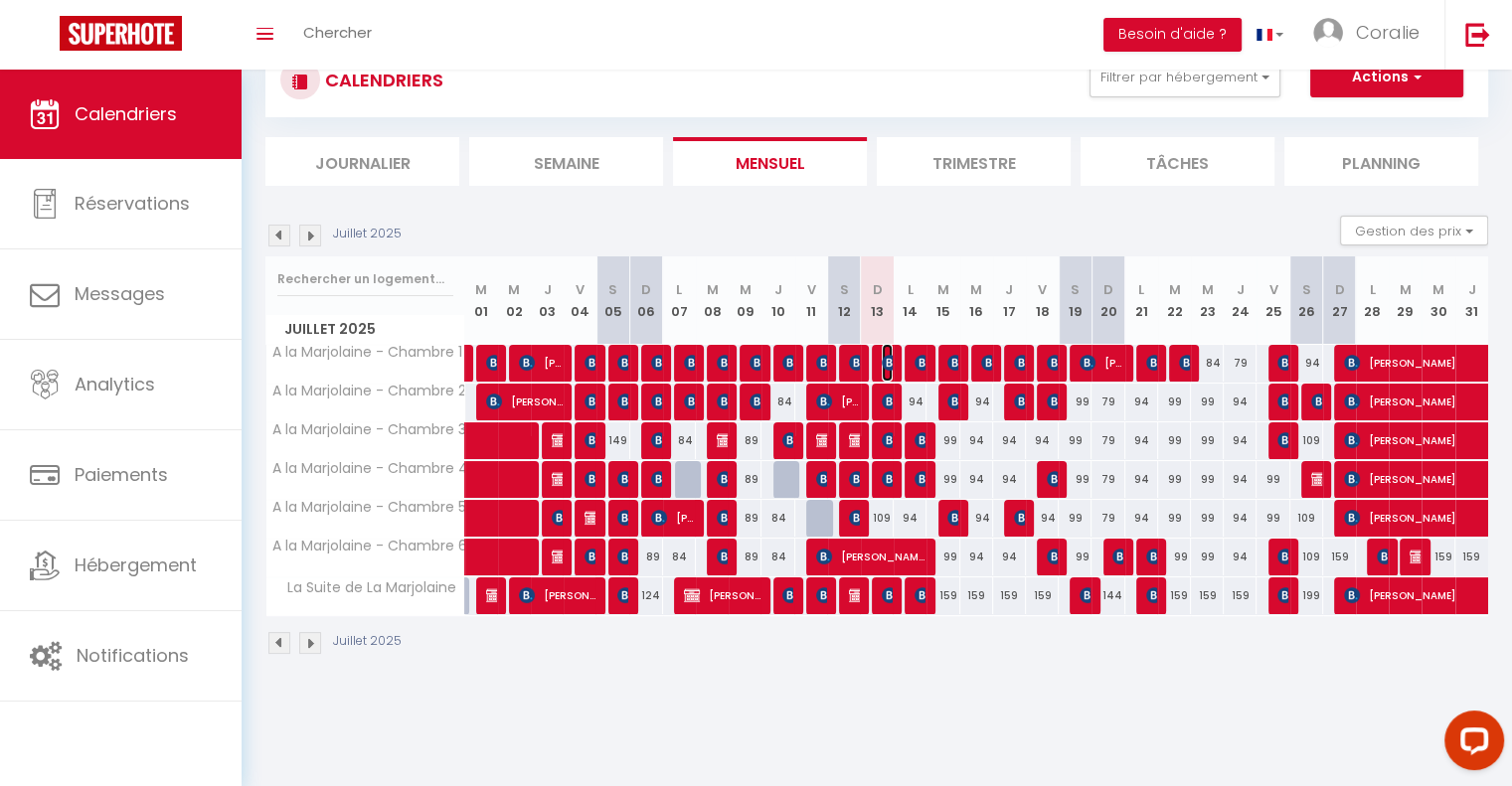 click at bounding box center [890, 363] 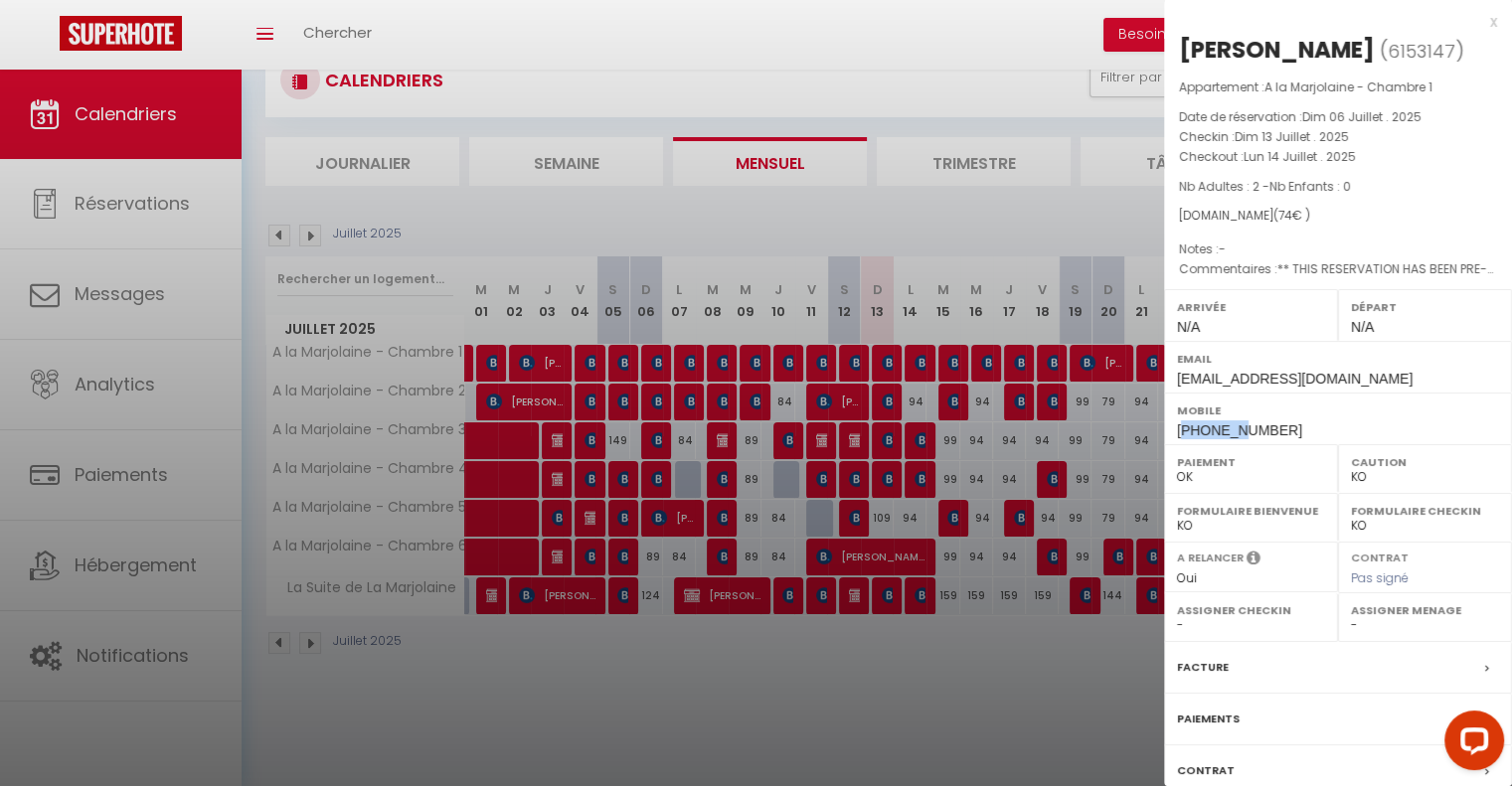 drag, startPoint x: 1185, startPoint y: 423, endPoint x: 1337, endPoint y: 285, distance: 205.29978 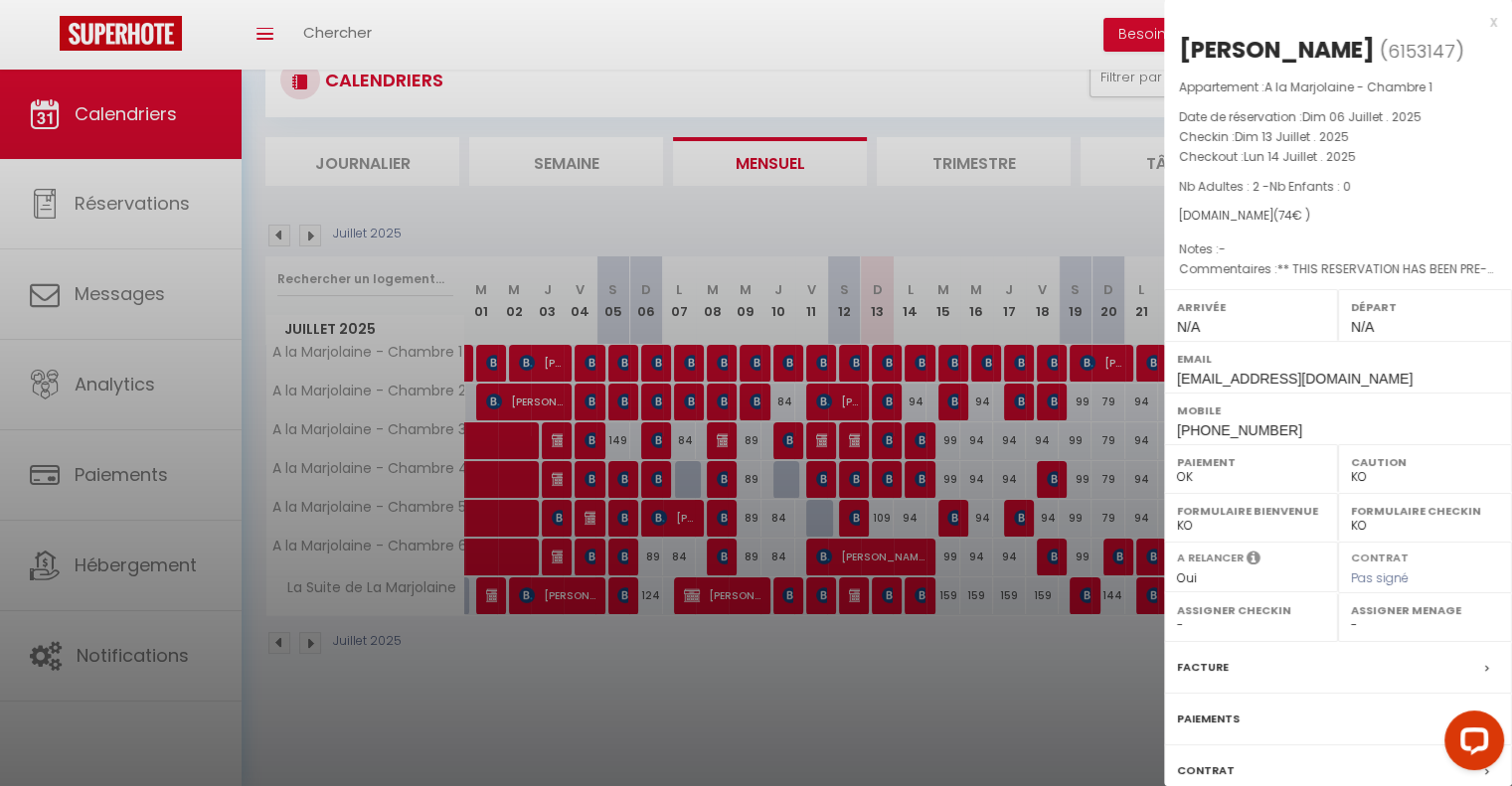 click on "x" at bounding box center [1330, 22] 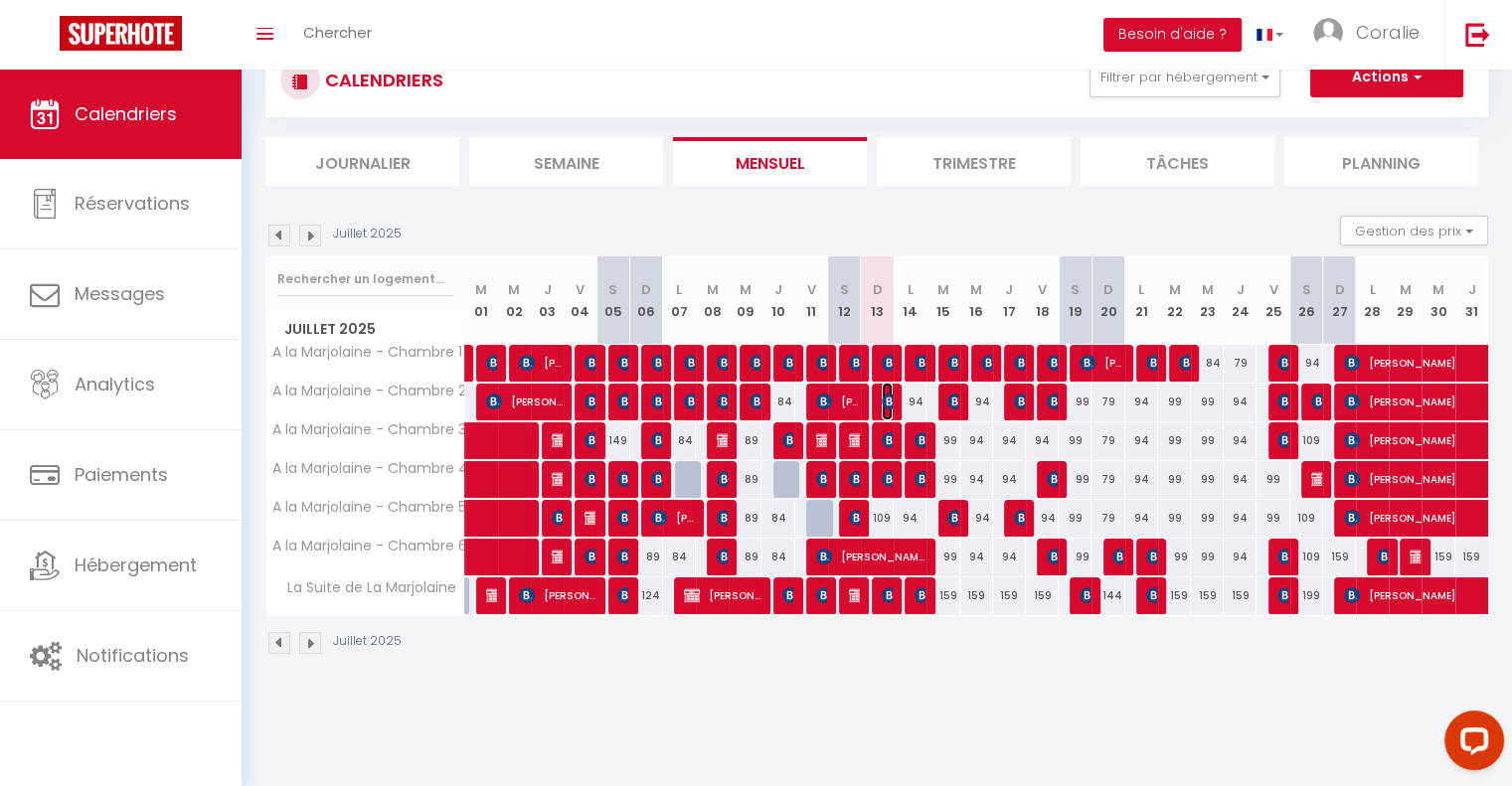 click at bounding box center [890, 401] 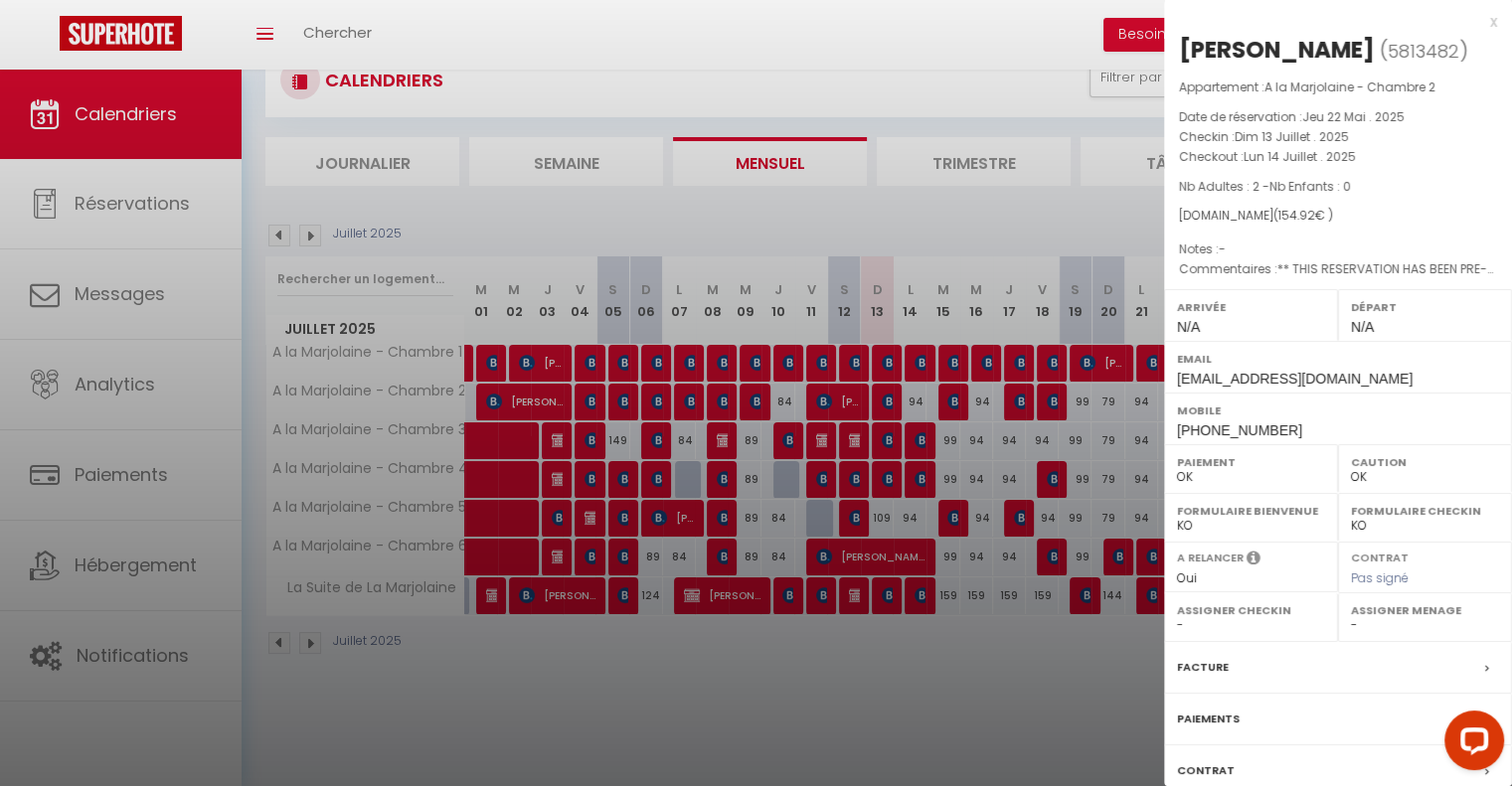 click at bounding box center [756, 393] 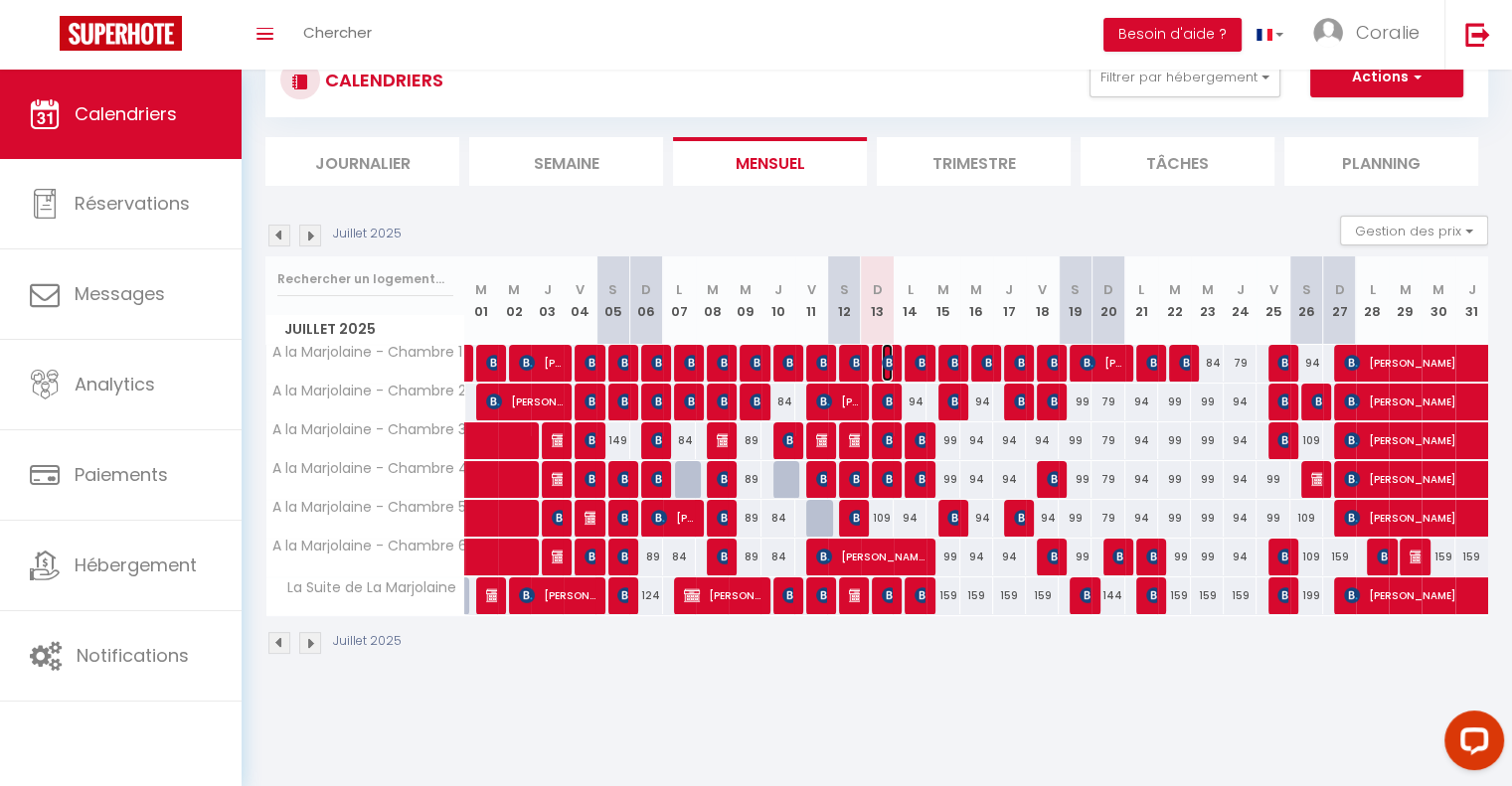 click at bounding box center [890, 363] 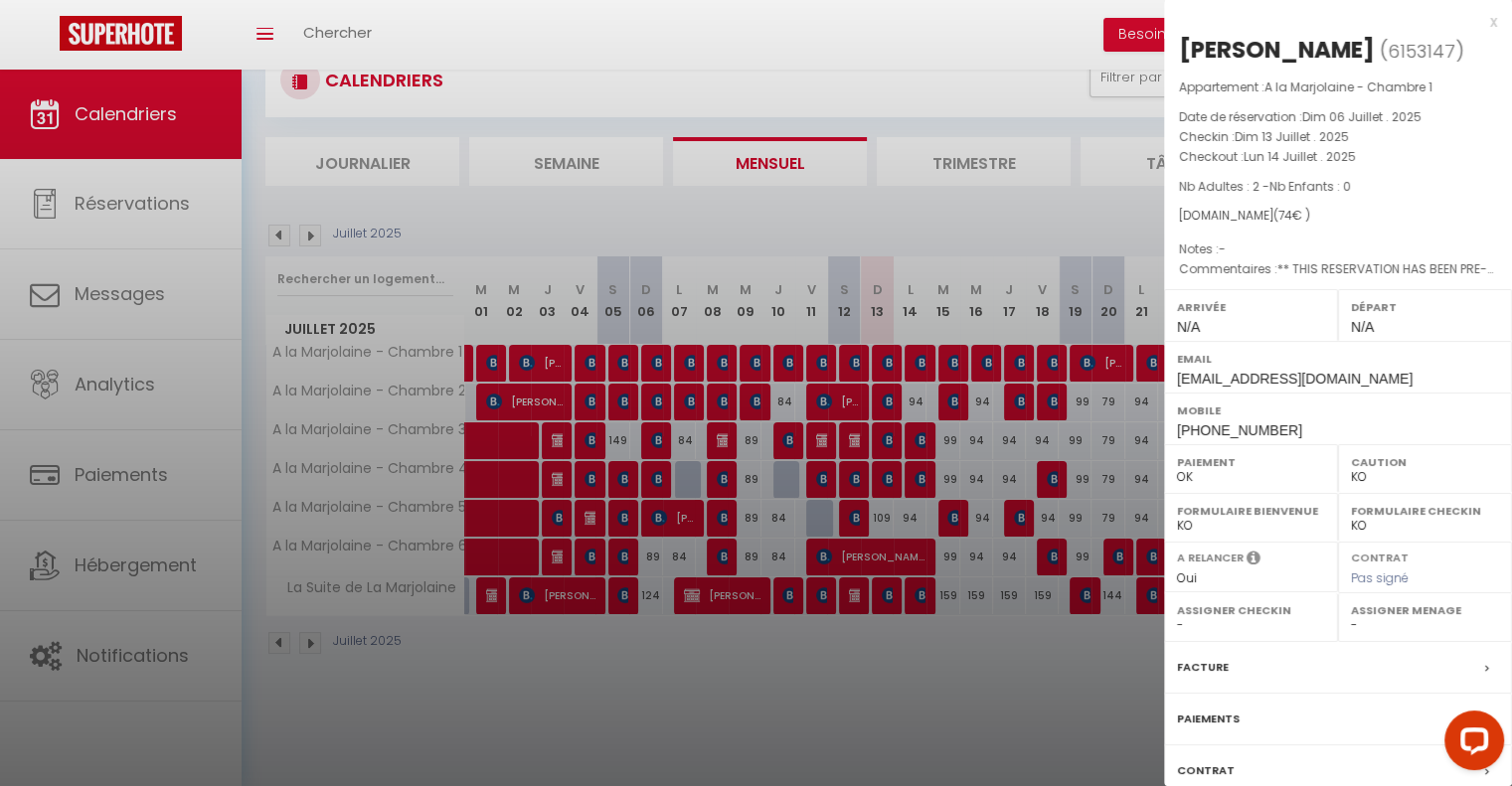 click at bounding box center (756, 393) 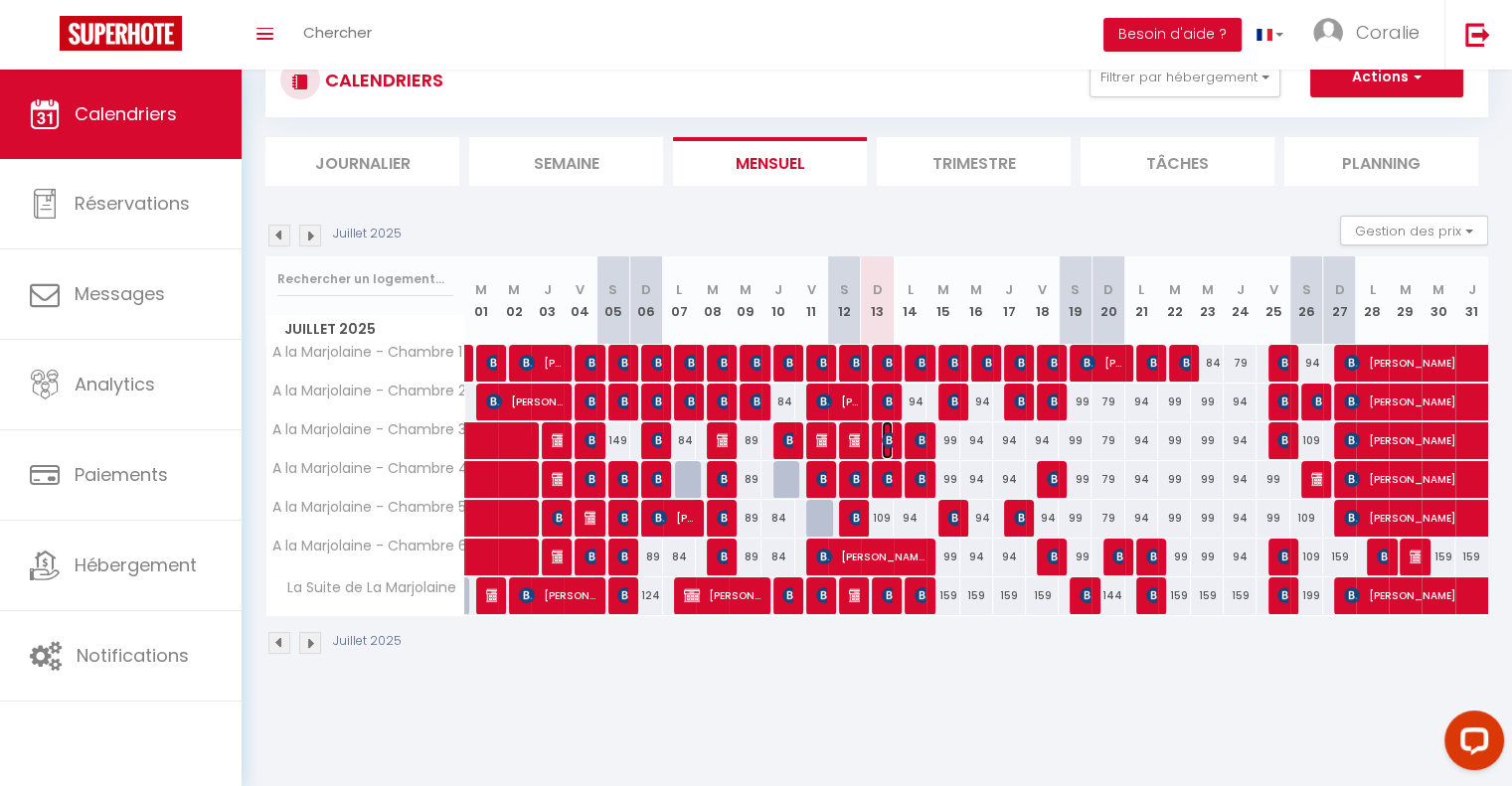 click at bounding box center [890, 440] 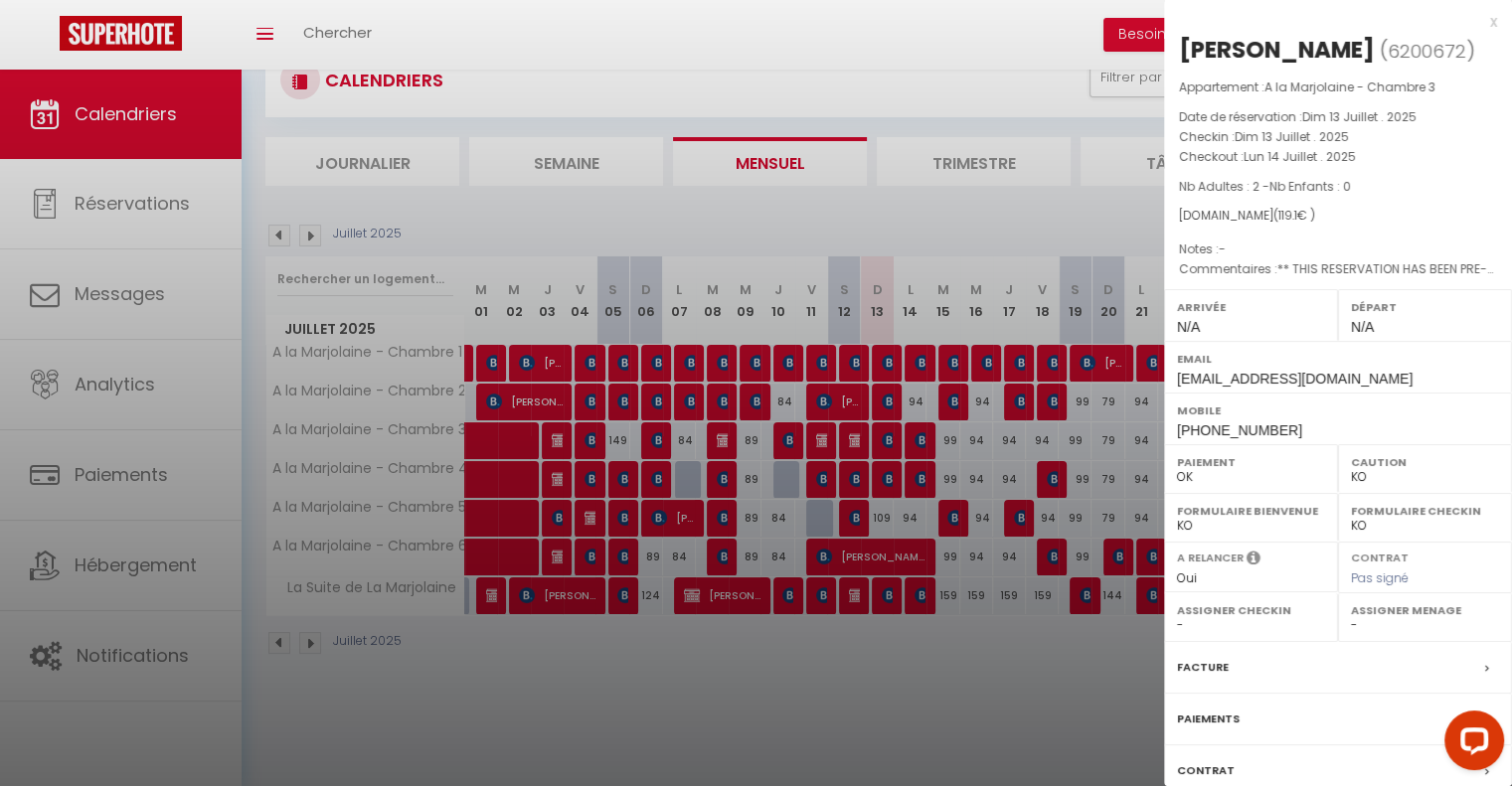 click at bounding box center [756, 393] 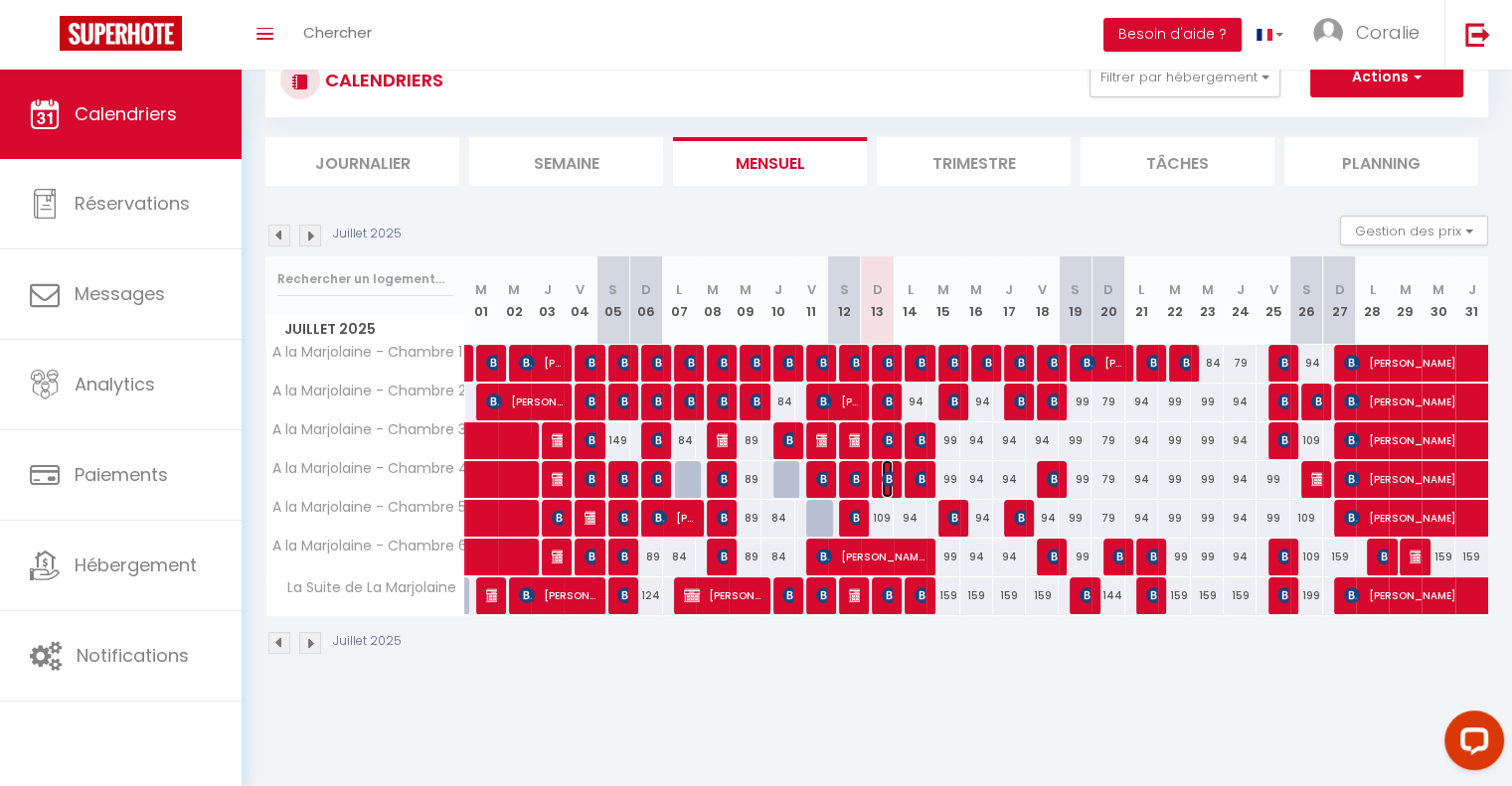 click at bounding box center [890, 479] 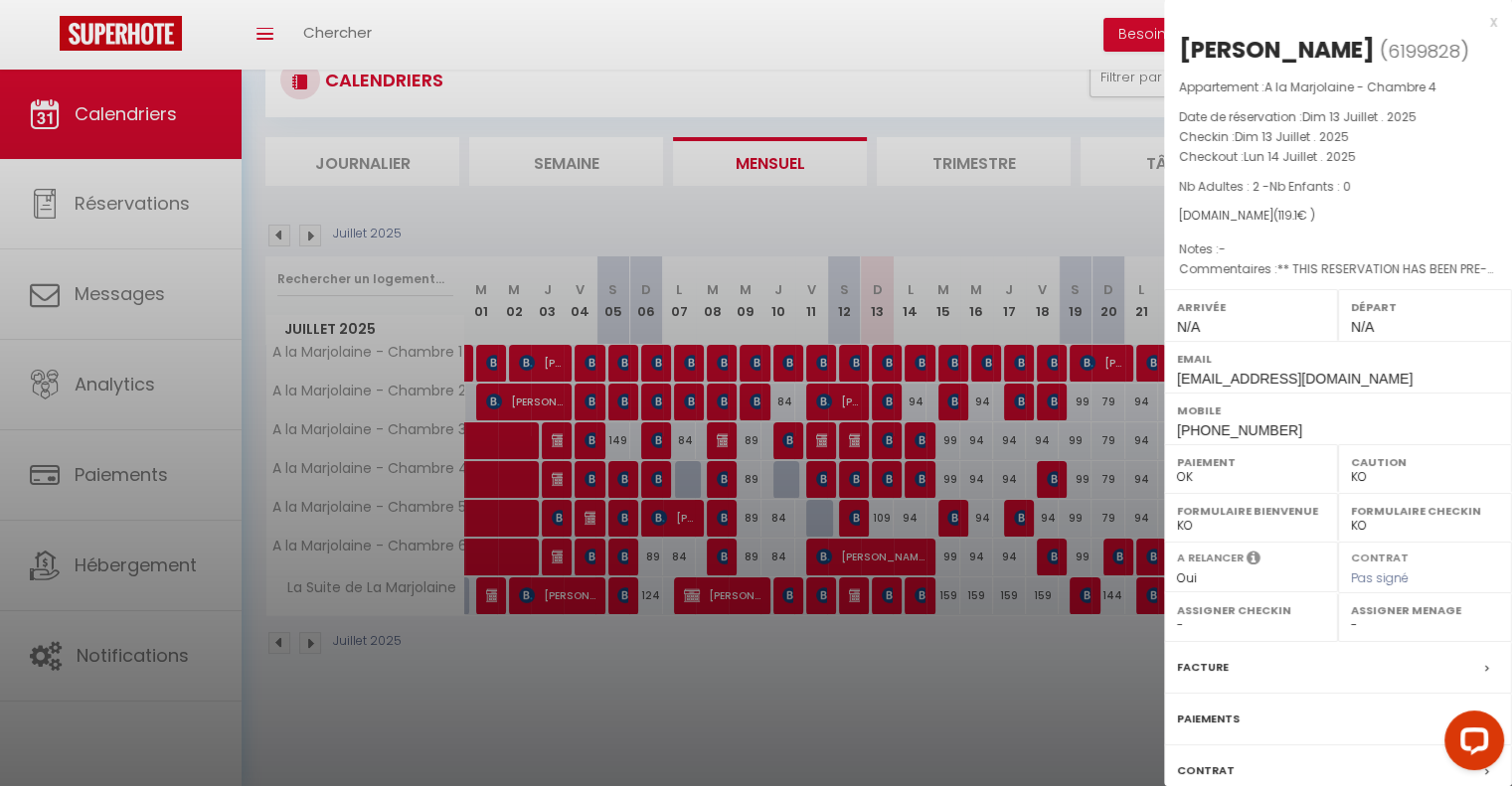 click at bounding box center [756, 393] 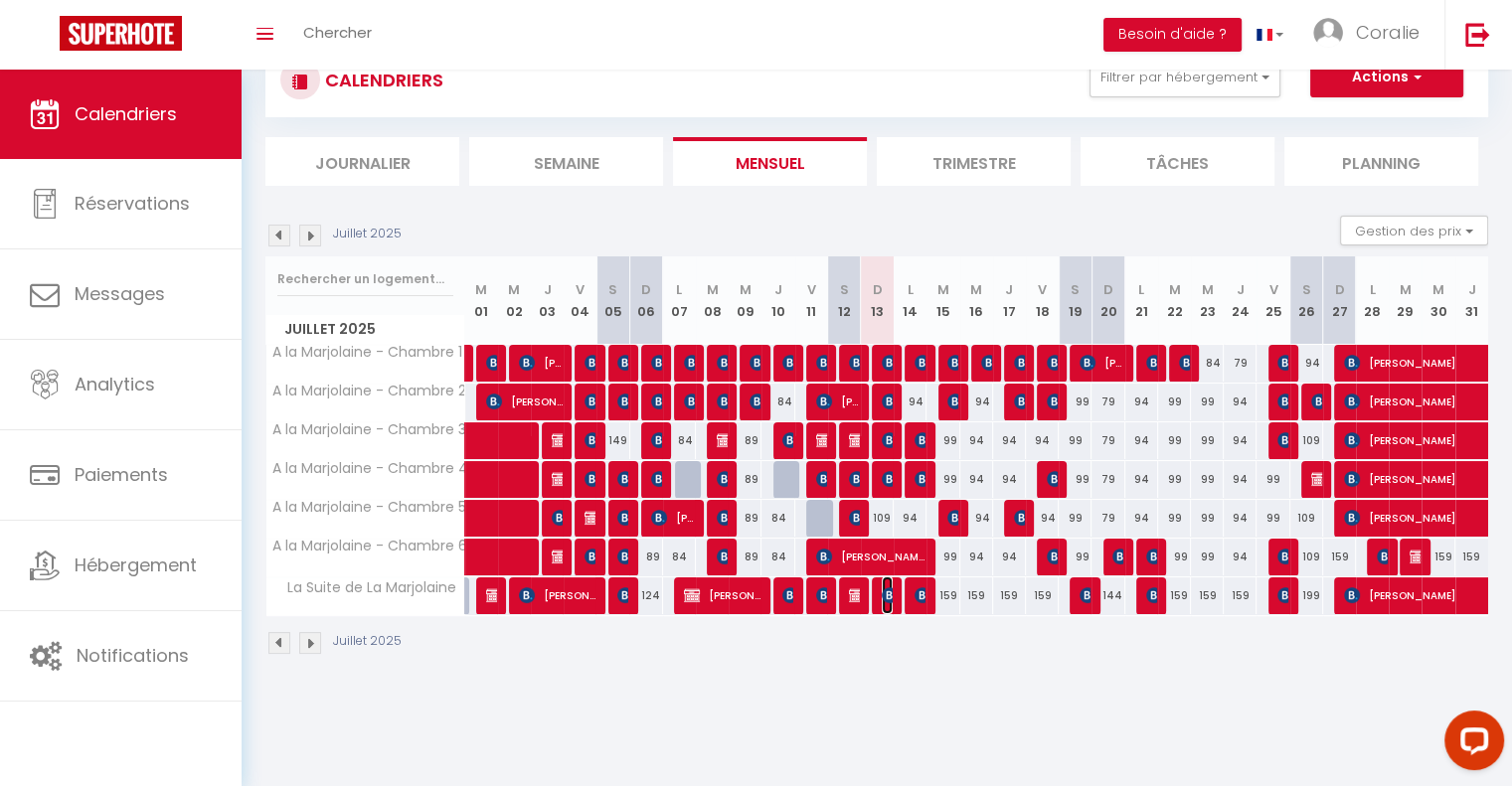 click on "La Suite de La Marjolaine
129
[PERSON_NAME]
99
[PERSON_NAME]
209
[PERSON_NAME]
124
154
[PERSON_NAME]" at bounding box center [878, 595] 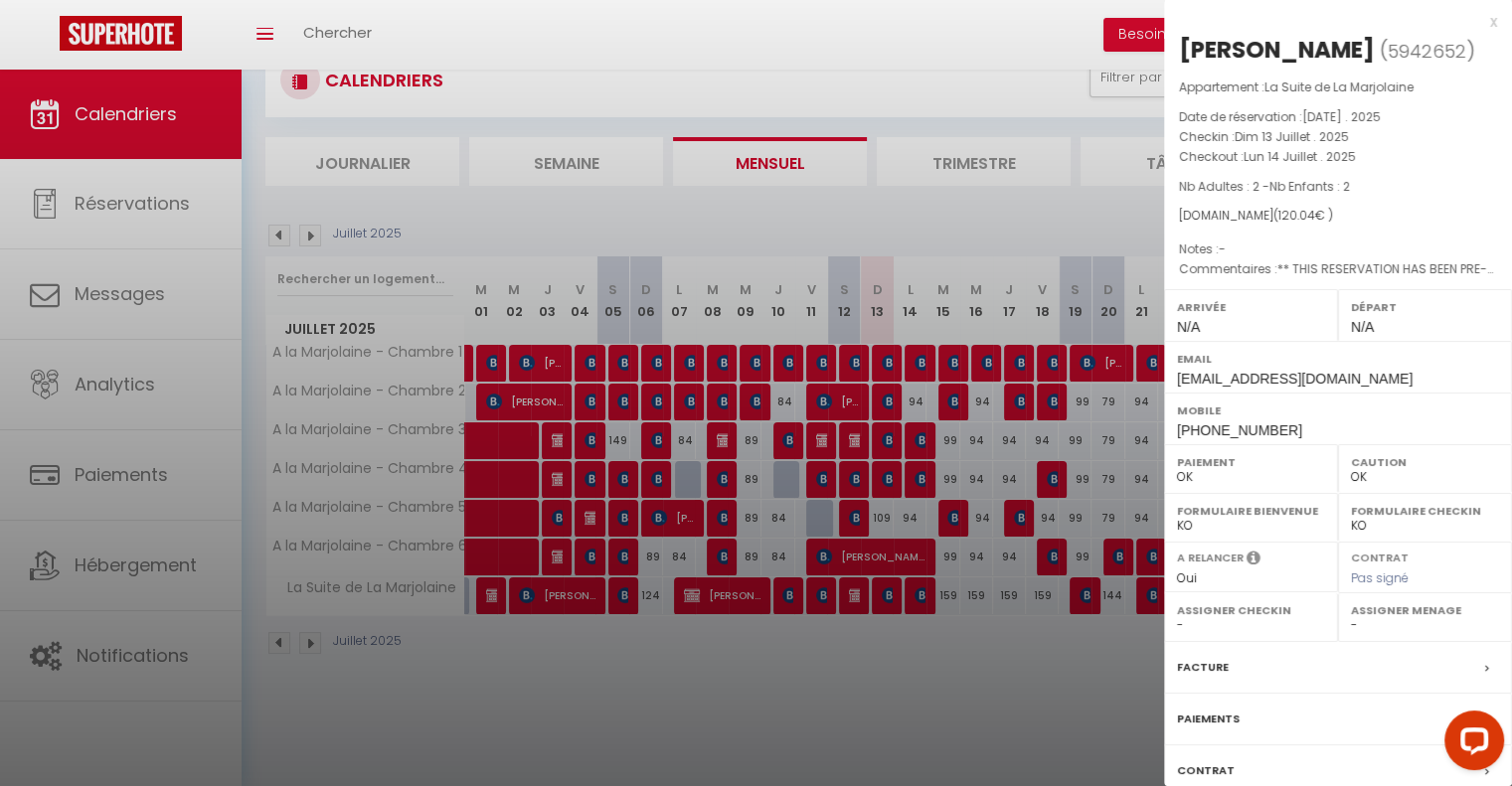 click at bounding box center [756, 393] 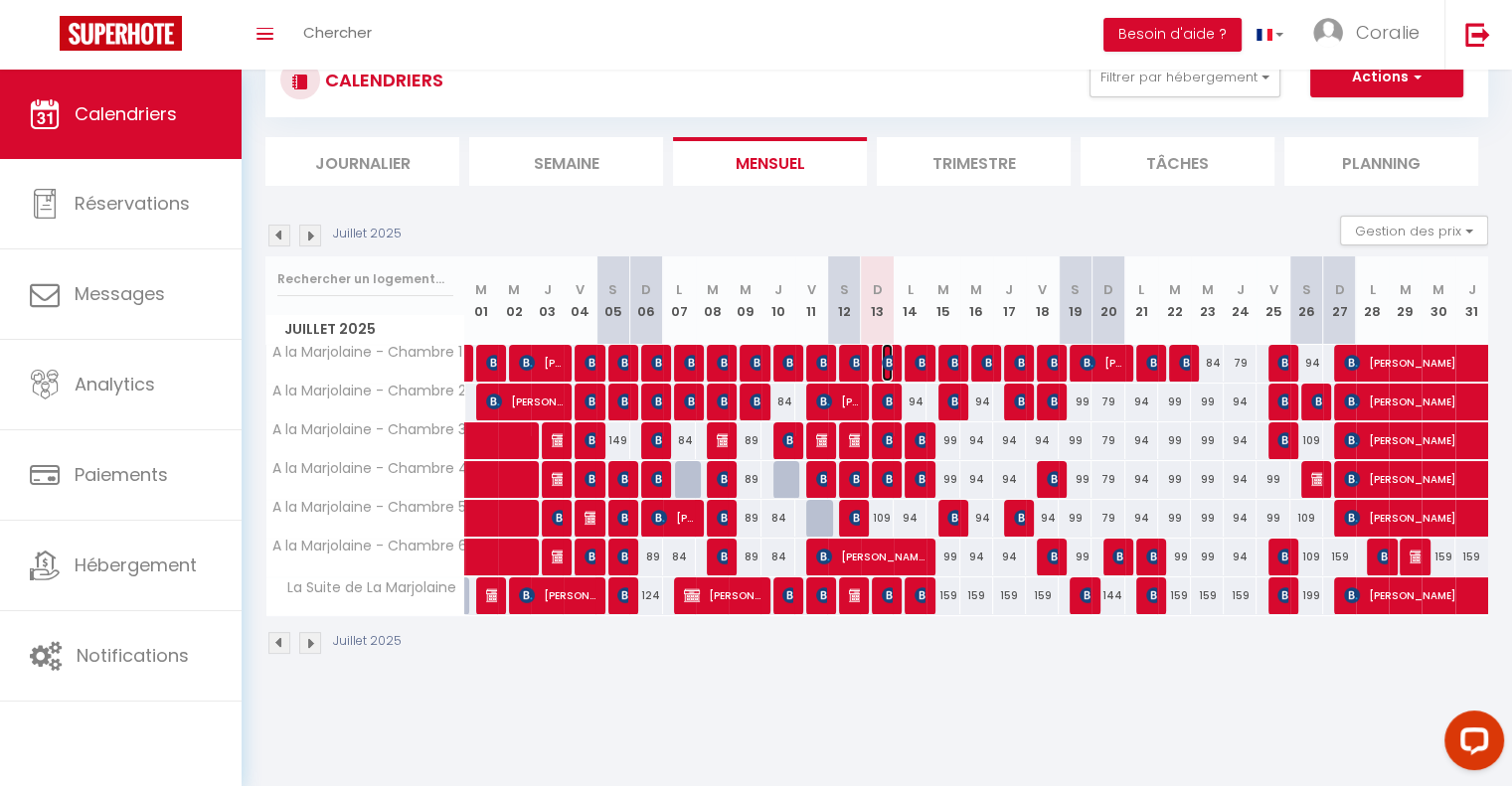 click at bounding box center [890, 363] 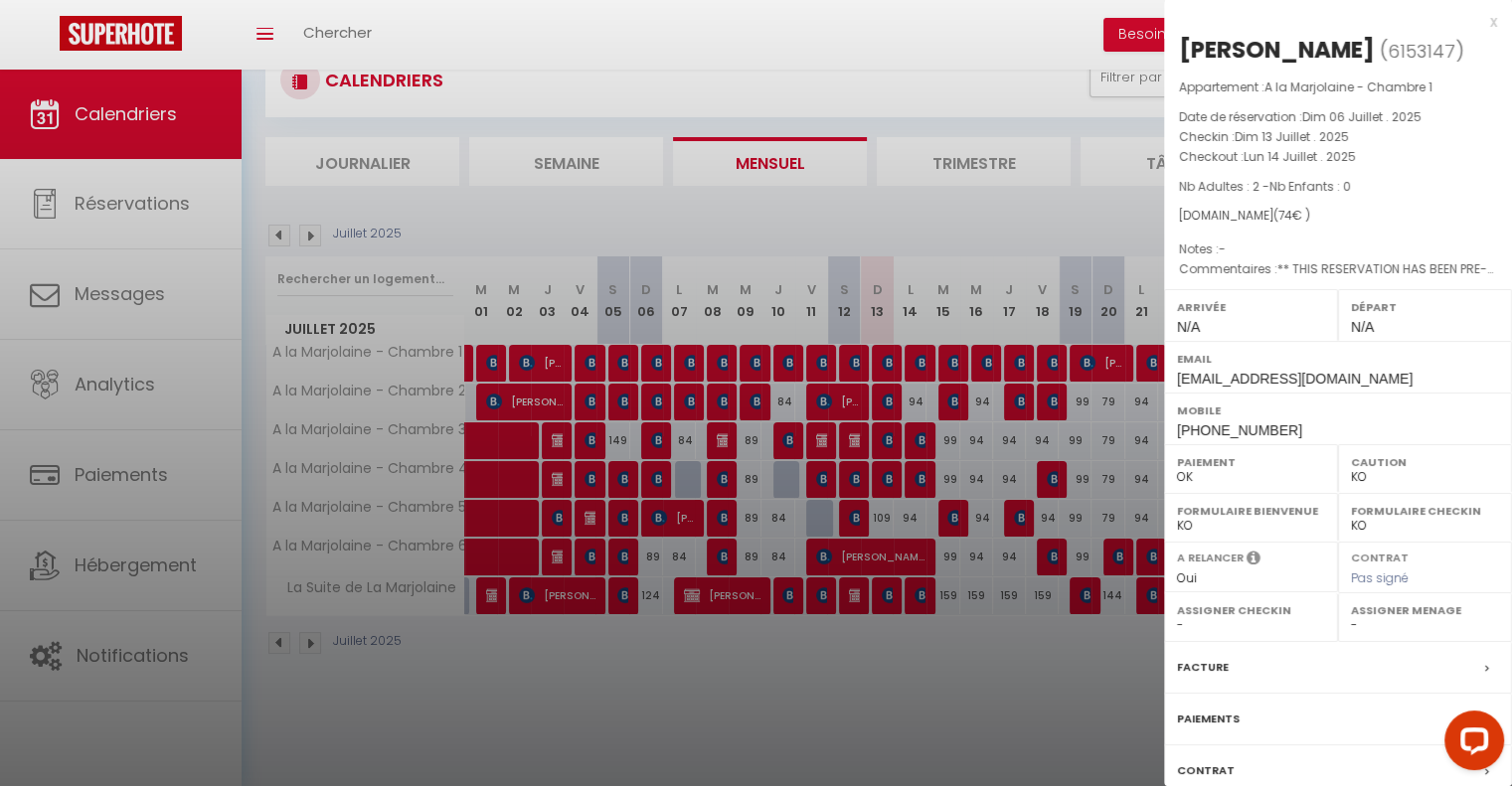 click at bounding box center [756, 393] 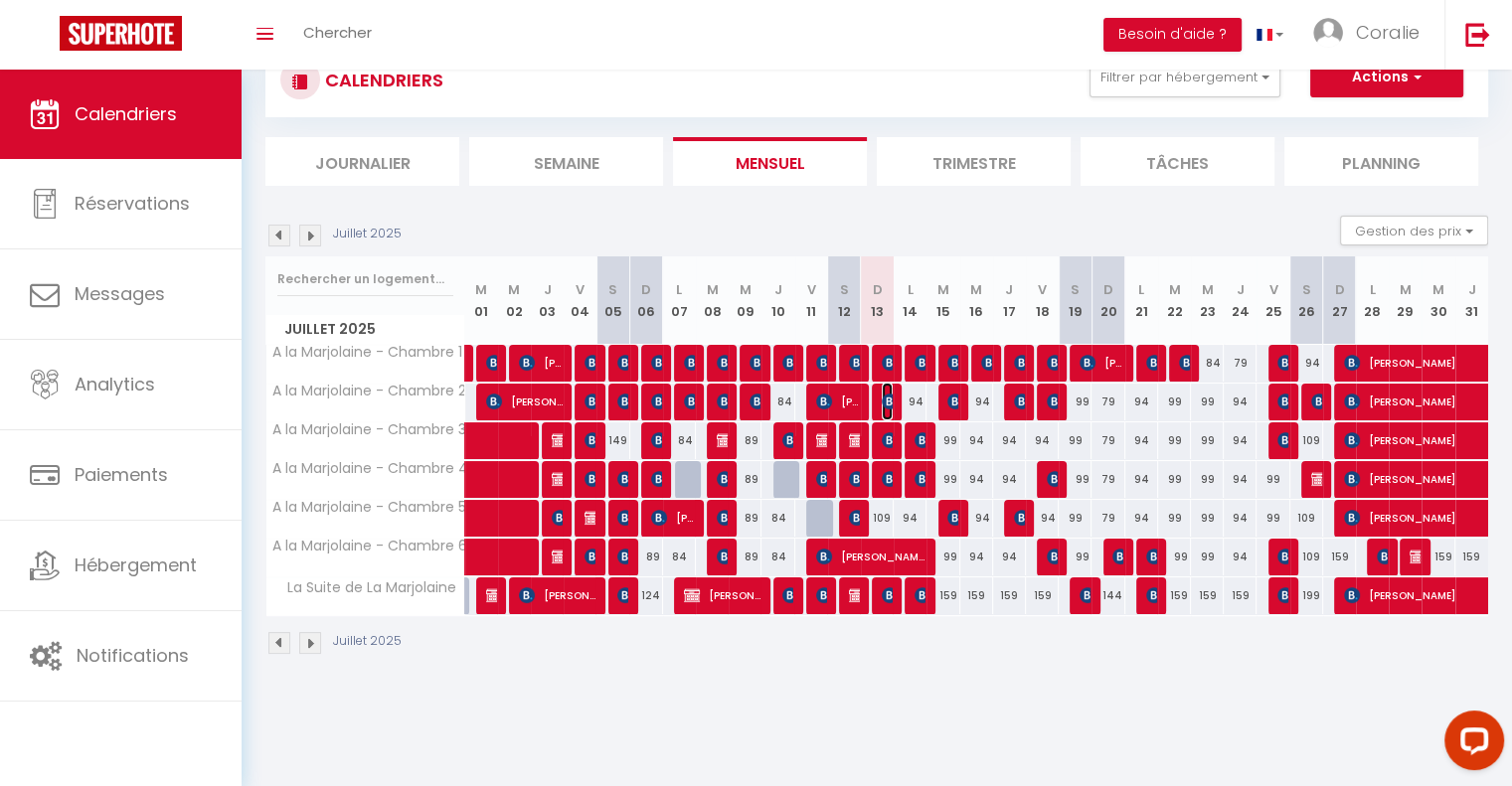 click at bounding box center [890, 401] 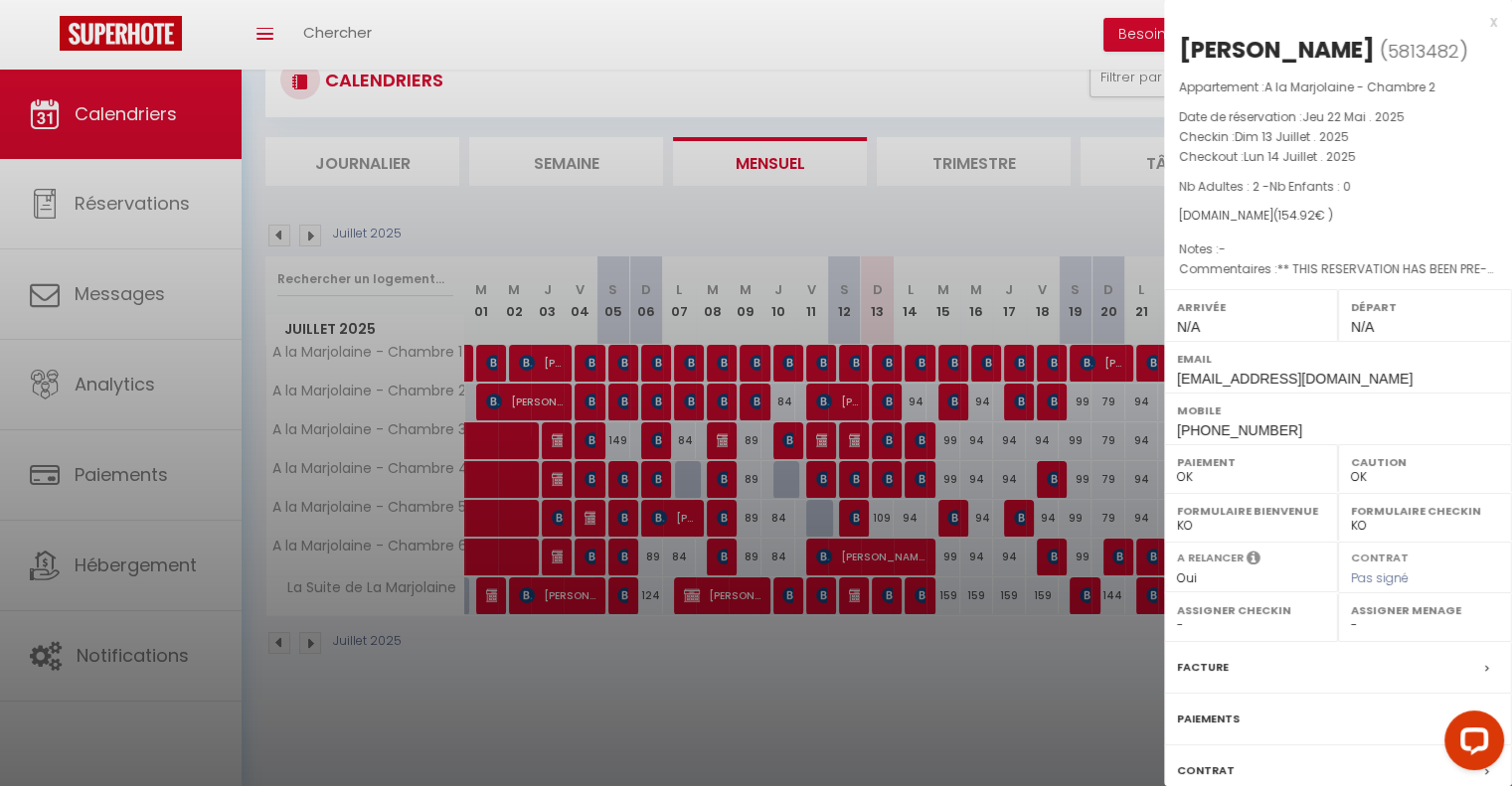 click at bounding box center [756, 393] 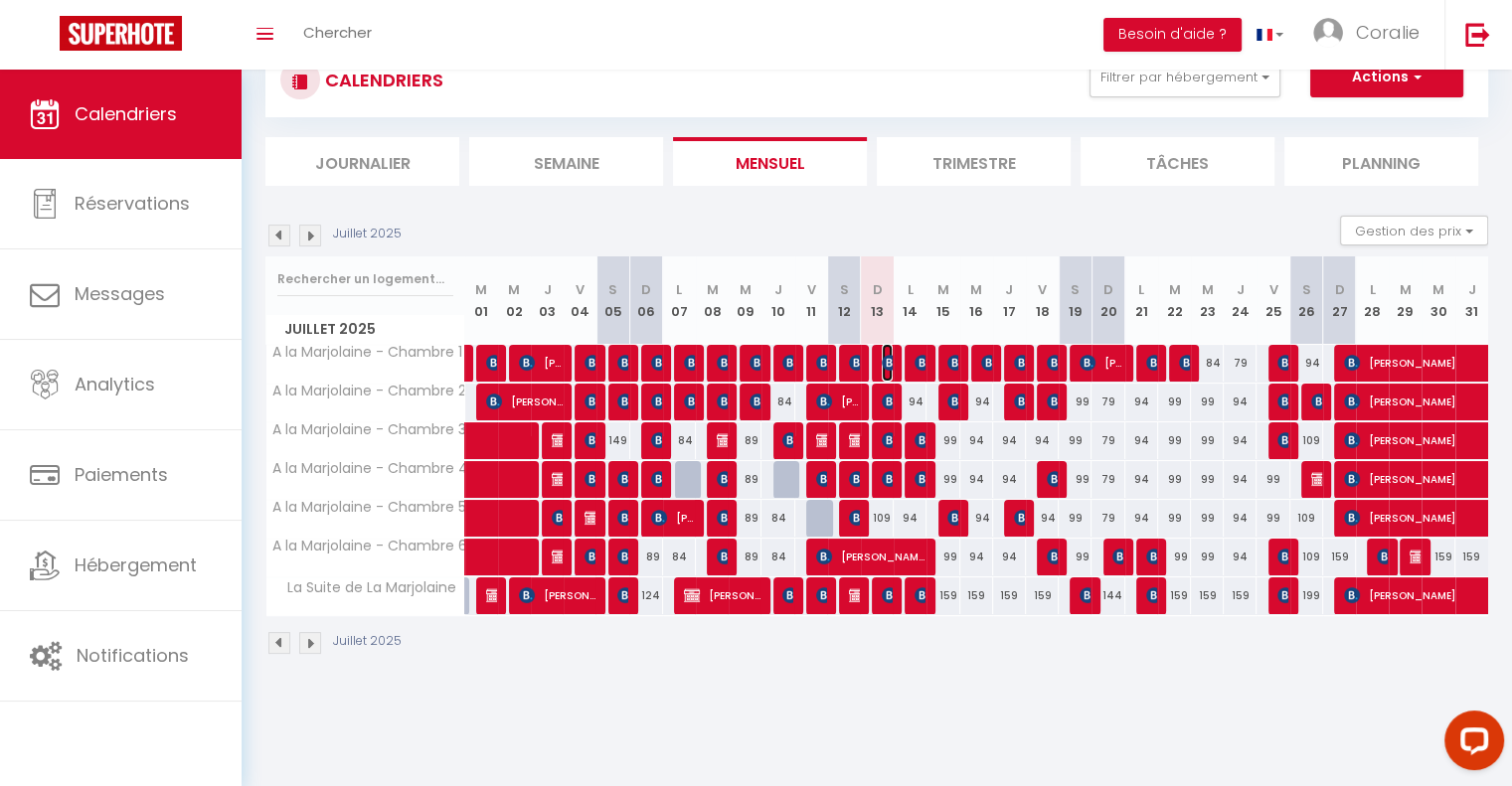 click at bounding box center (890, 363) 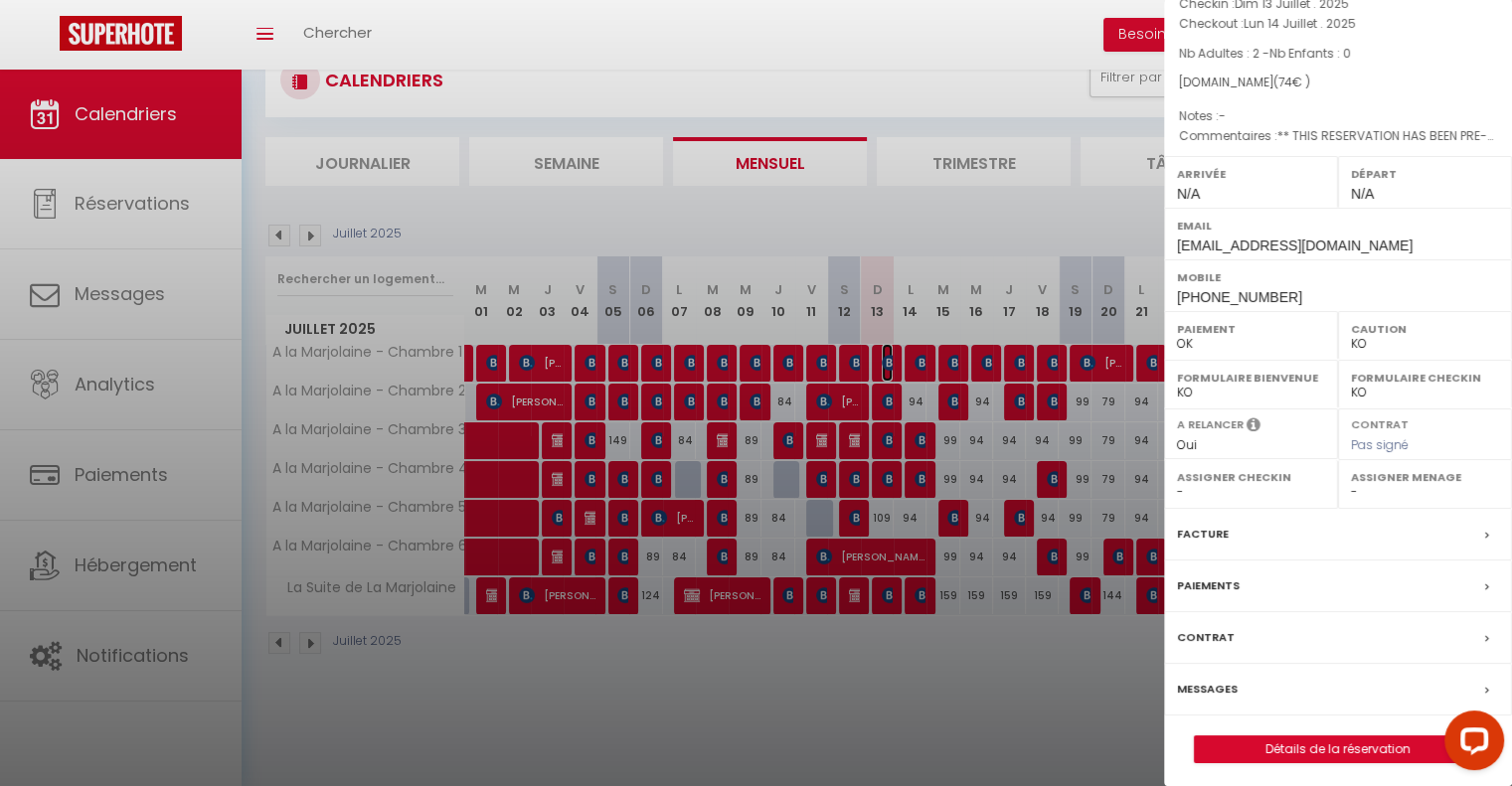 scroll, scrollTop: 136, scrollLeft: 0, axis: vertical 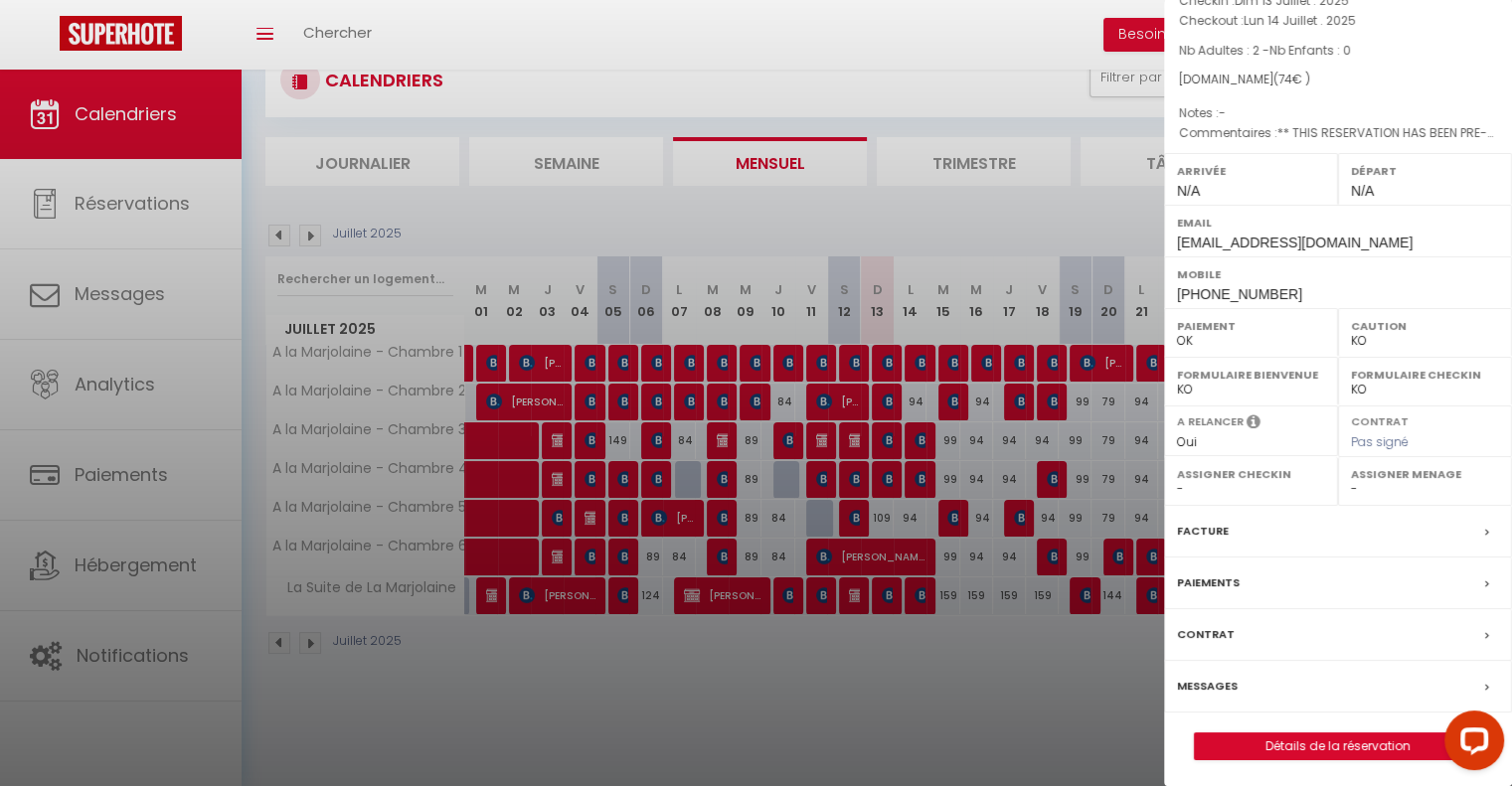 click on "Messages" at bounding box center (1207, 686) 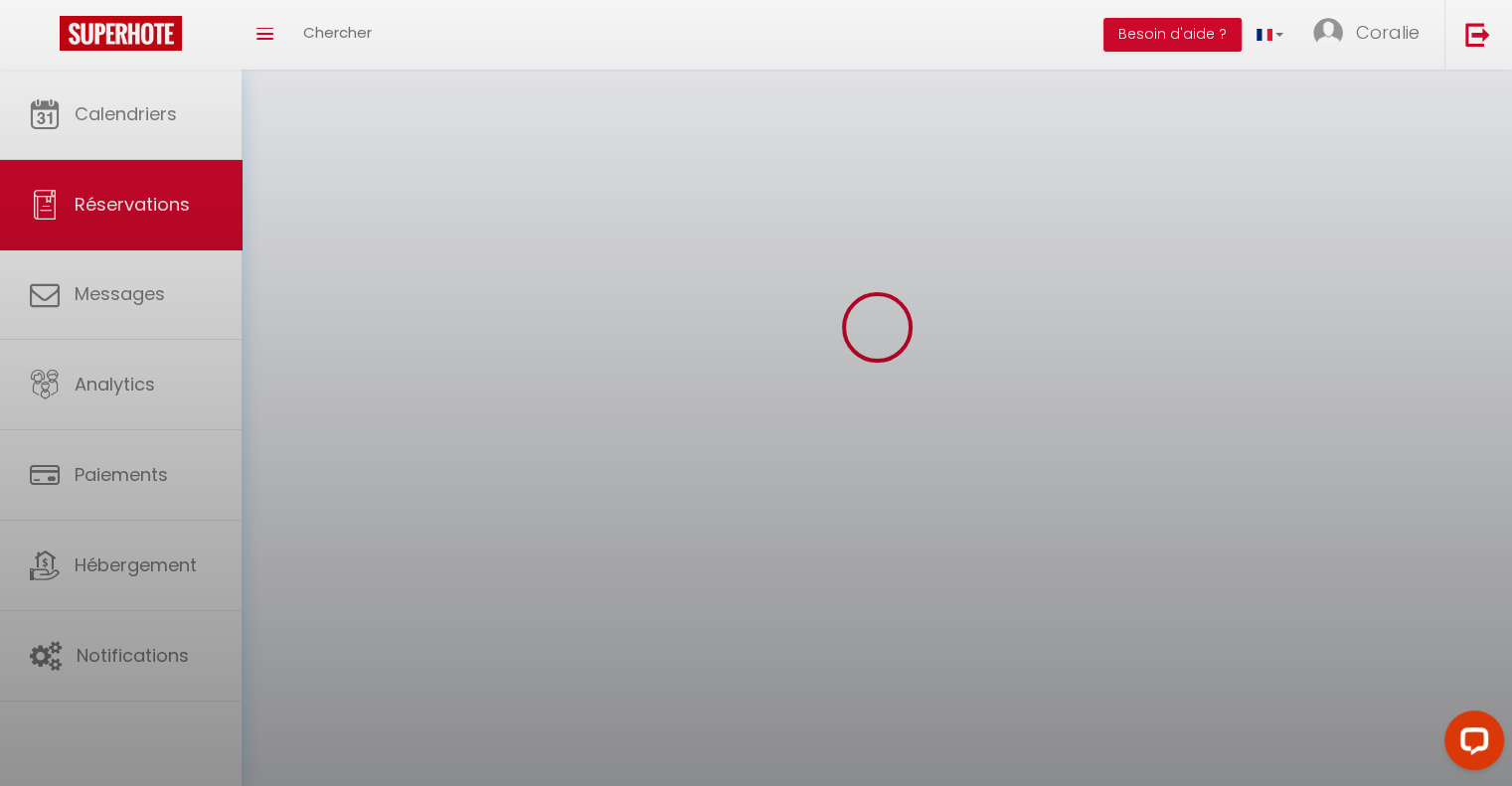 scroll, scrollTop: 0, scrollLeft: 0, axis: both 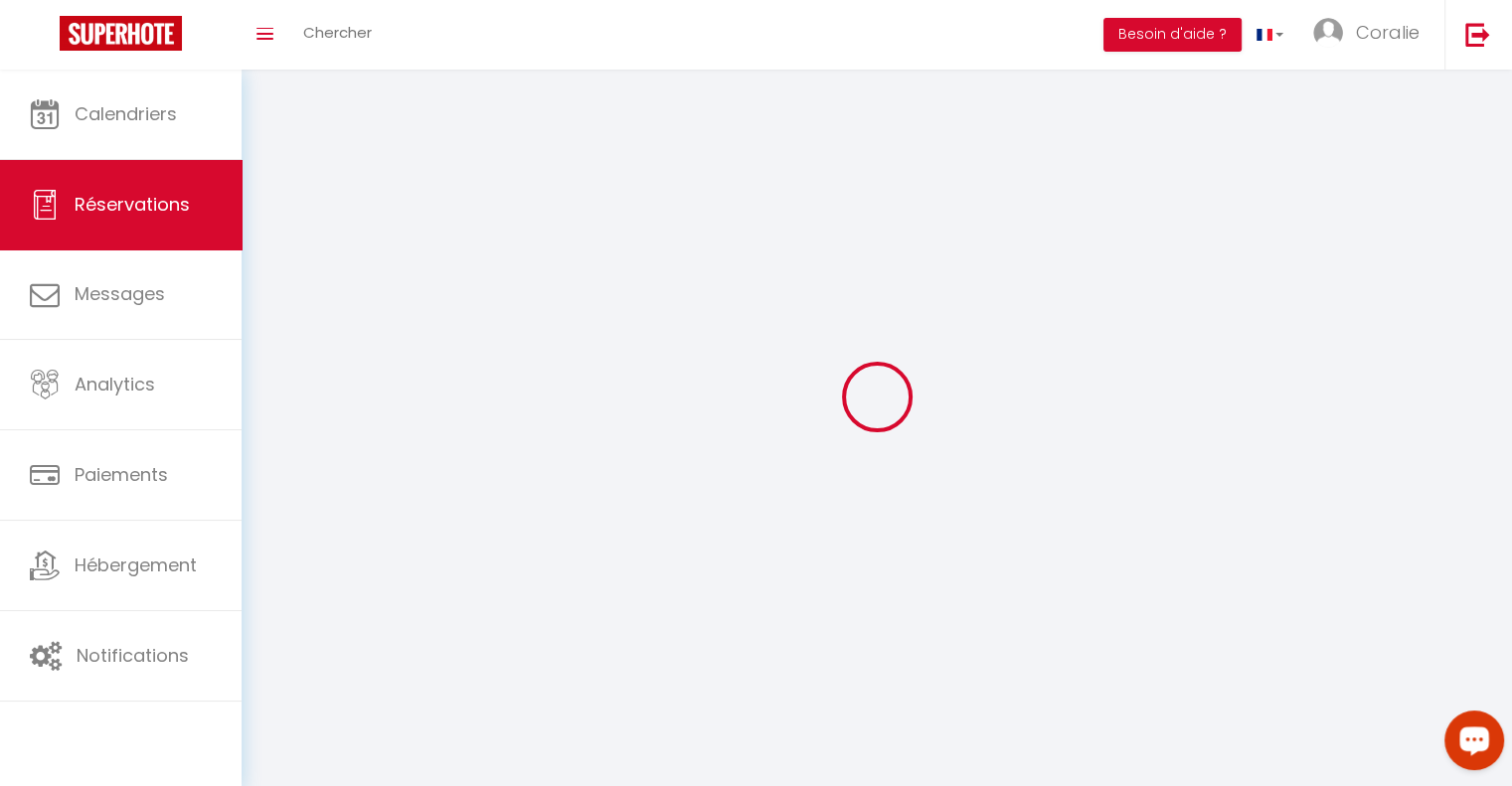 select 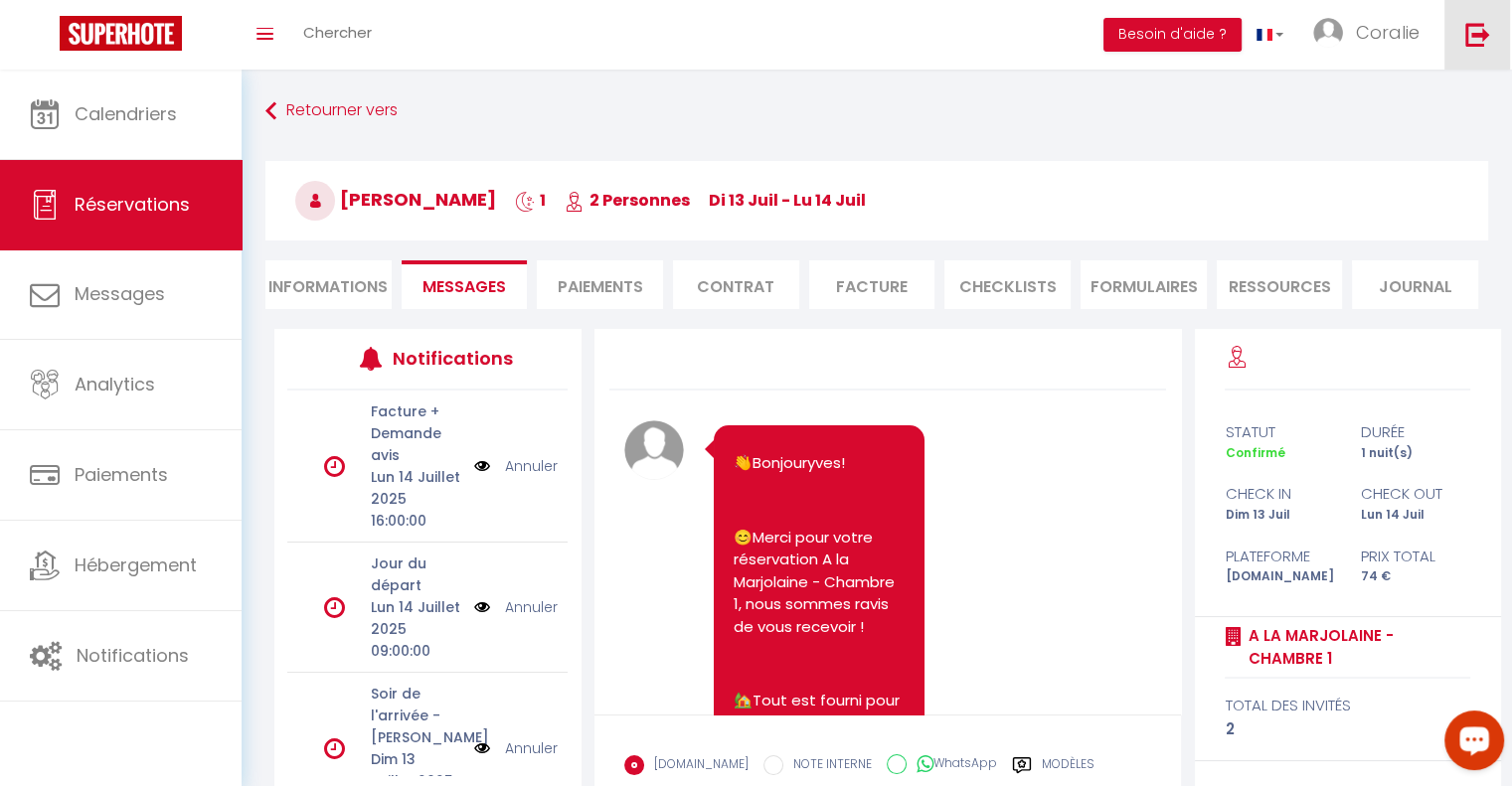 scroll, scrollTop: 16395, scrollLeft: 0, axis: vertical 